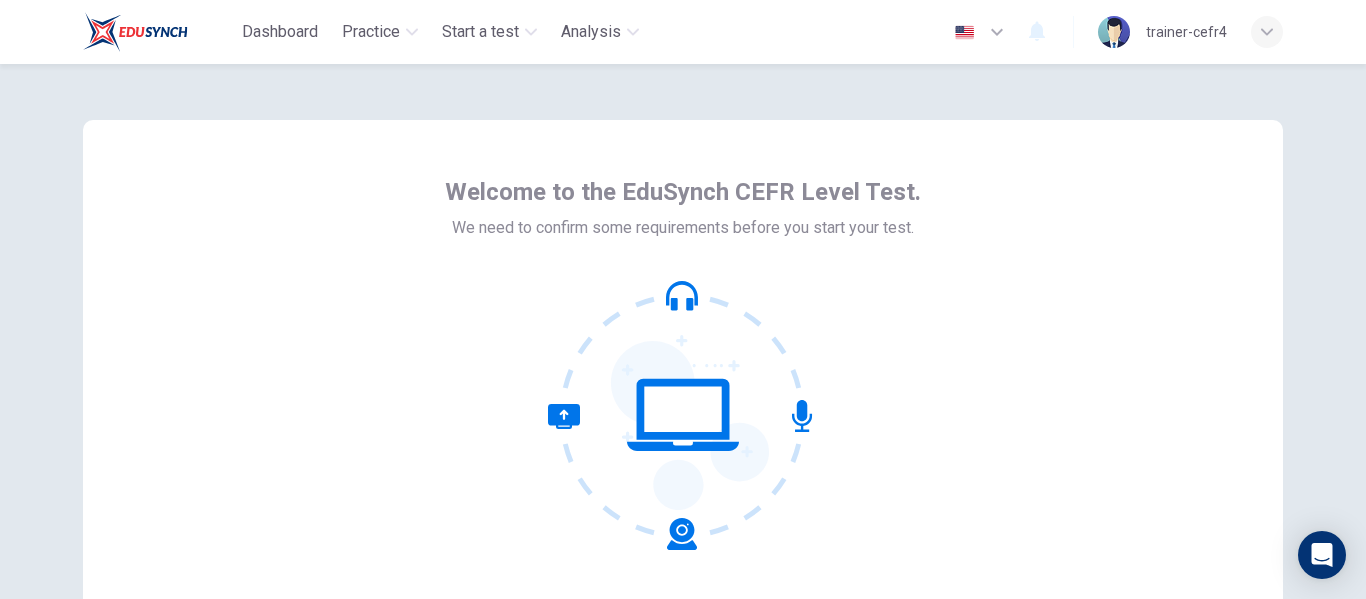 scroll, scrollTop: 0, scrollLeft: 0, axis: both 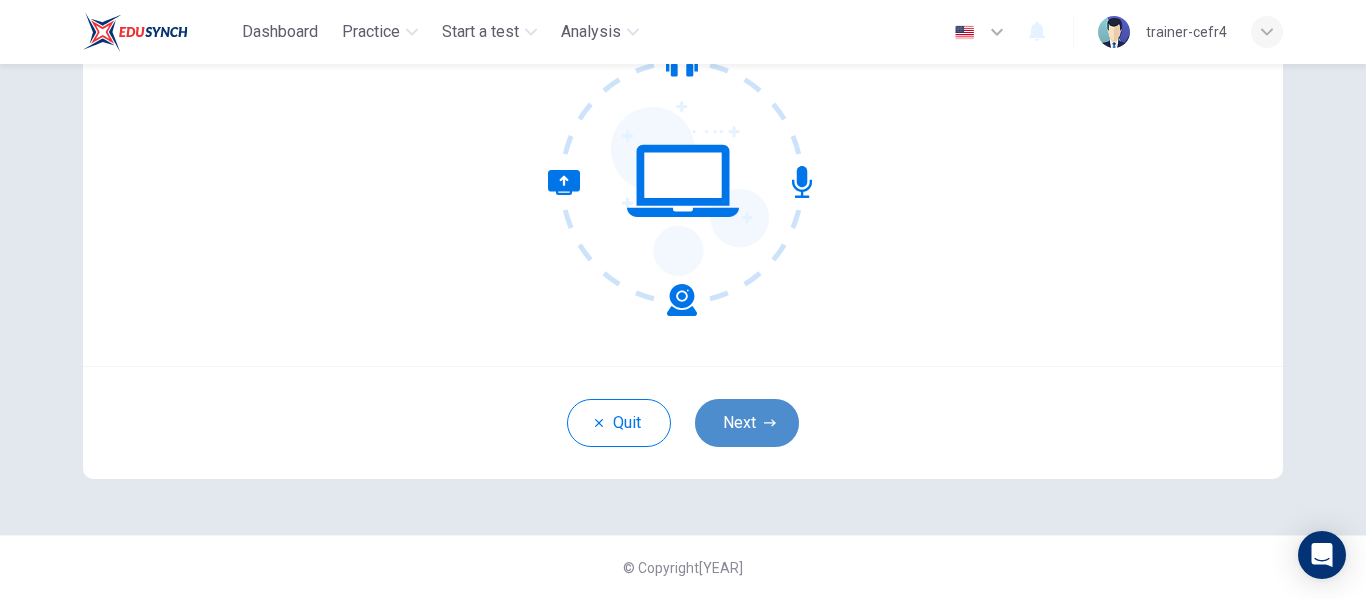click on "Next" at bounding box center [747, 423] 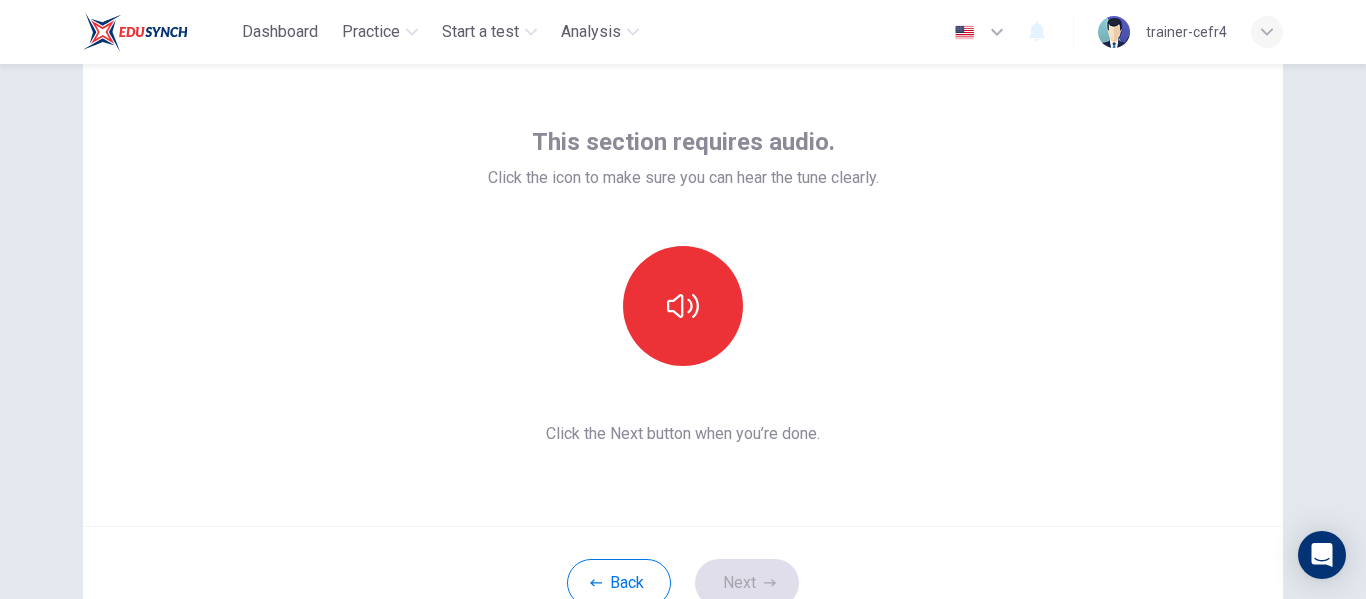 scroll, scrollTop: 72, scrollLeft: 0, axis: vertical 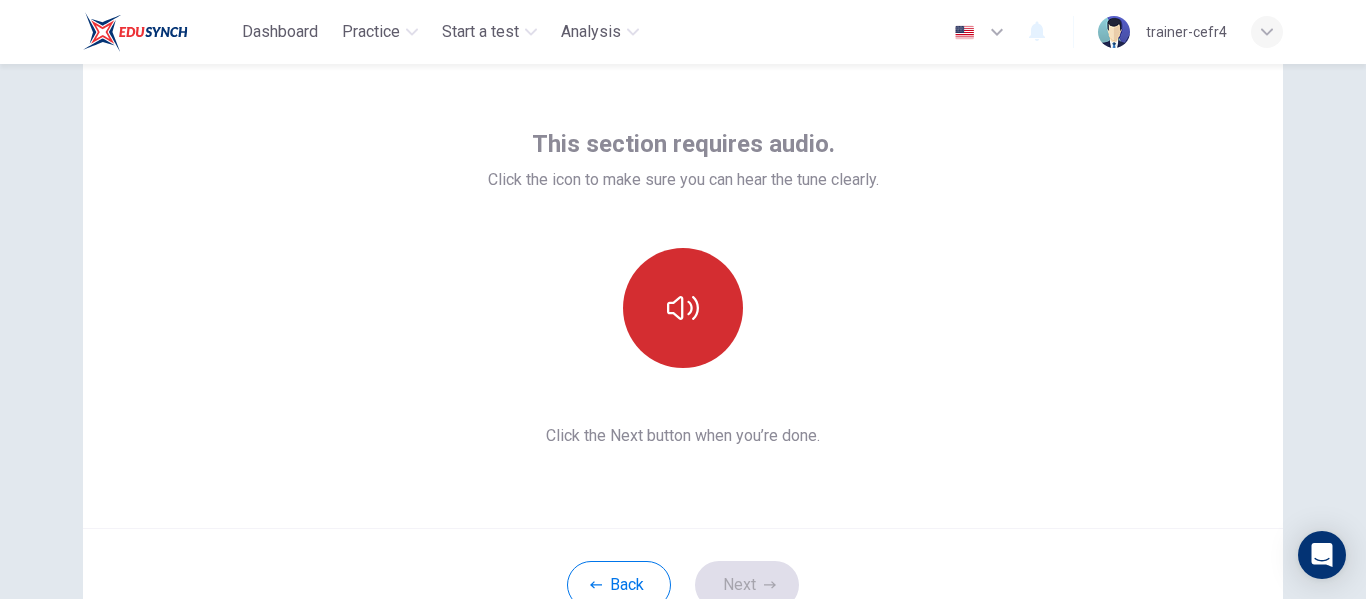 click at bounding box center (683, 308) 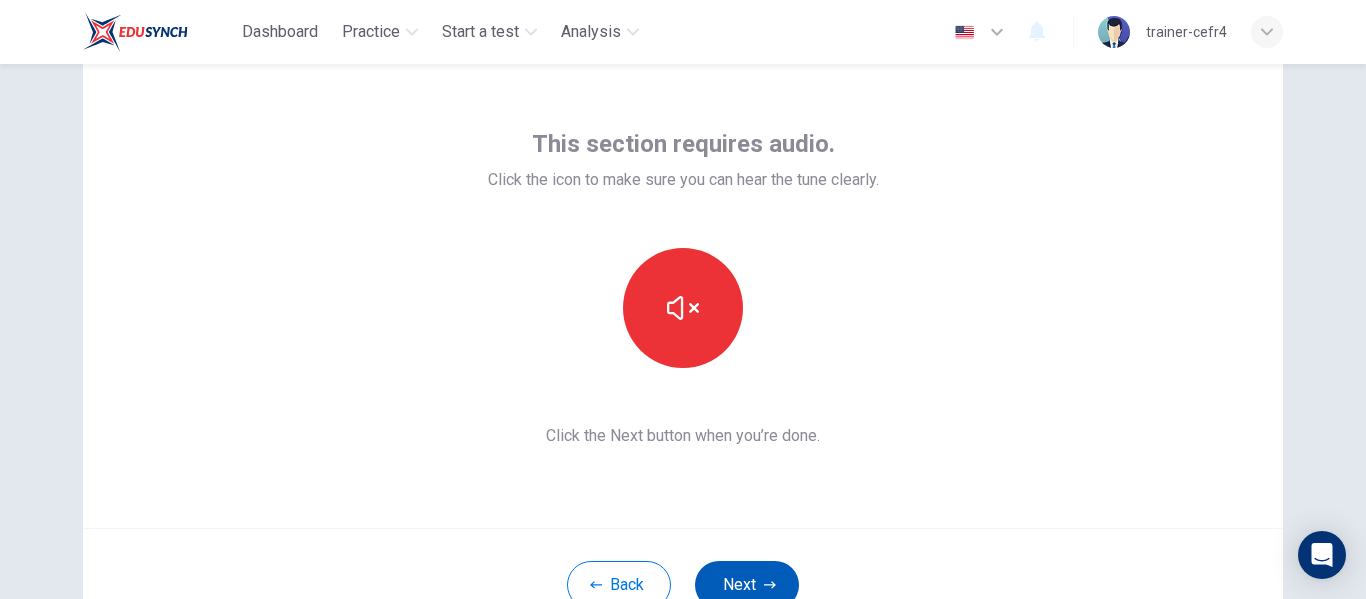click on "Next" at bounding box center (747, 585) 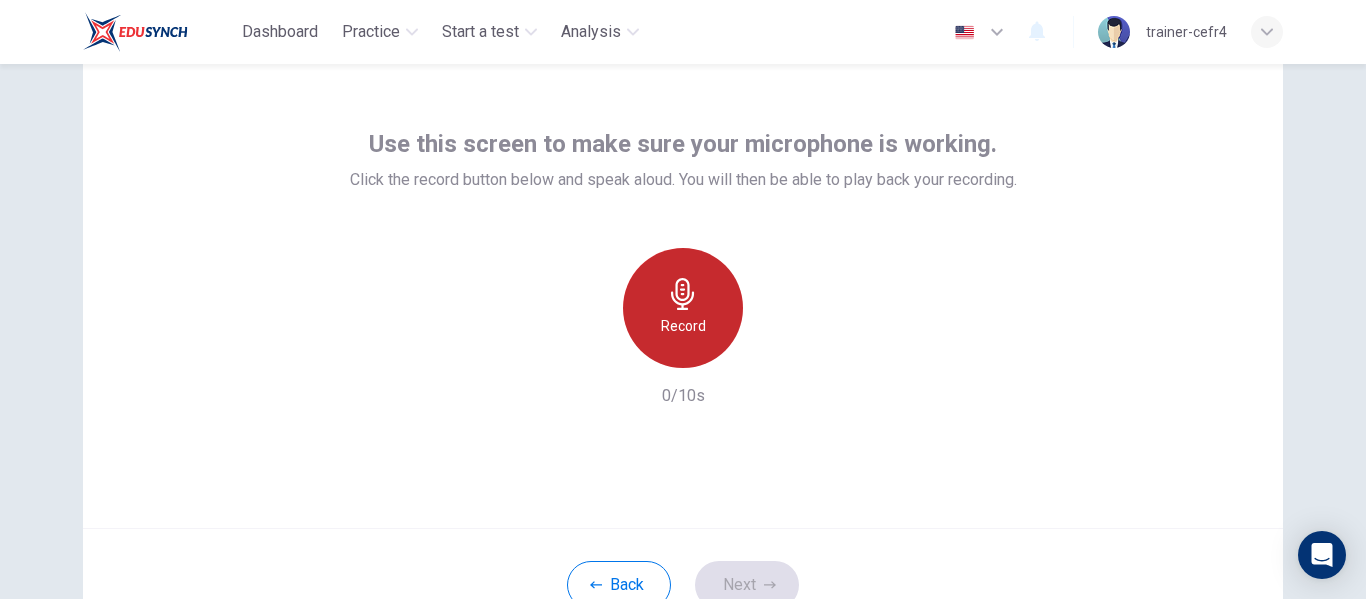 click on "Record" at bounding box center [683, 308] 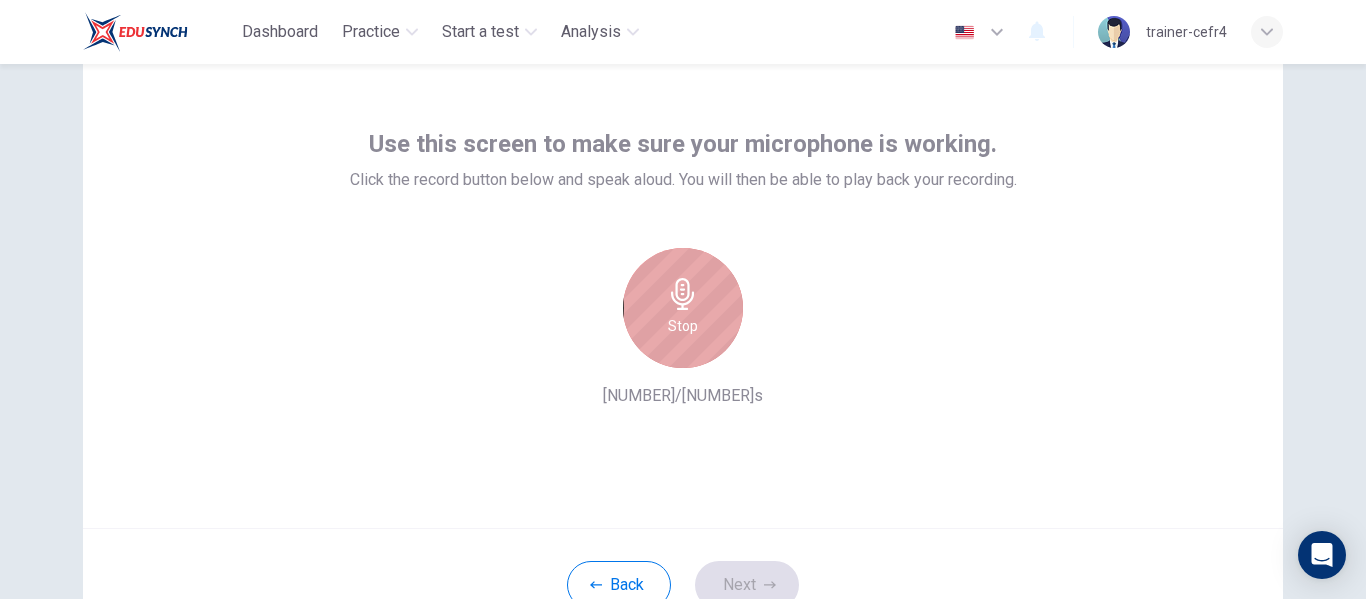 click on "Stop" at bounding box center (683, 308) 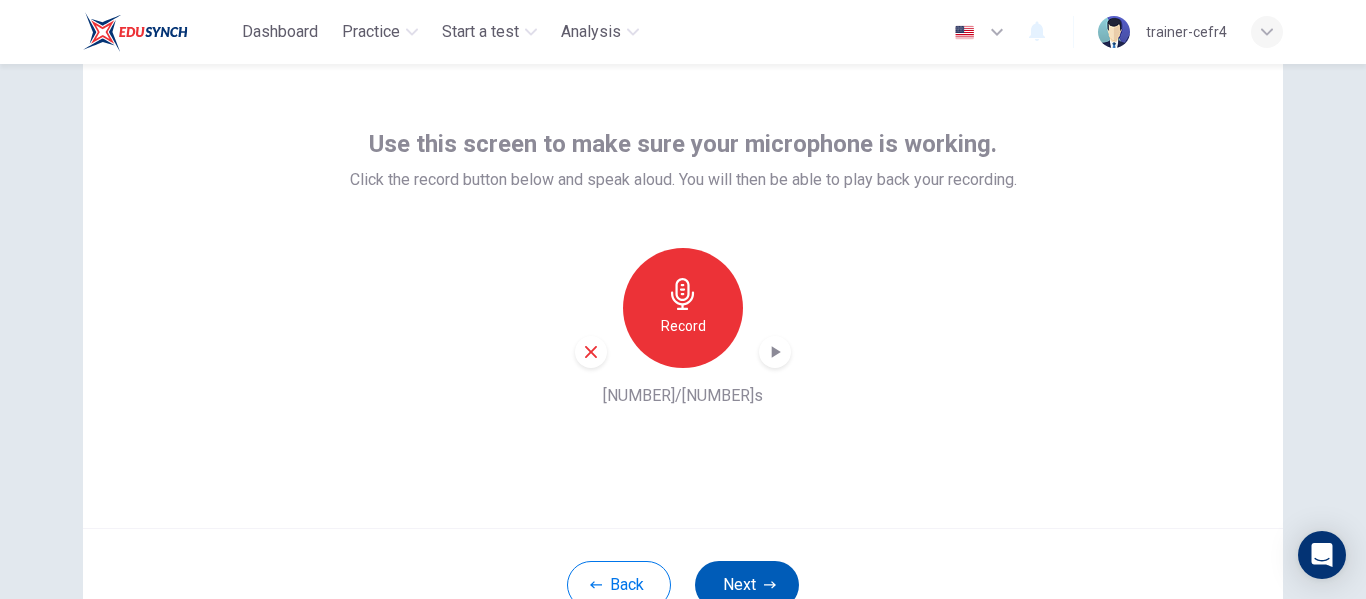 click on "Next" at bounding box center (747, 585) 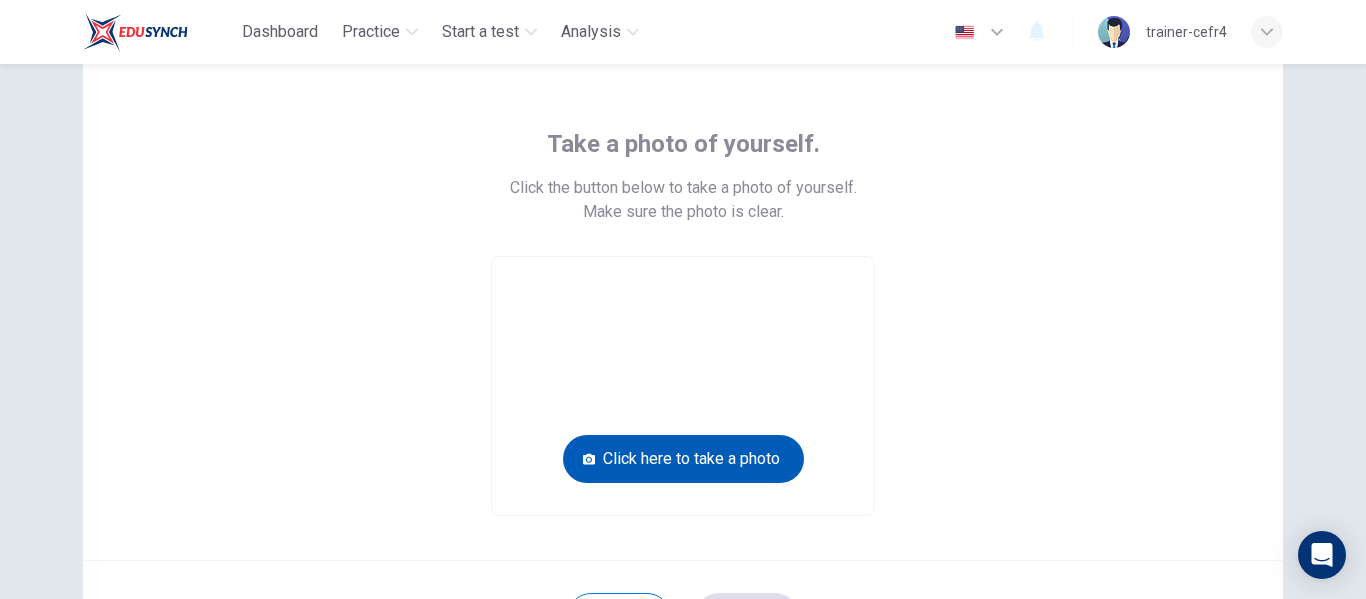 click on "Click here to take a photo" at bounding box center [683, 459] 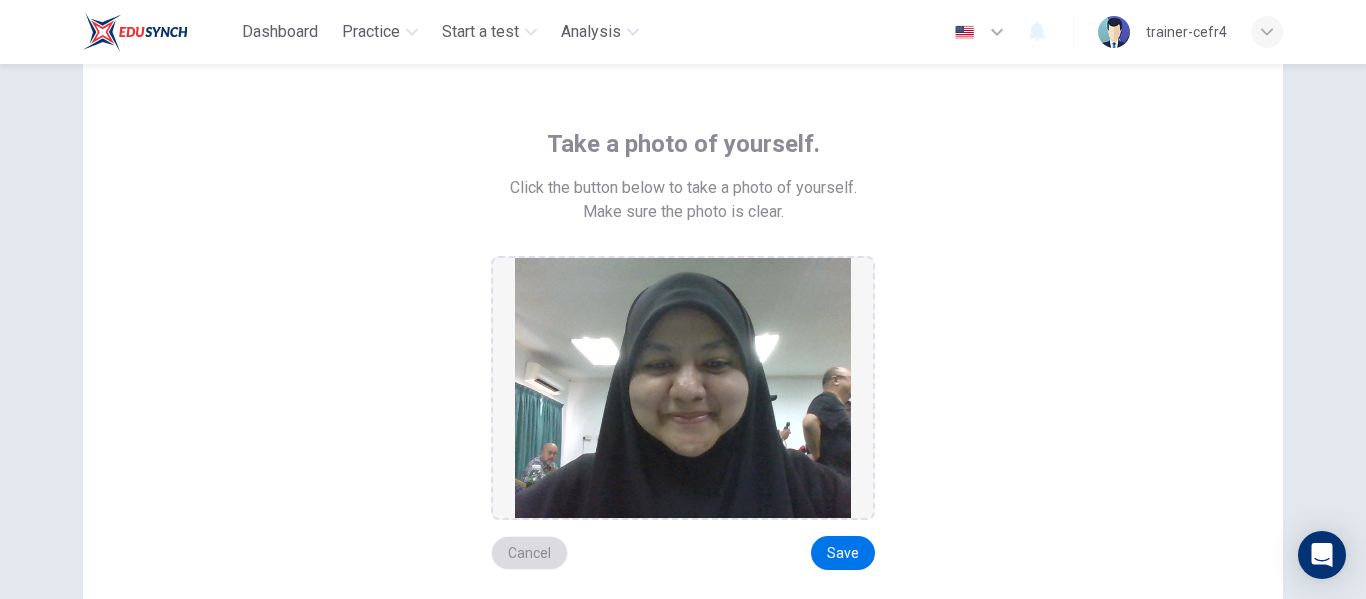 click on "Cancel" at bounding box center (529, 553) 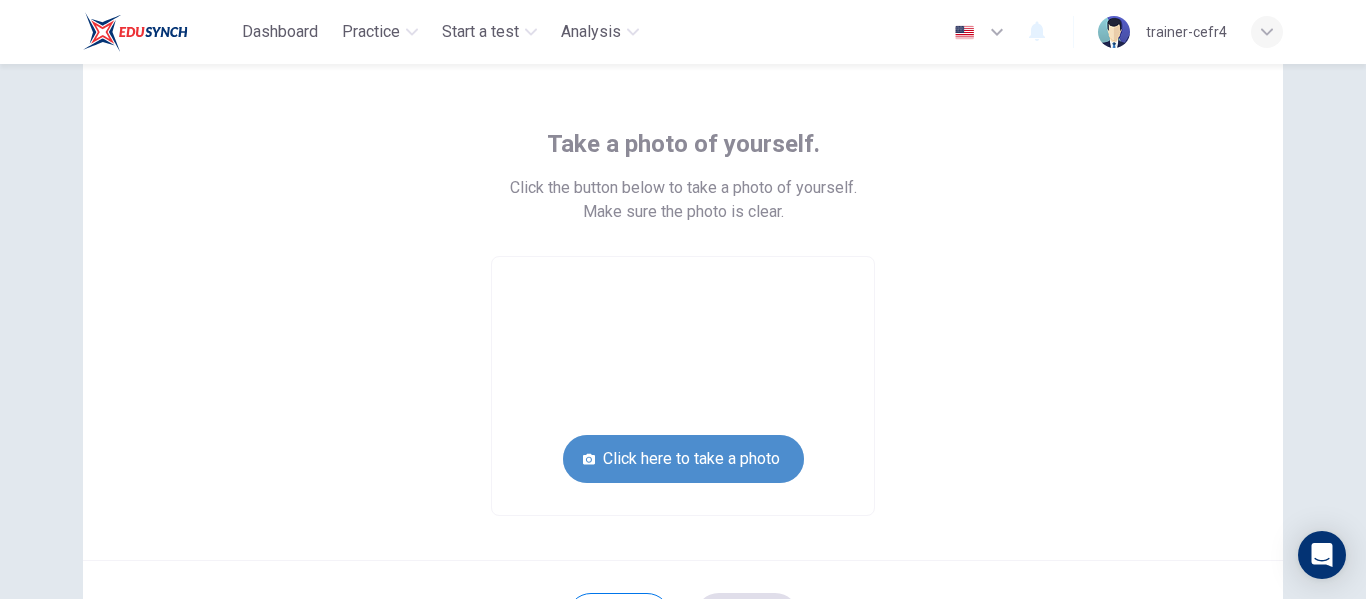 click on "Click here to take a photo" at bounding box center [683, 459] 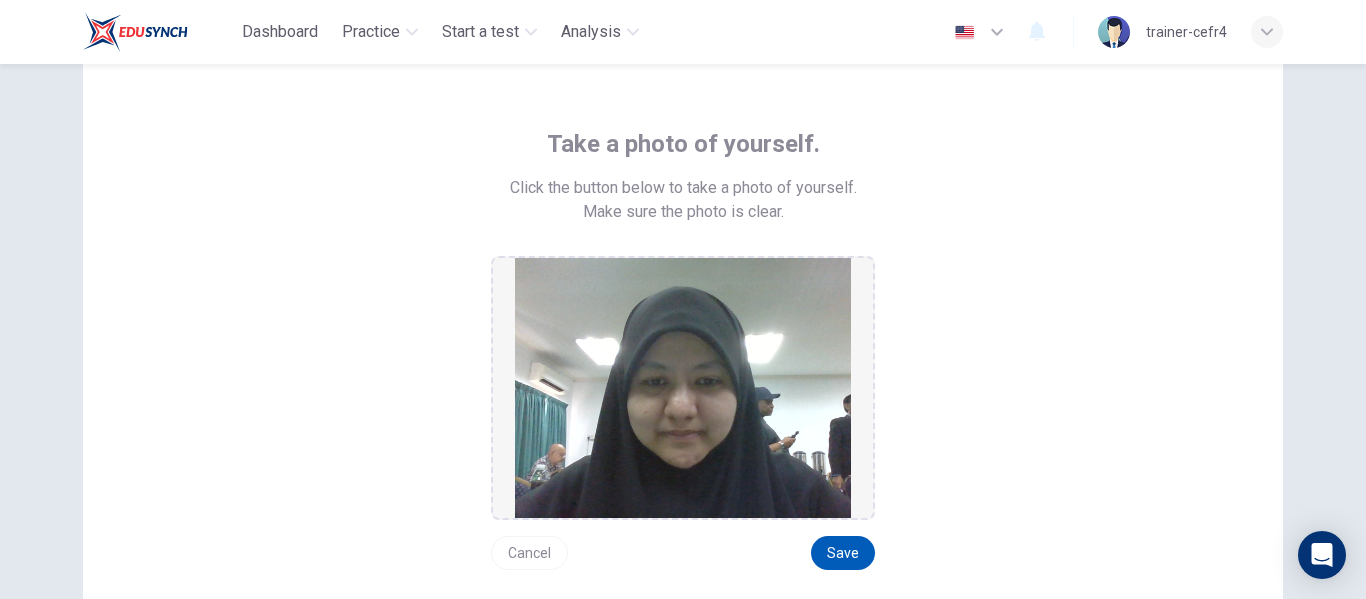click on "Save" at bounding box center (843, 553) 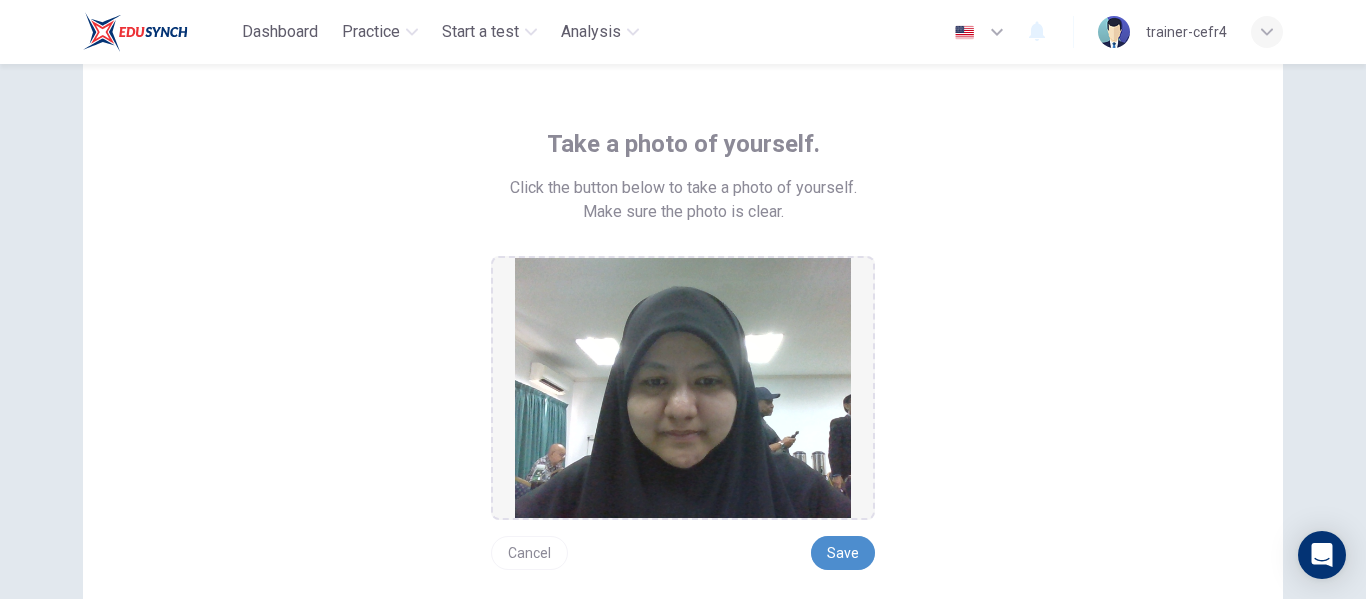 click on "Save" at bounding box center (843, 553) 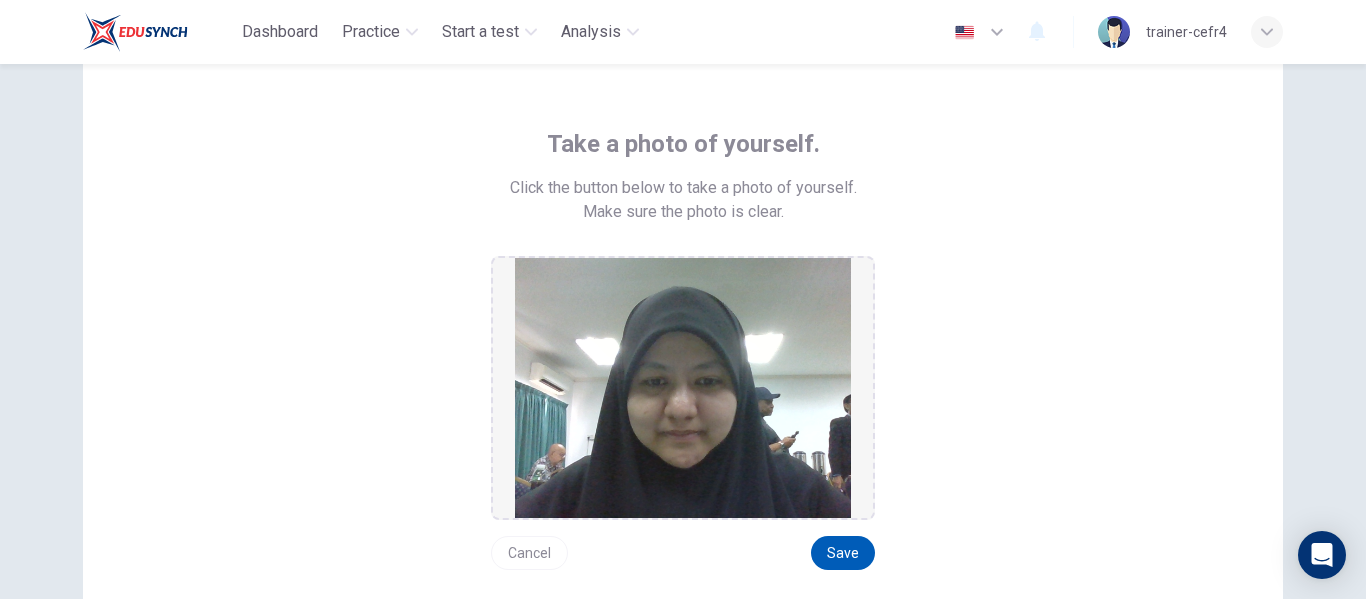 click on "Save" at bounding box center [843, 553] 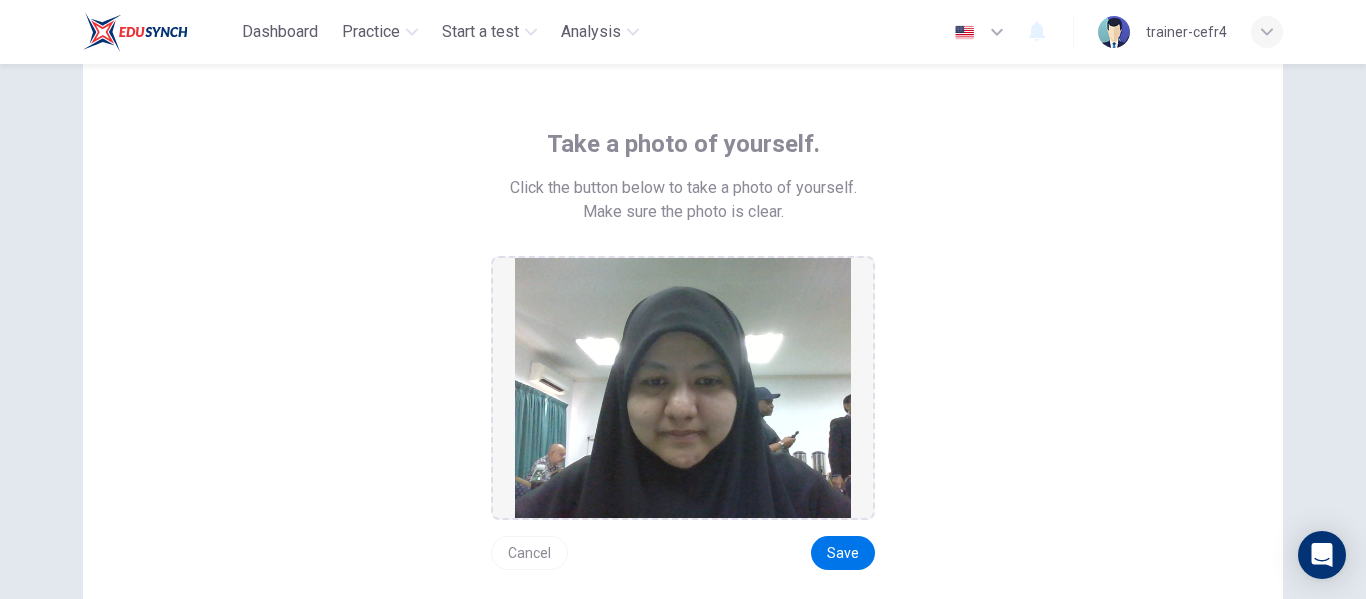 scroll, scrollTop: 320, scrollLeft: 0, axis: vertical 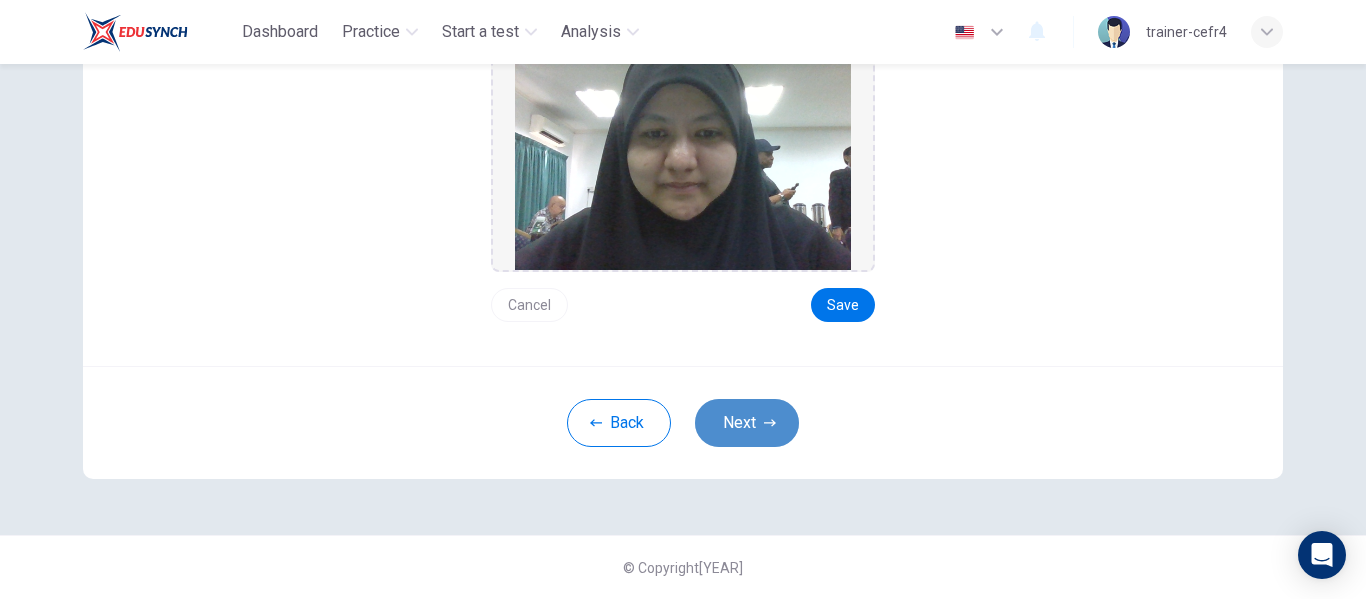 click on "Next" at bounding box center [747, 423] 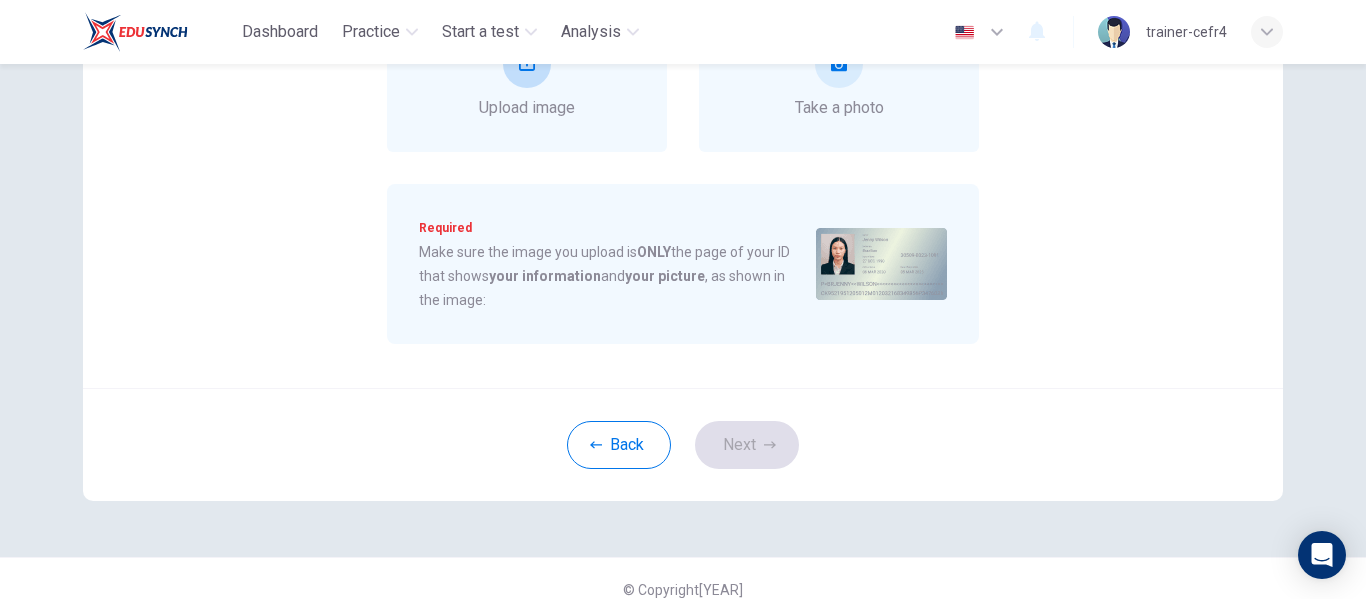 click on "Upload image" at bounding box center (527, 80) 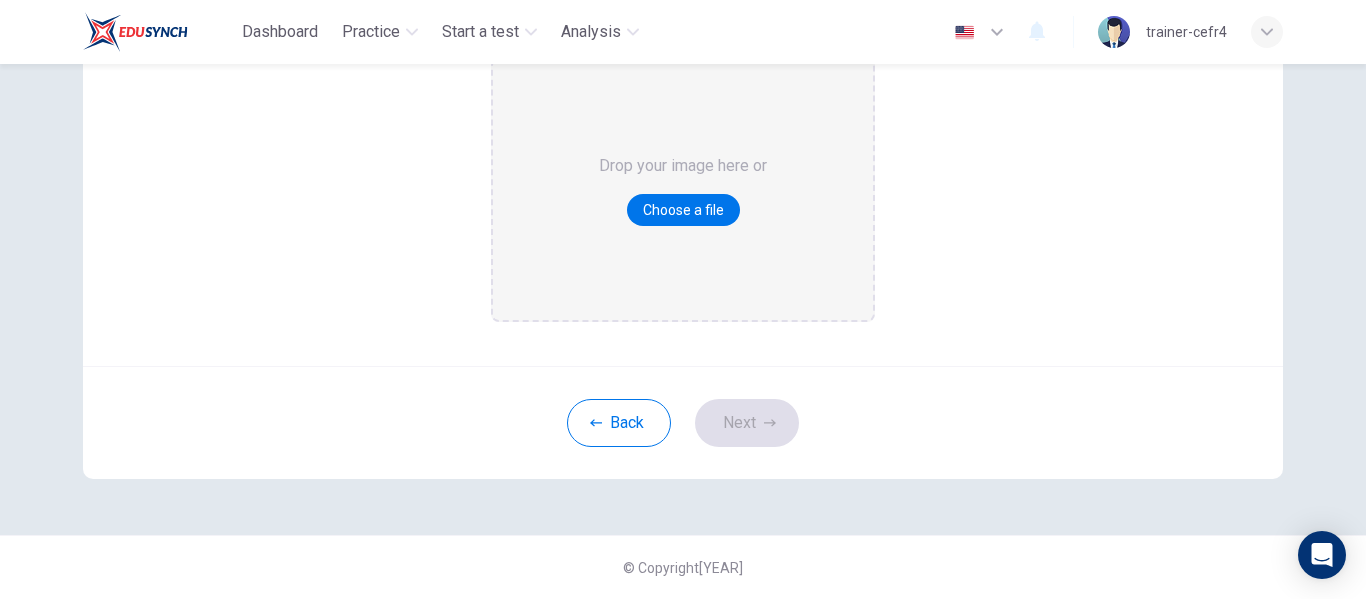 scroll, scrollTop: 294, scrollLeft: 0, axis: vertical 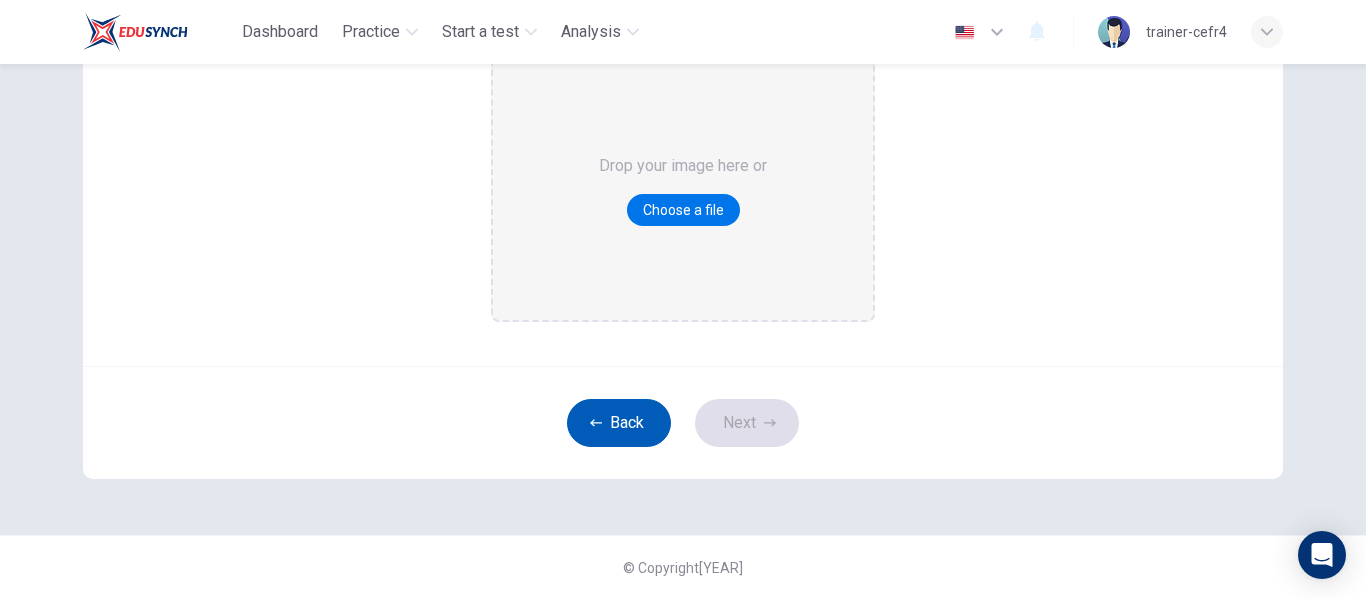 click on "Back" at bounding box center [619, 423] 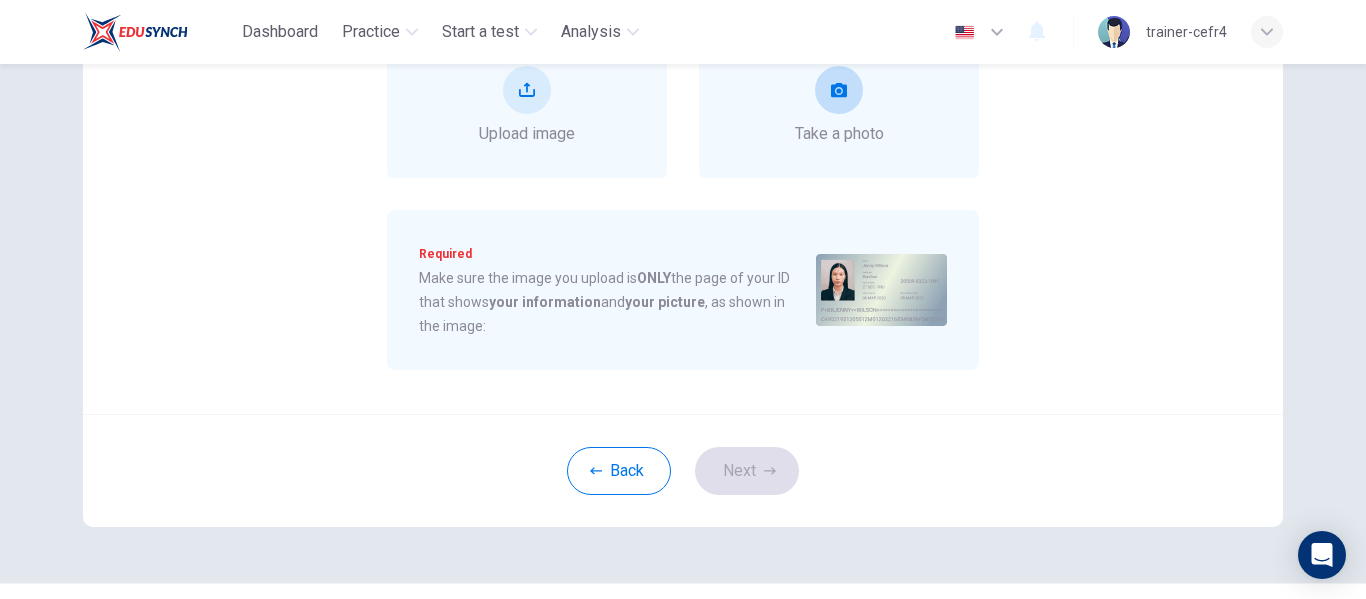 click at bounding box center [839, 90] 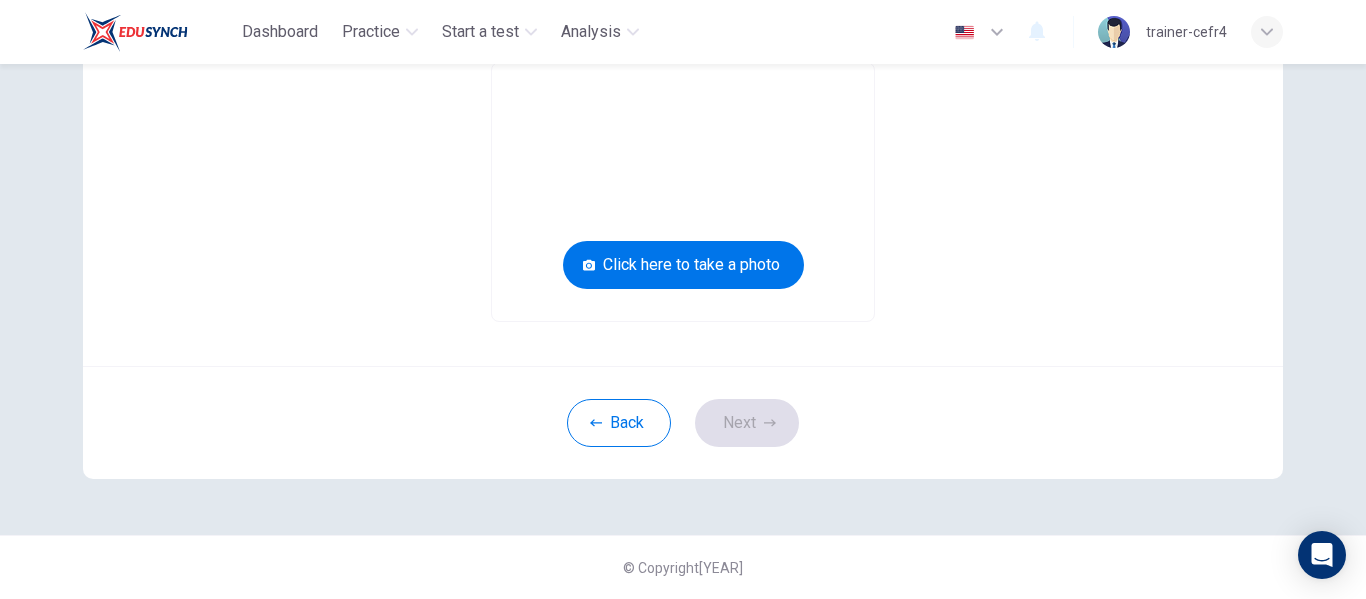 scroll, scrollTop: 290, scrollLeft: 0, axis: vertical 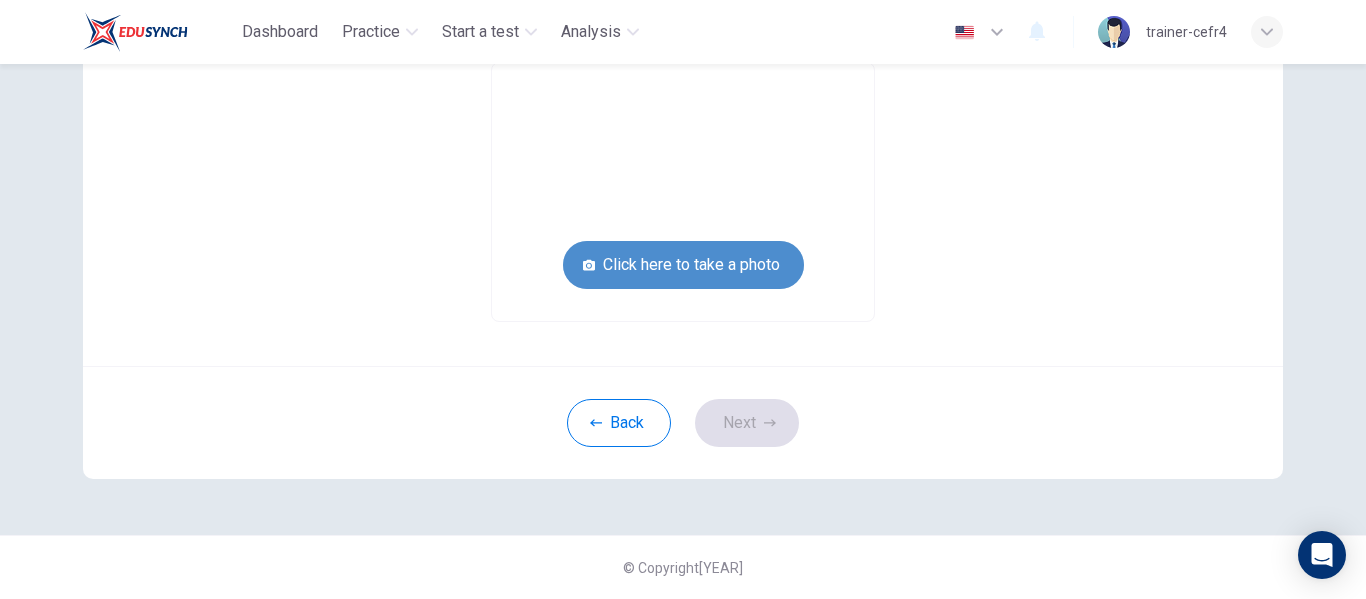 click on "Click here to take a photo" at bounding box center (683, 265) 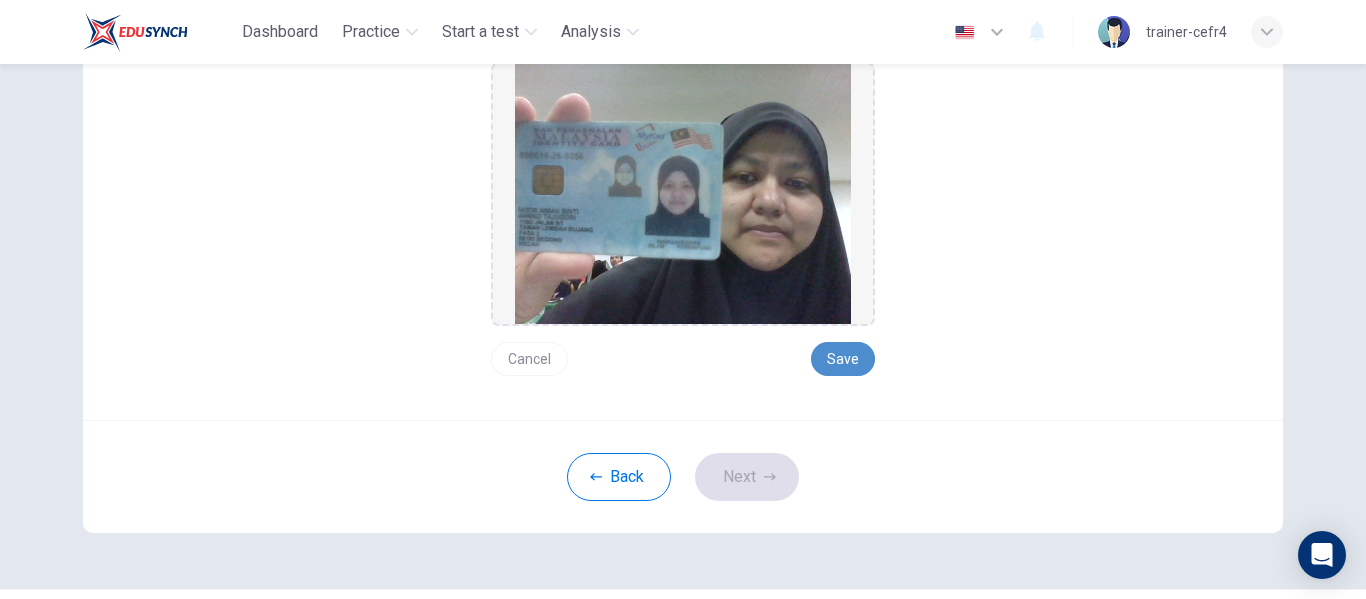 click on "Save" at bounding box center [843, 359] 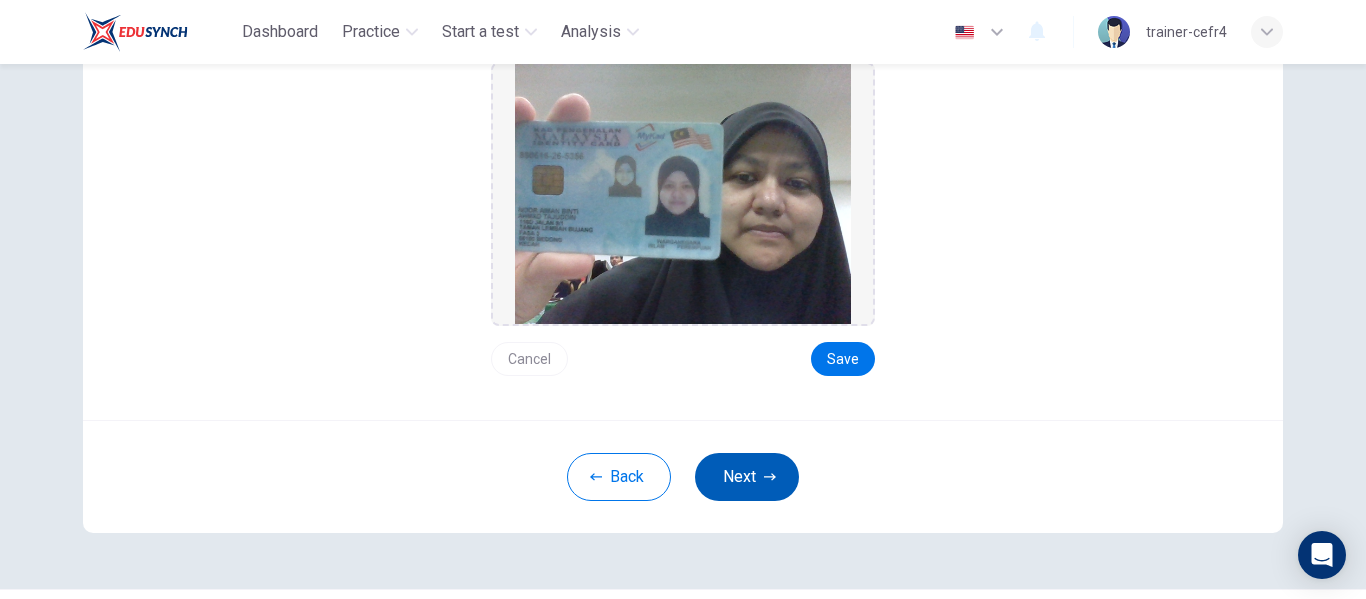 click at bounding box center [770, 477] 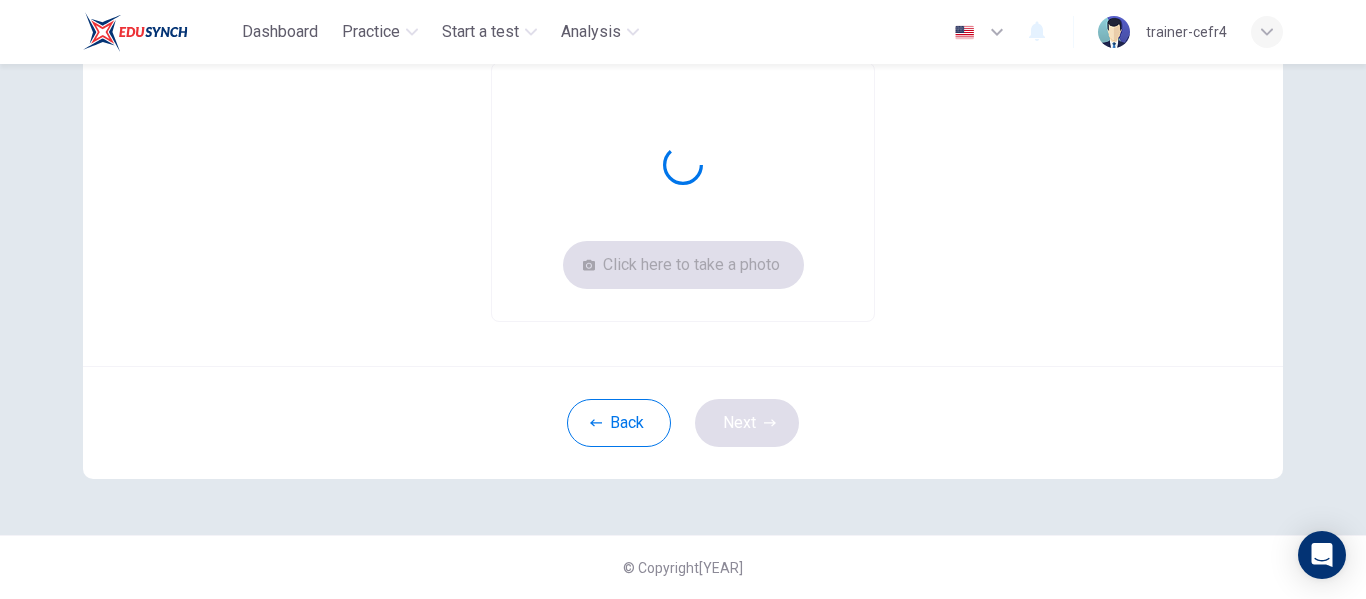 scroll, scrollTop: 266, scrollLeft: 0, axis: vertical 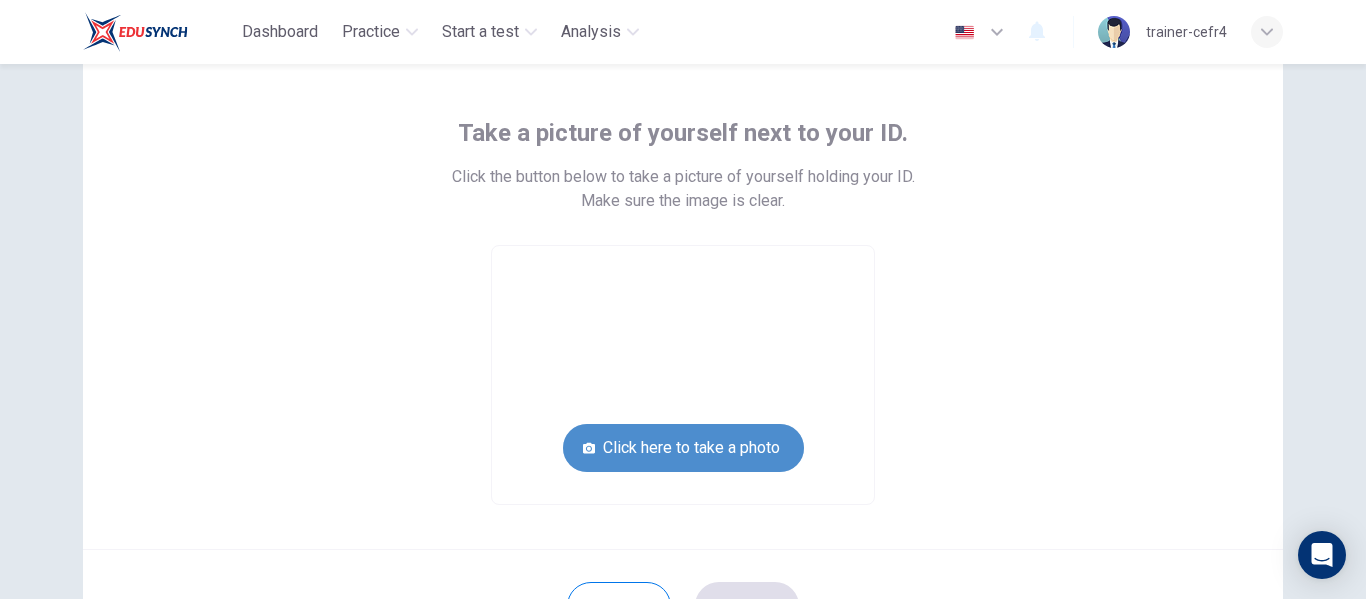 click on "Click here to take a photo" at bounding box center [683, 448] 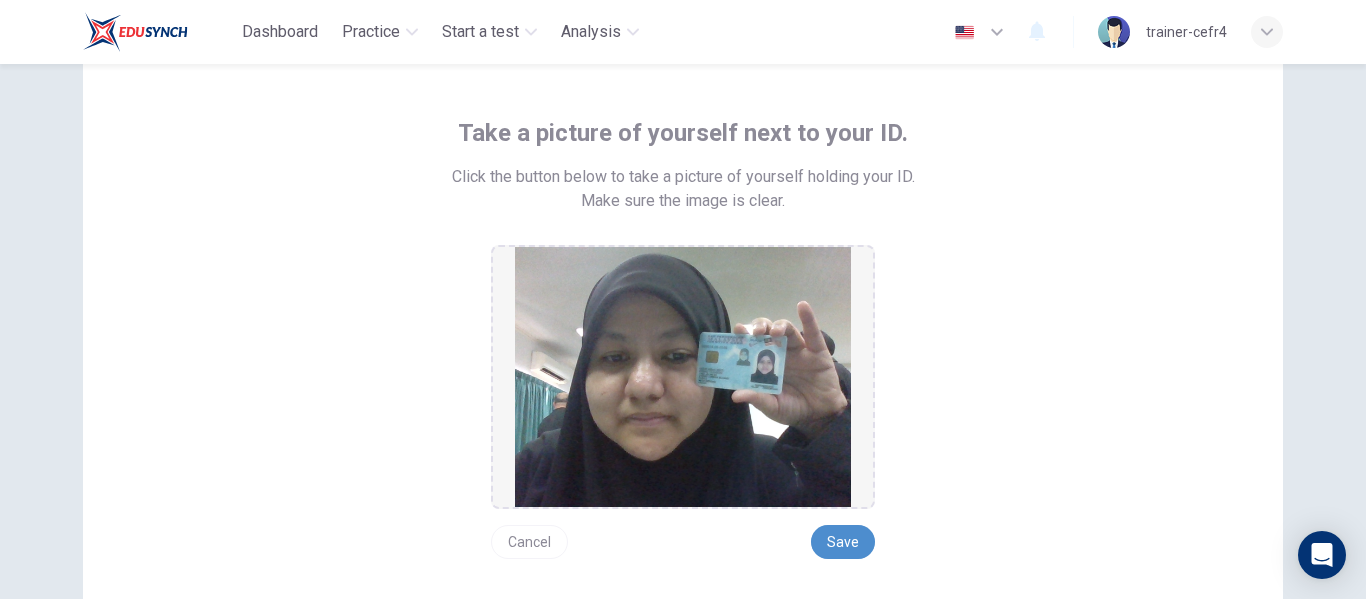 click on "Save" at bounding box center [843, 542] 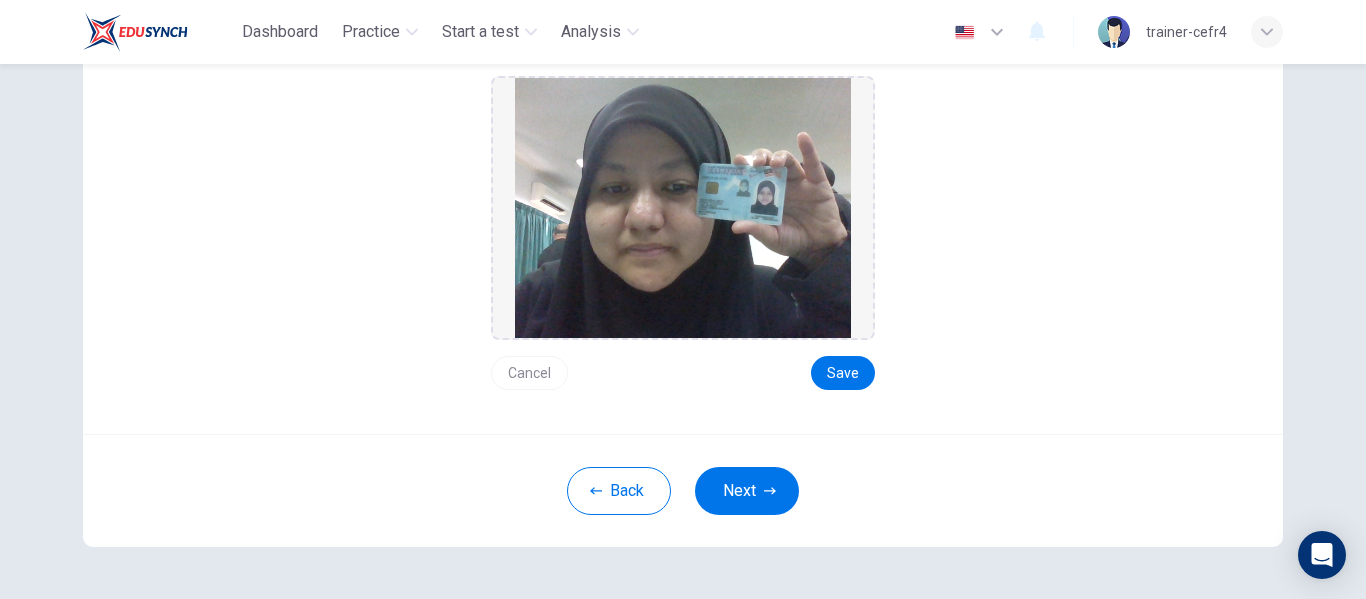 scroll, scrollTop: 259, scrollLeft: 0, axis: vertical 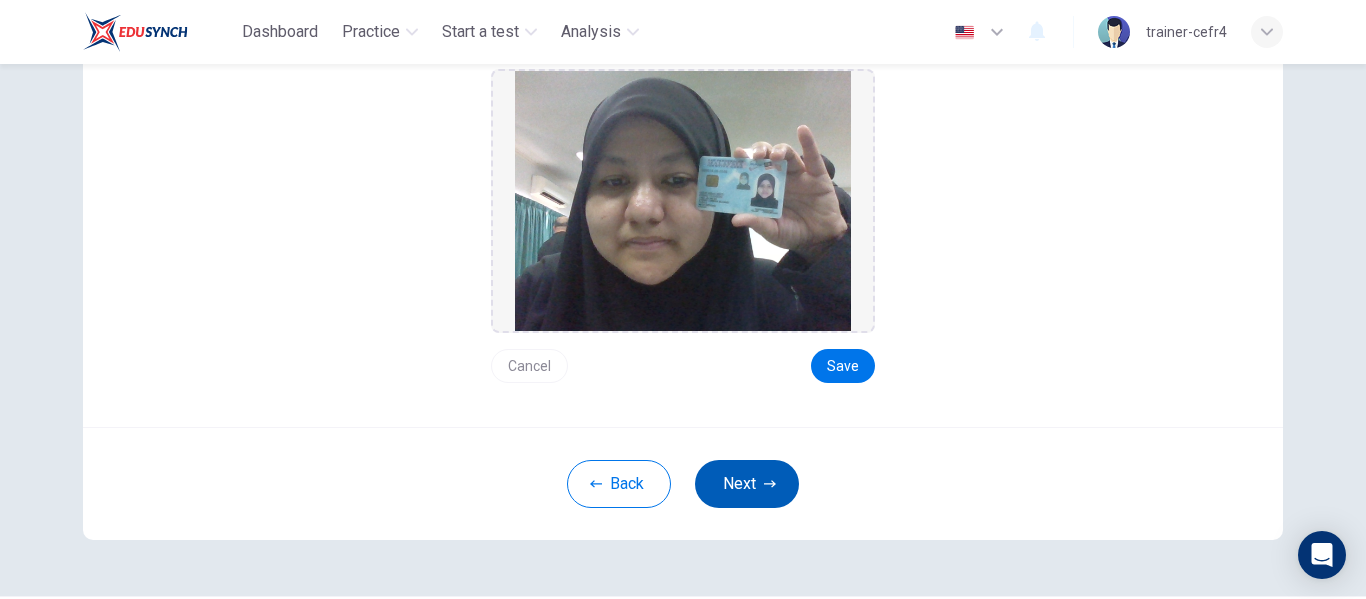 click on "Next" at bounding box center [747, 484] 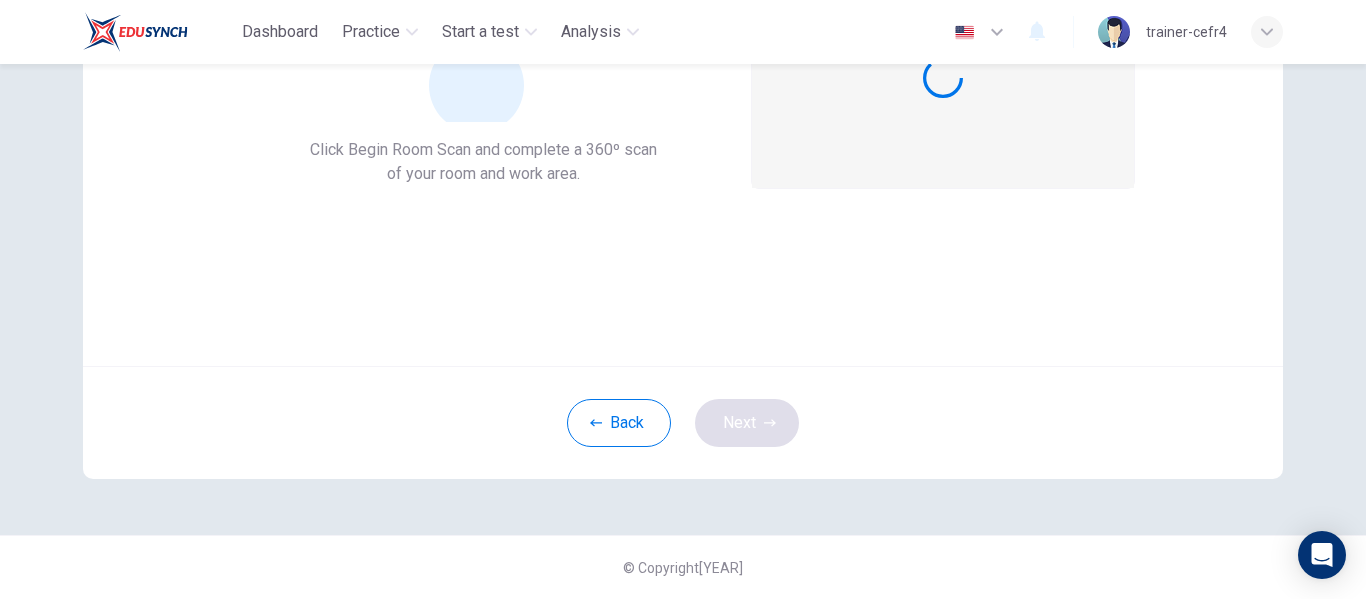 scroll, scrollTop: 234, scrollLeft: 0, axis: vertical 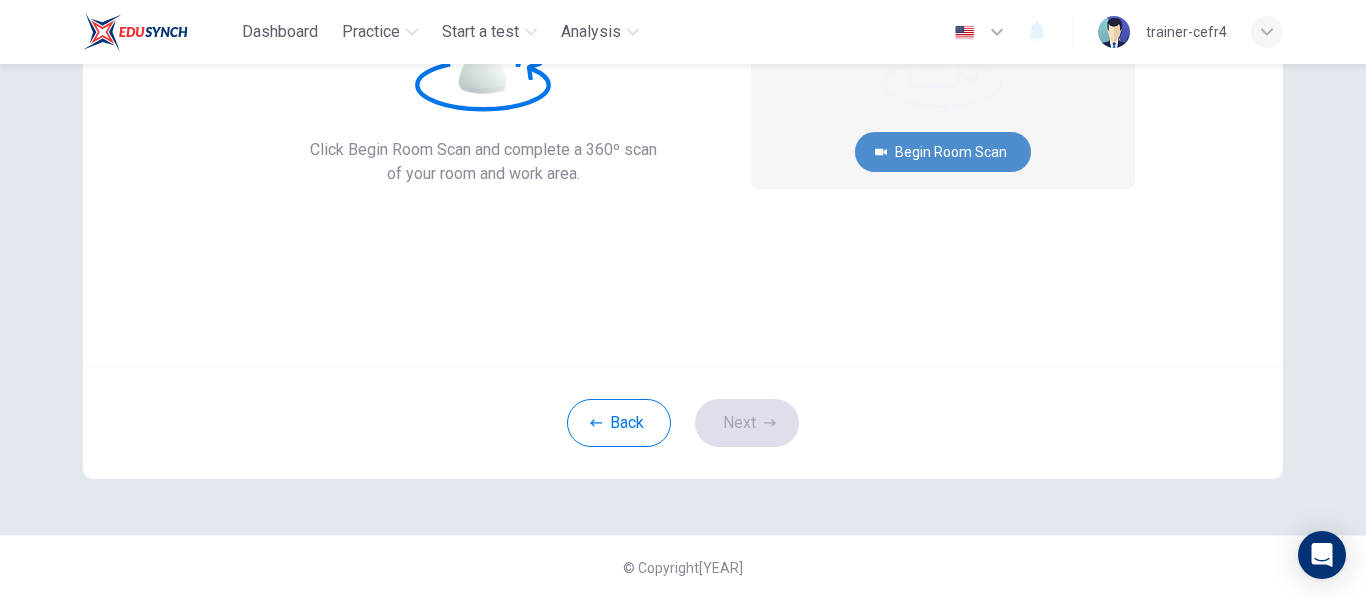 click on "Begin Room Scan" at bounding box center (943, 152) 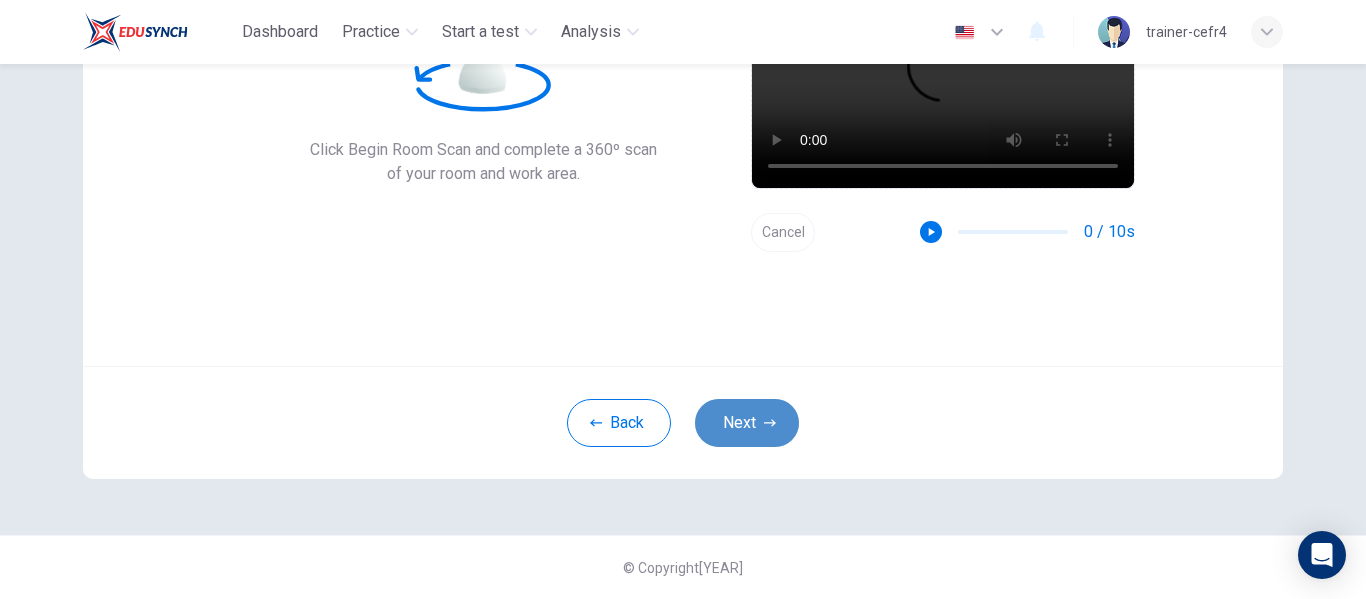 click on "Next" at bounding box center (747, 423) 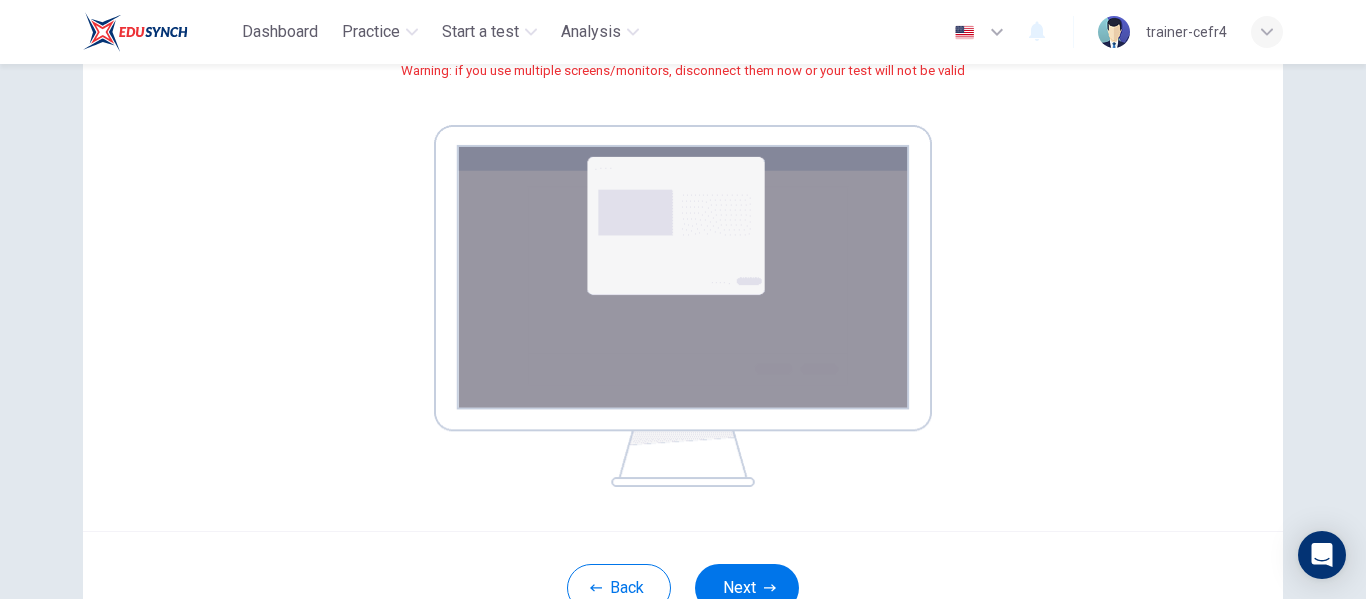 scroll, scrollTop: 283, scrollLeft: 0, axis: vertical 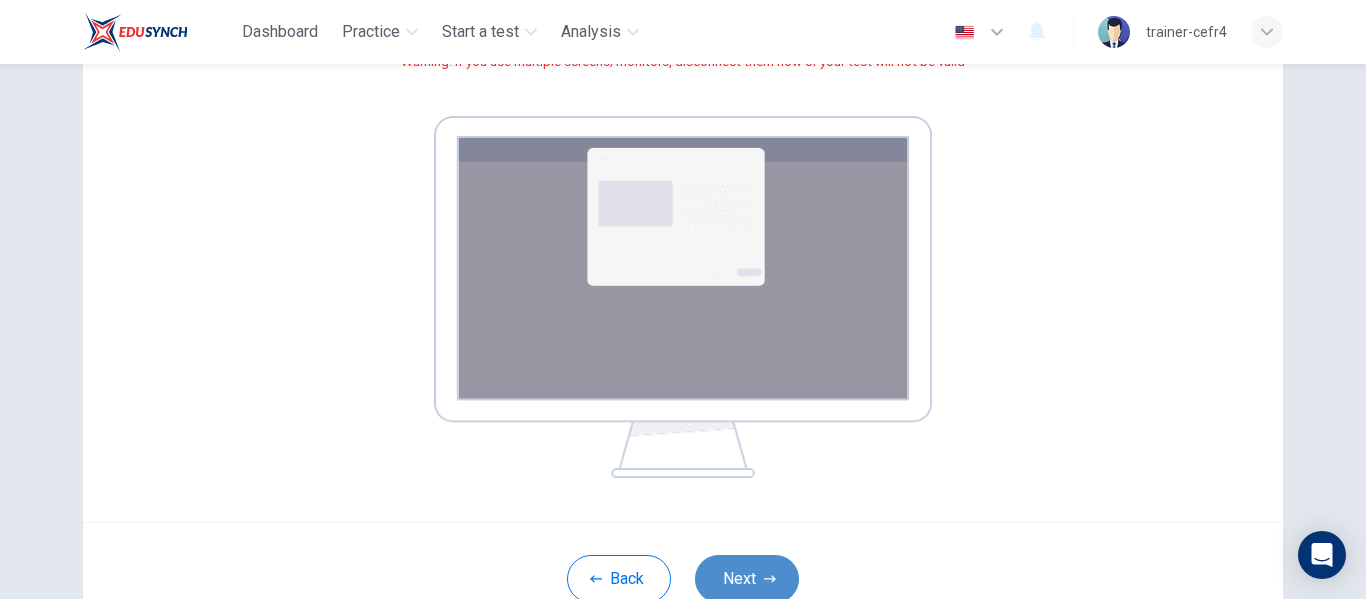click on "Next" at bounding box center [747, 579] 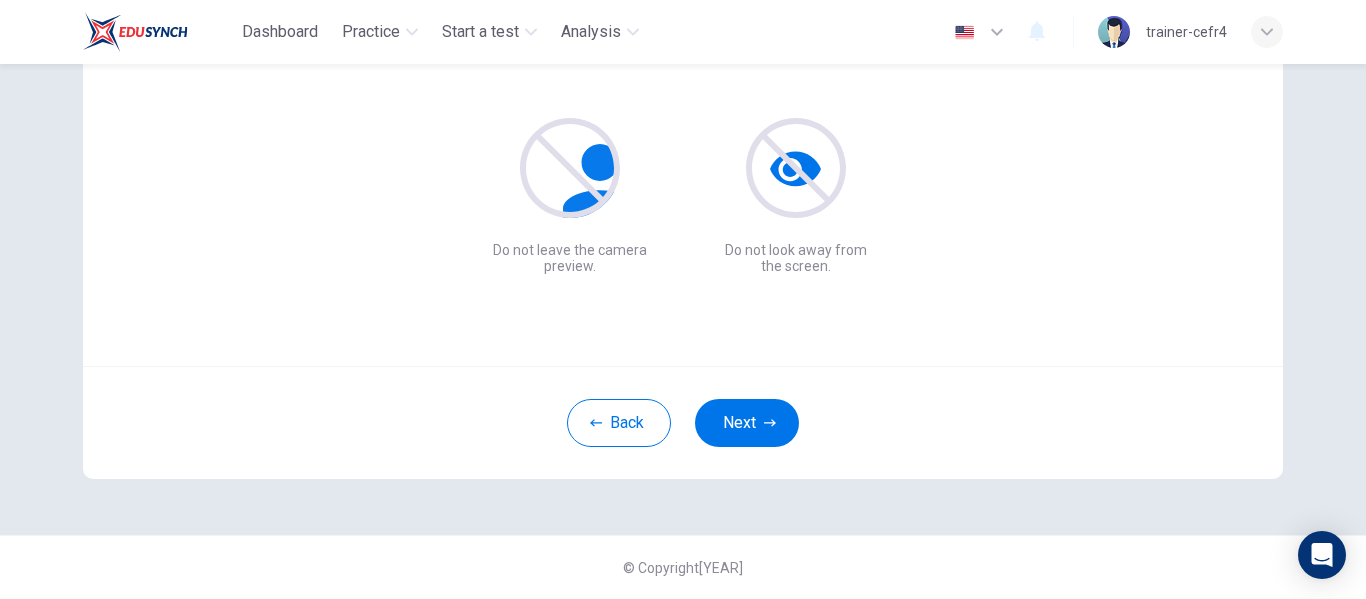 scroll, scrollTop: 234, scrollLeft: 0, axis: vertical 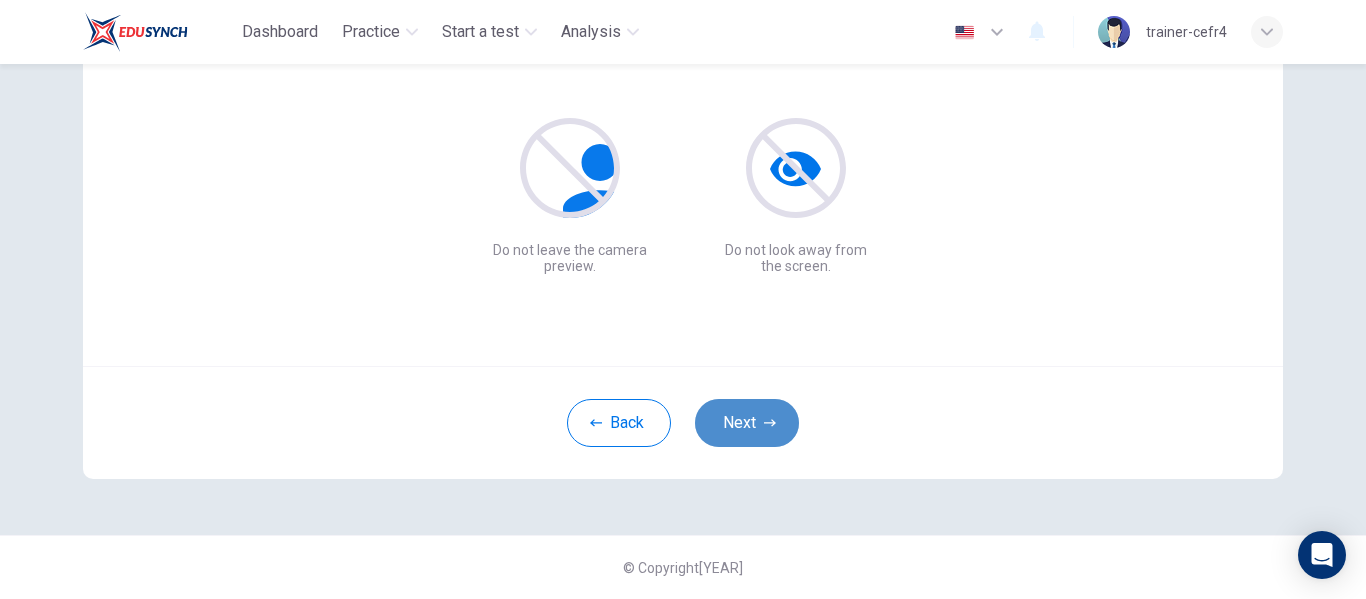 click on "Next" at bounding box center [747, 423] 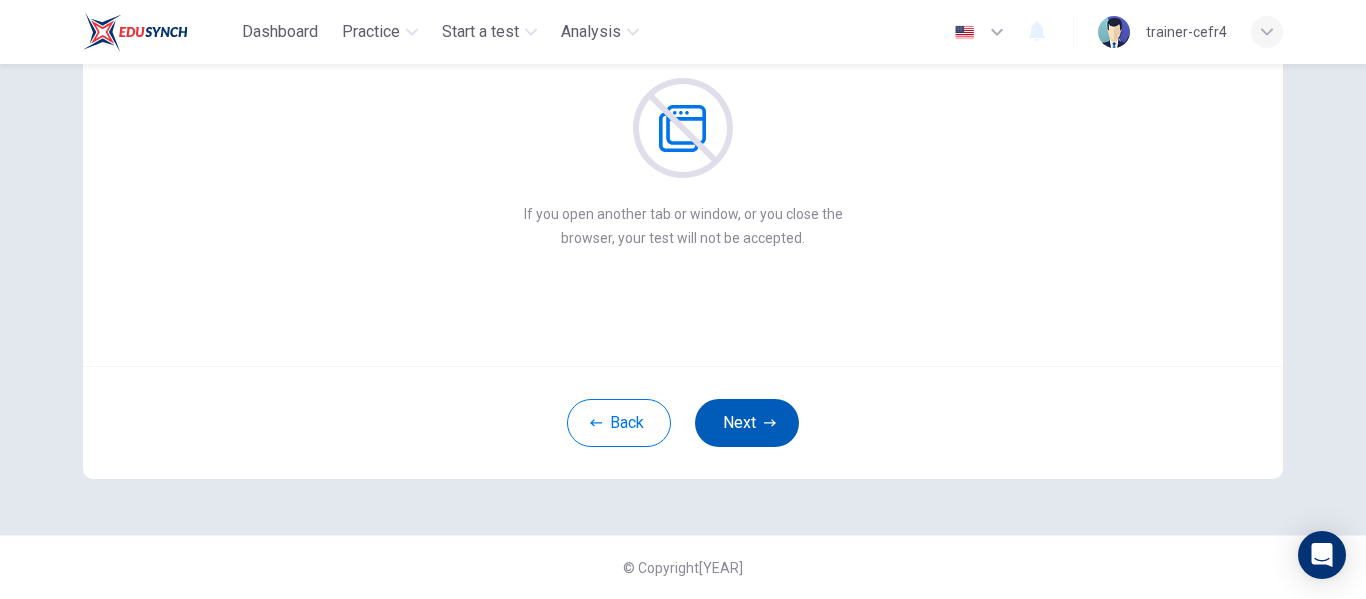 click on "Next" at bounding box center [747, 423] 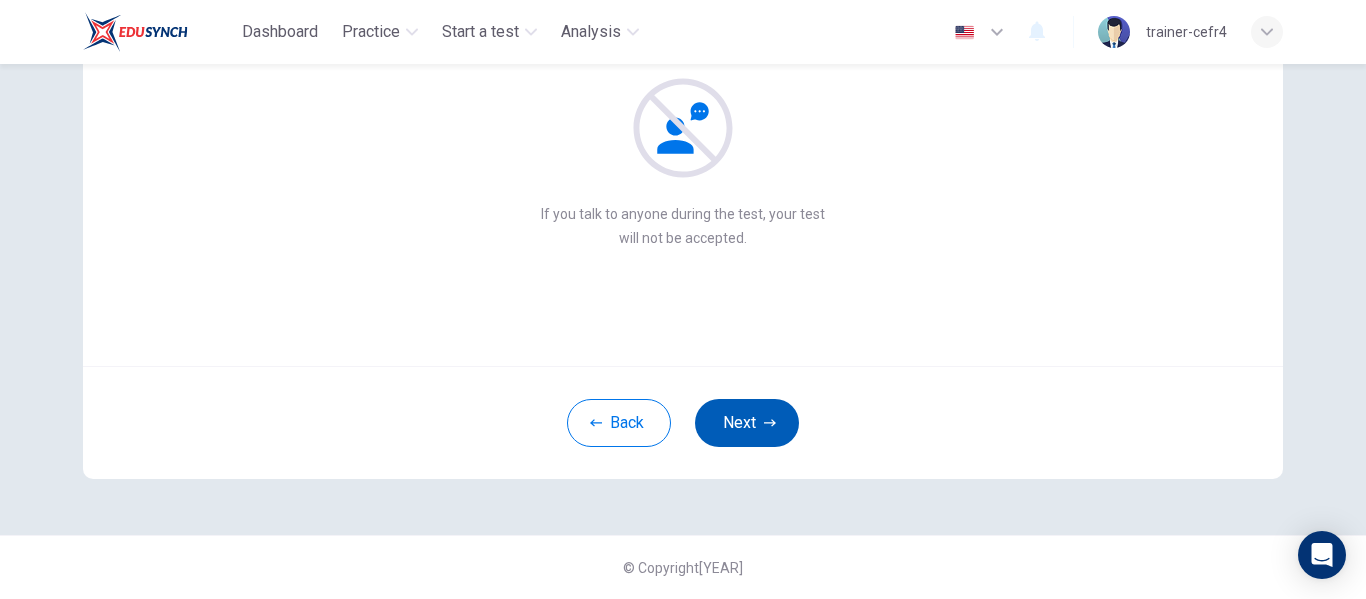 click on "Next" at bounding box center [747, 423] 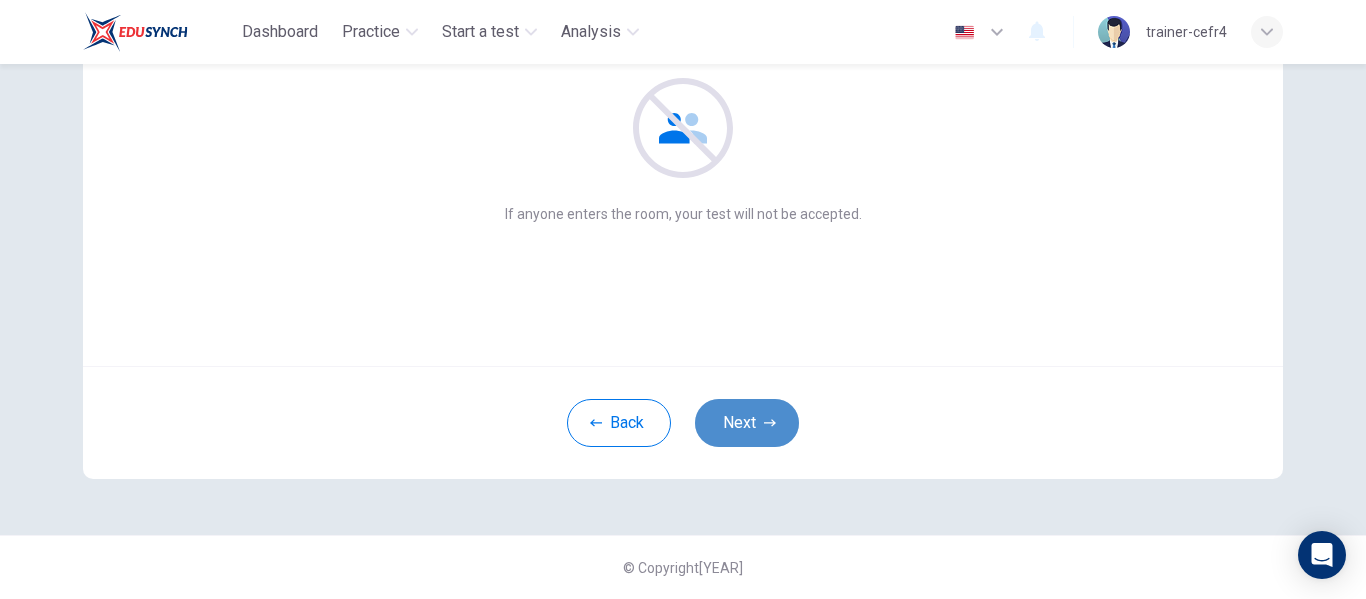 click on "Next" at bounding box center (747, 423) 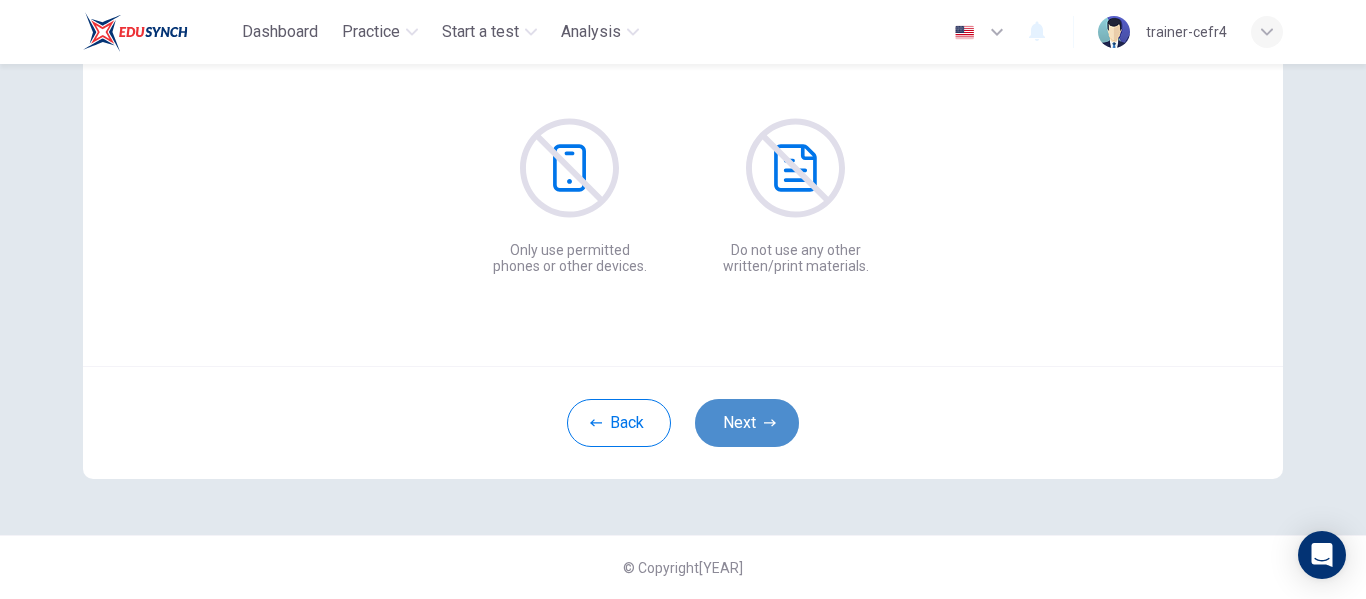 click on "Next" at bounding box center [747, 423] 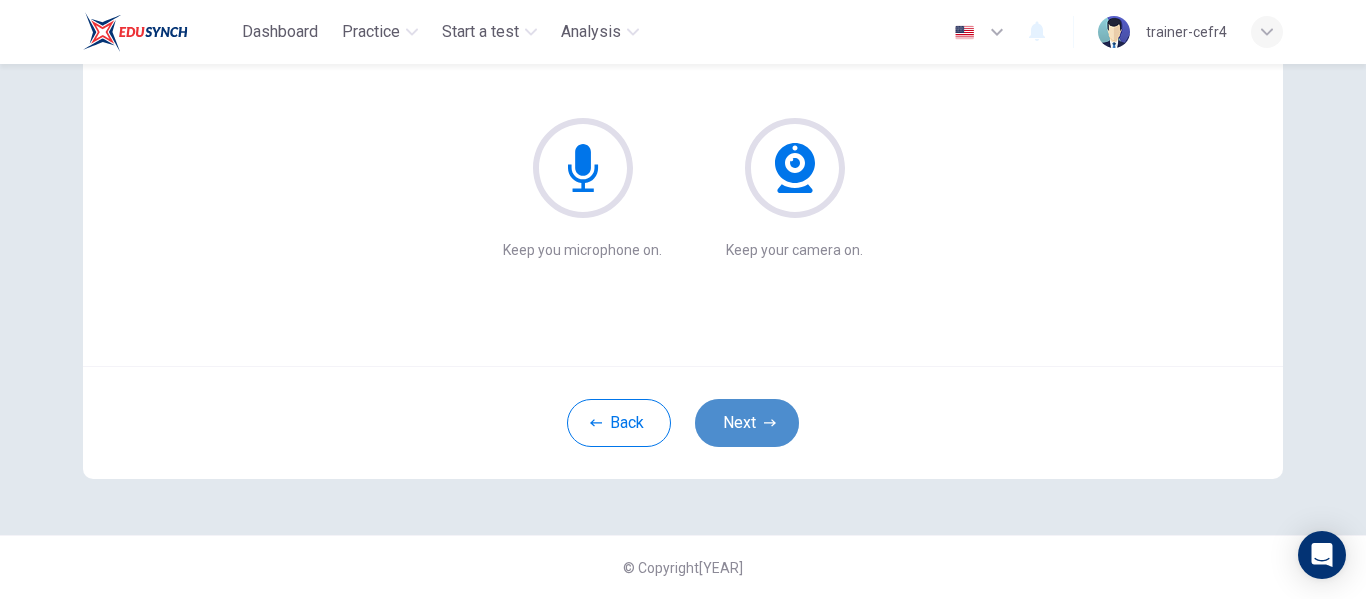 click on "Next" at bounding box center [747, 423] 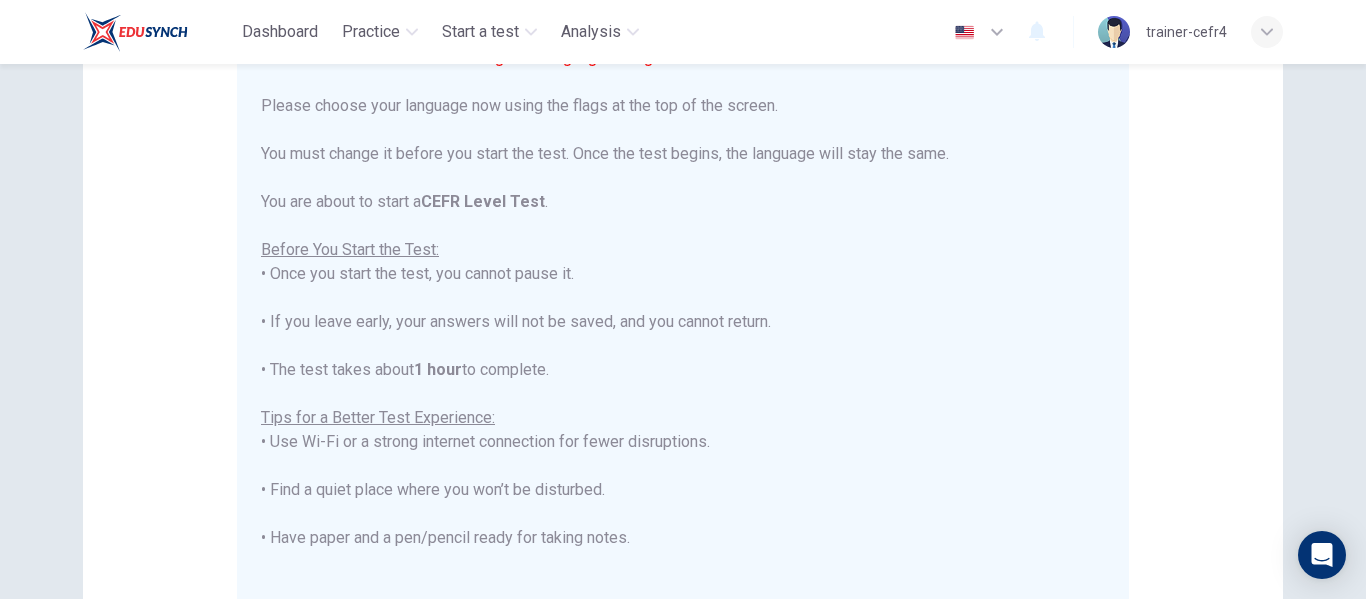 scroll, scrollTop: 191, scrollLeft: 0, axis: vertical 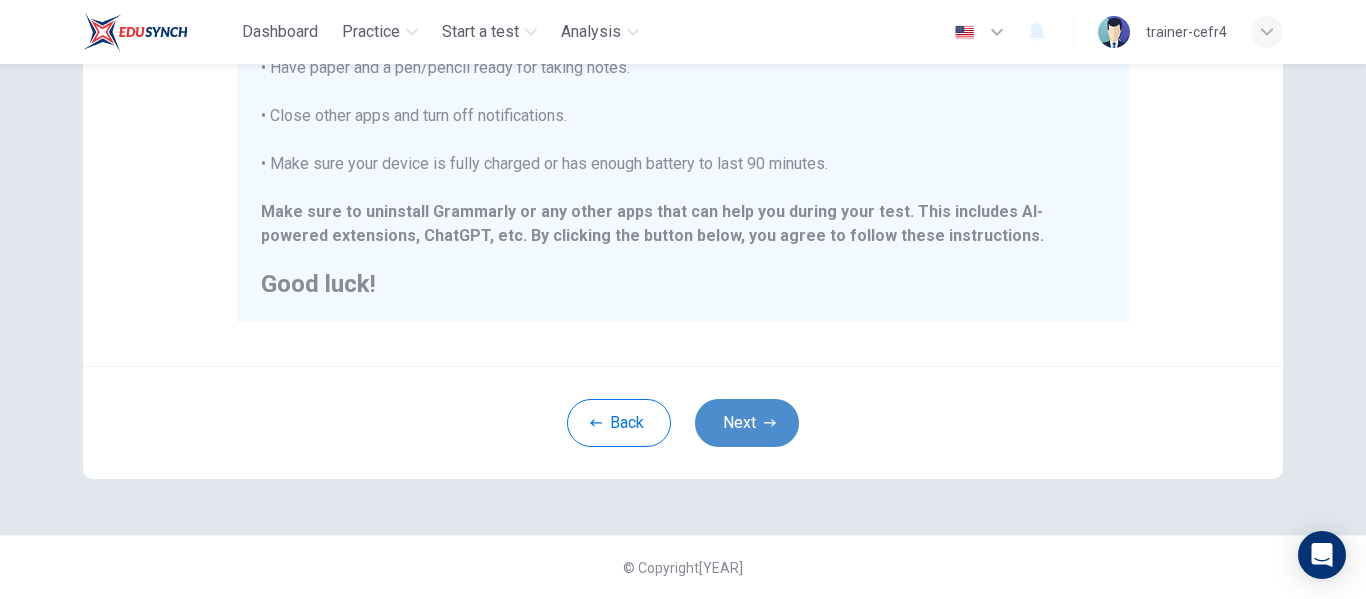 click on "Next" at bounding box center (747, 423) 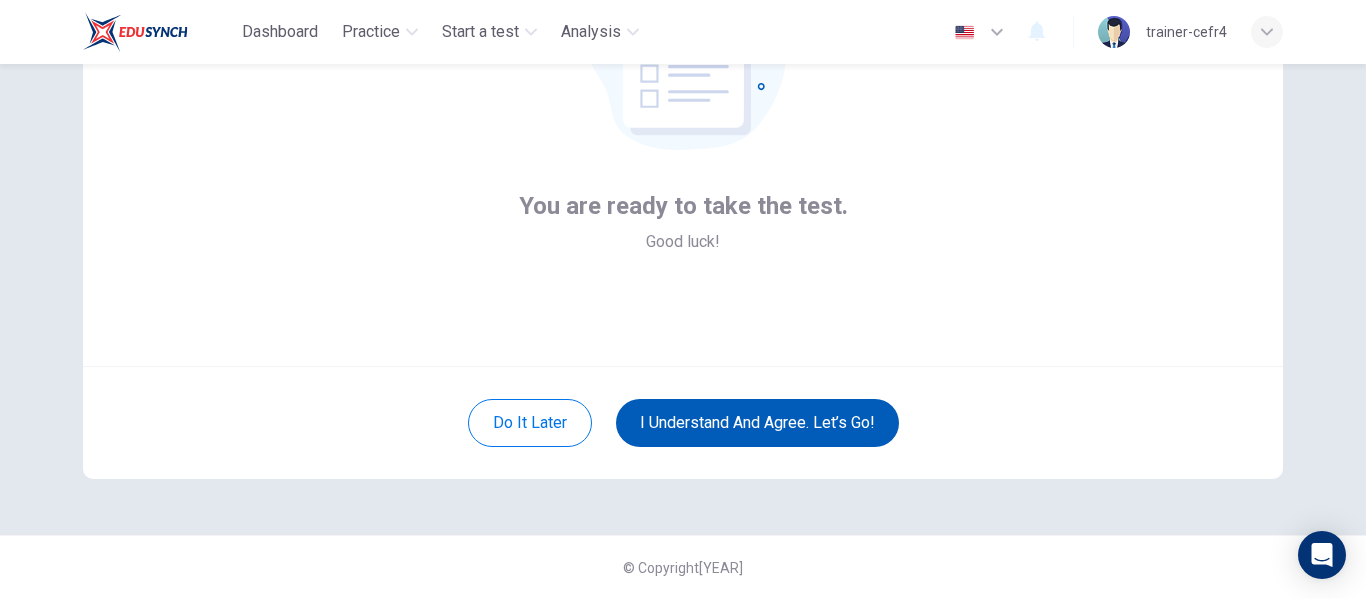 click on "I understand and agree. Let’s go!" at bounding box center [757, 423] 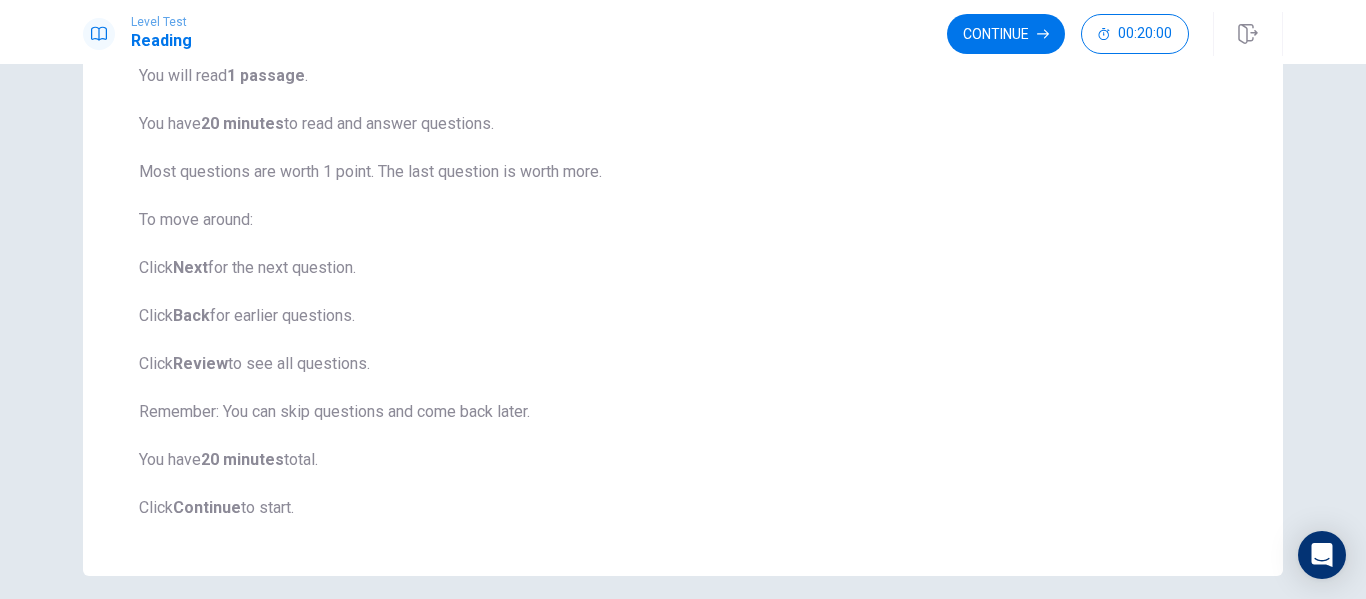scroll, scrollTop: 257, scrollLeft: 0, axis: vertical 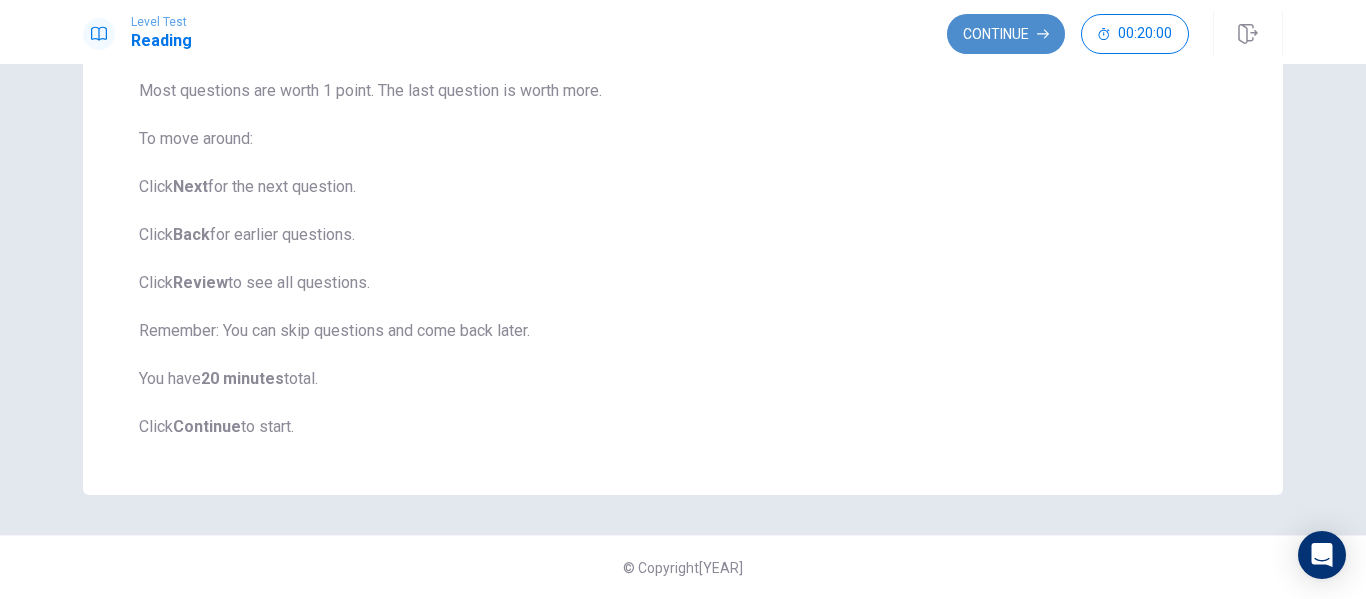 click on "Continue" at bounding box center (1006, 34) 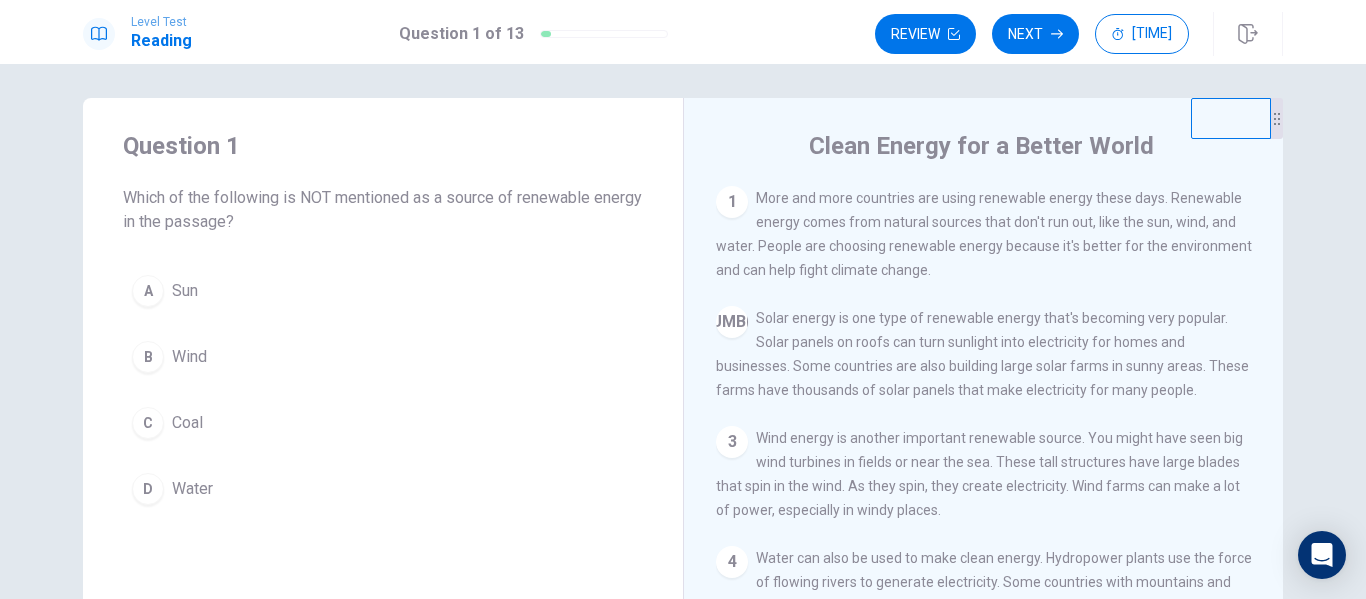 scroll, scrollTop: 0, scrollLeft: 0, axis: both 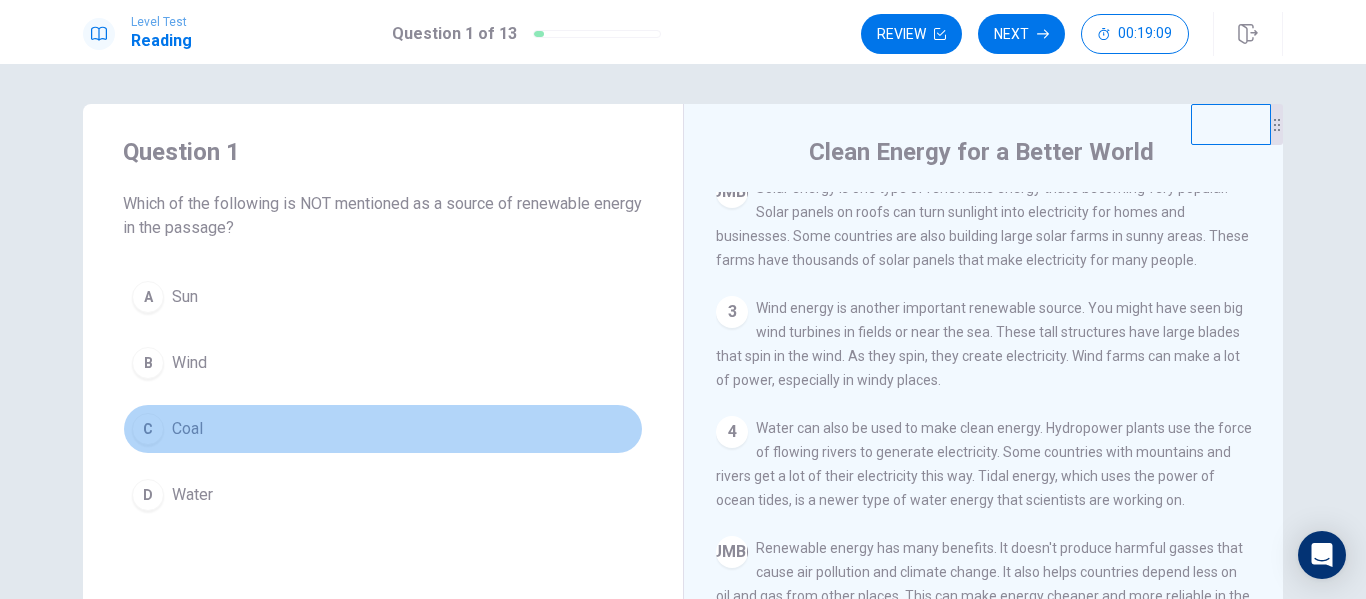 click on "Coal" at bounding box center (185, 297) 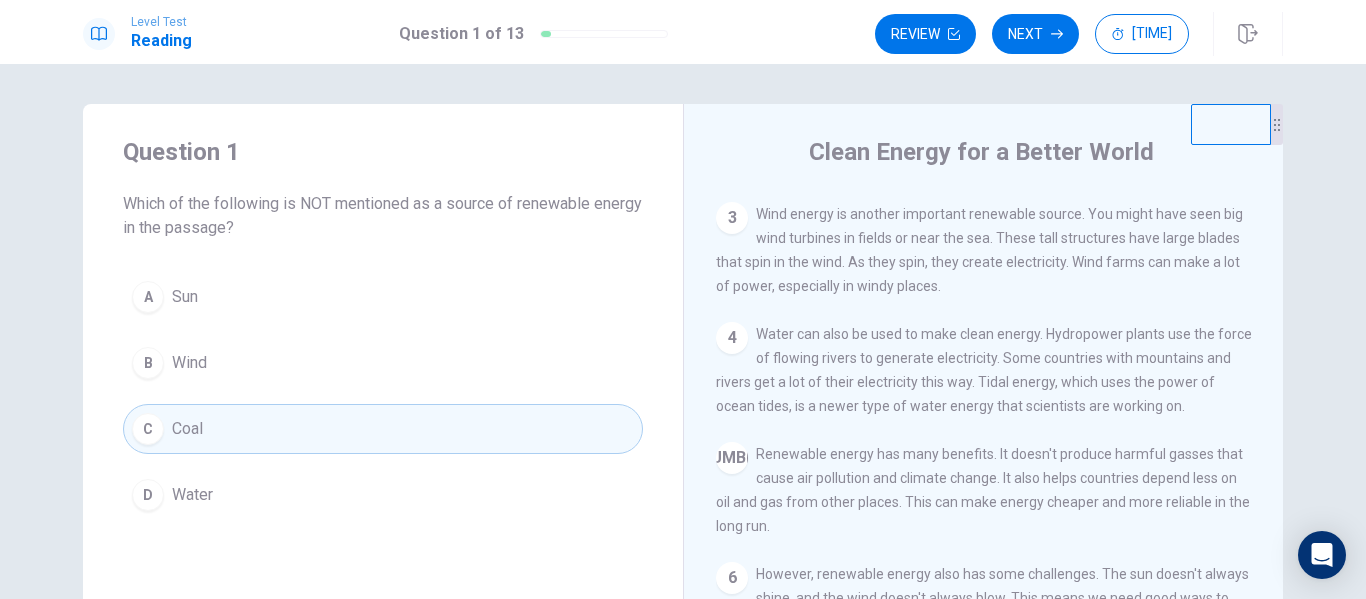 scroll, scrollTop: 237, scrollLeft: 0, axis: vertical 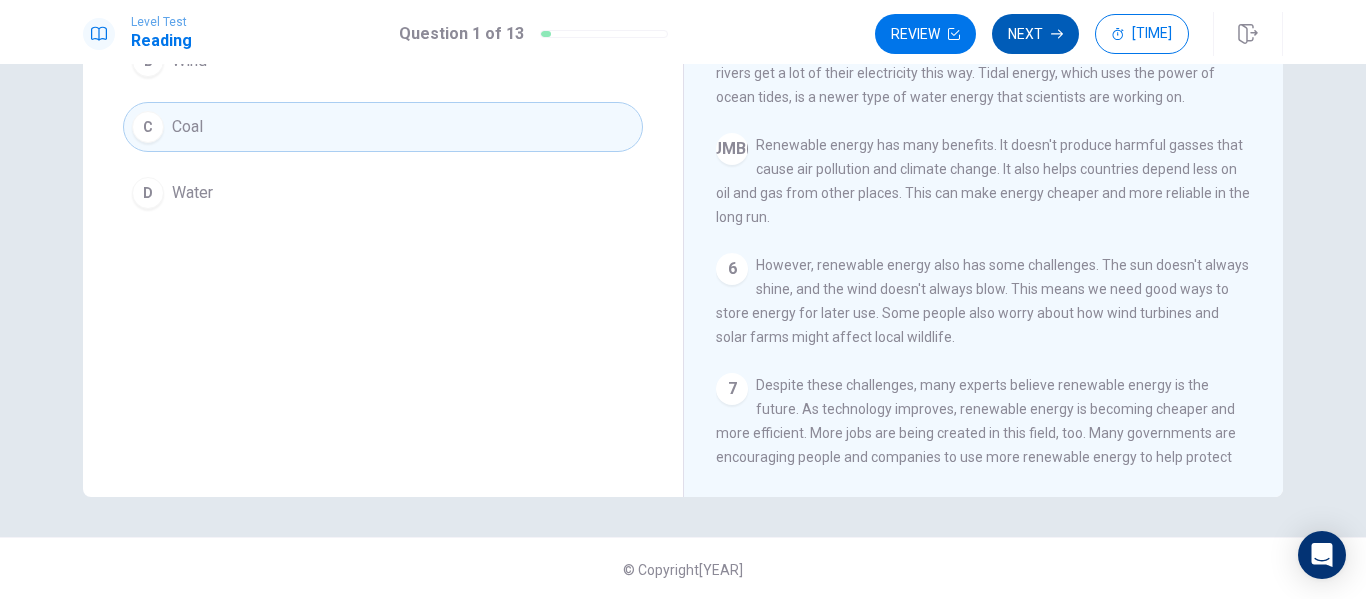 click on "Next" at bounding box center [1035, 34] 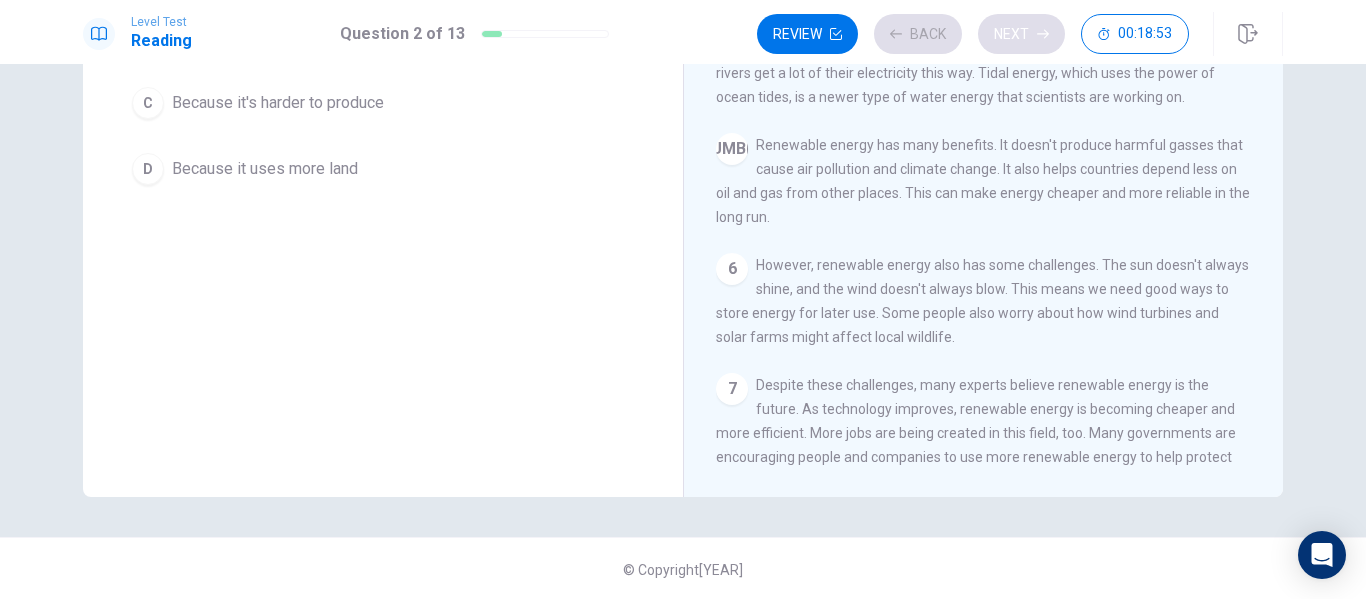 scroll, scrollTop: 278, scrollLeft: 0, axis: vertical 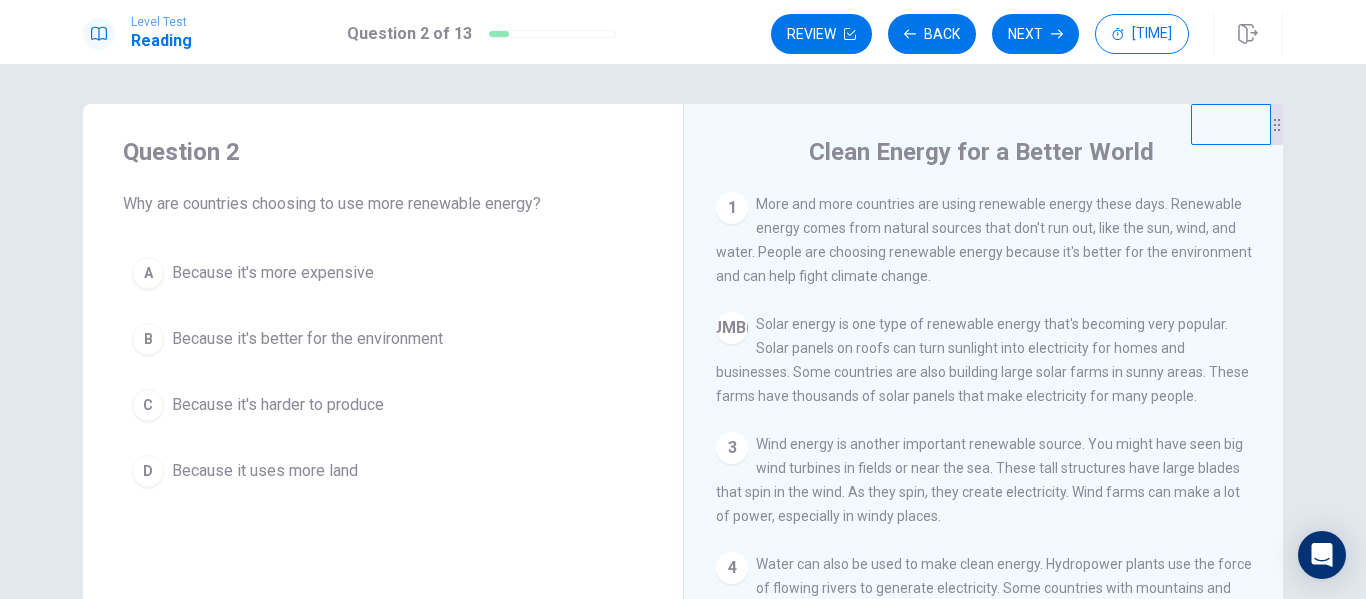 click on "B Because it's better for the environment" at bounding box center (383, 339) 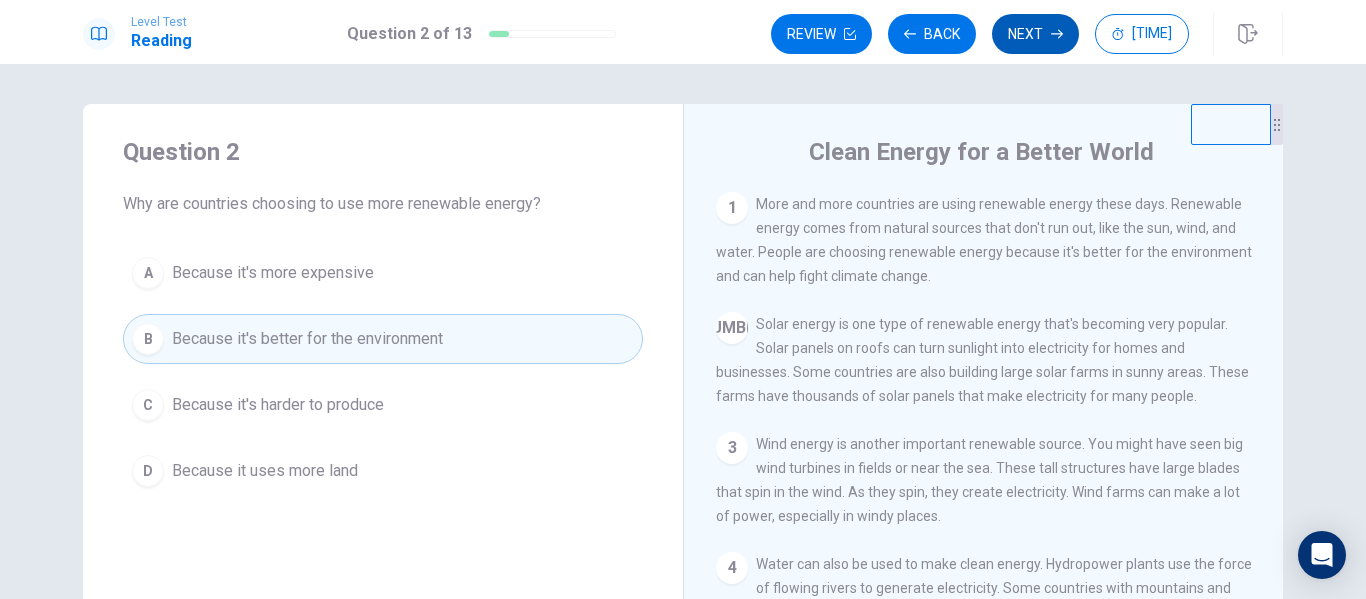 click on "Next" at bounding box center [1035, 34] 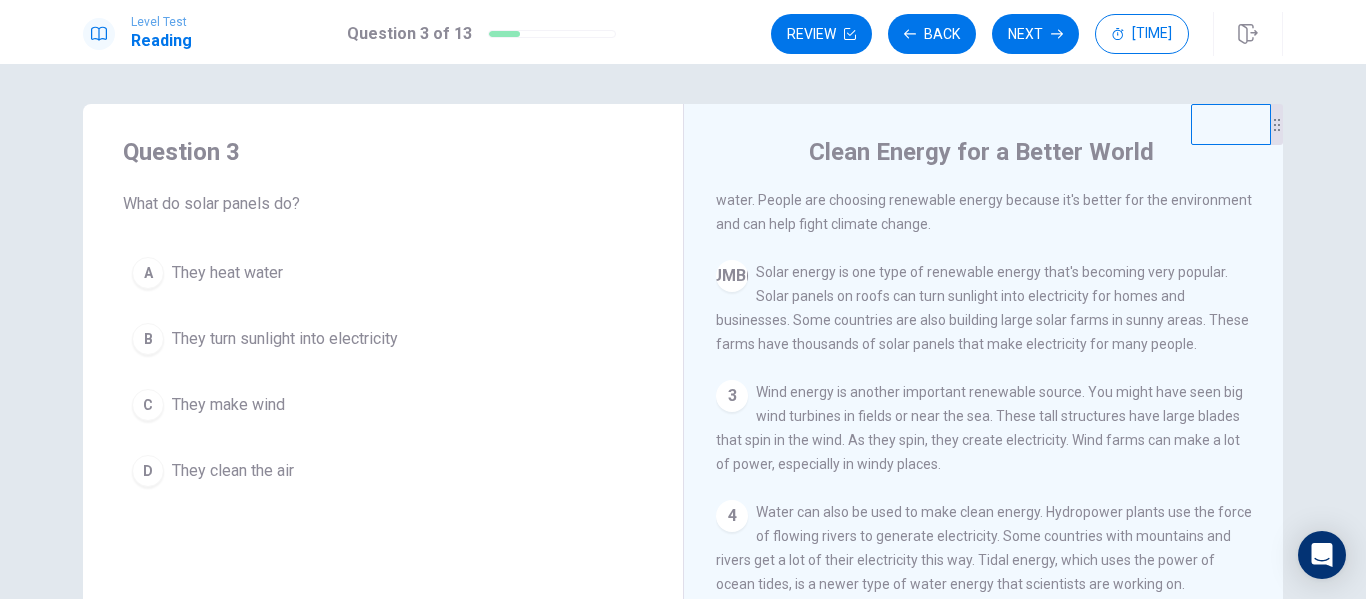 scroll, scrollTop: 67, scrollLeft: 0, axis: vertical 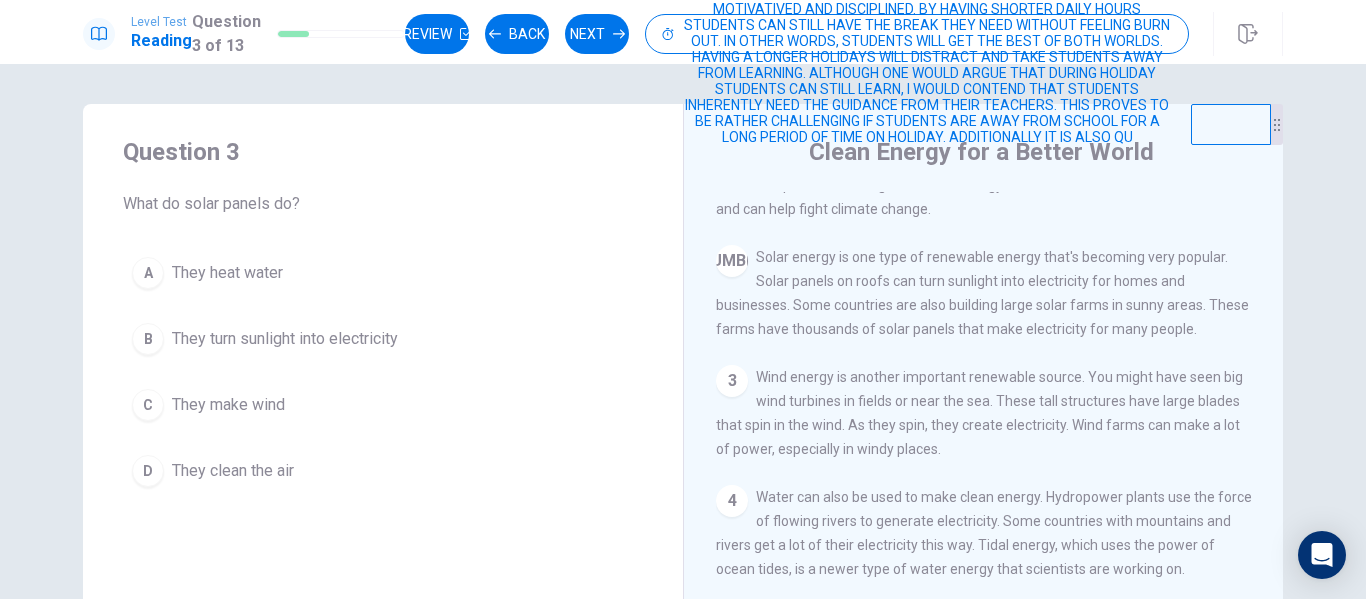 click on "They turn sunlight into electricity" at bounding box center (227, 273) 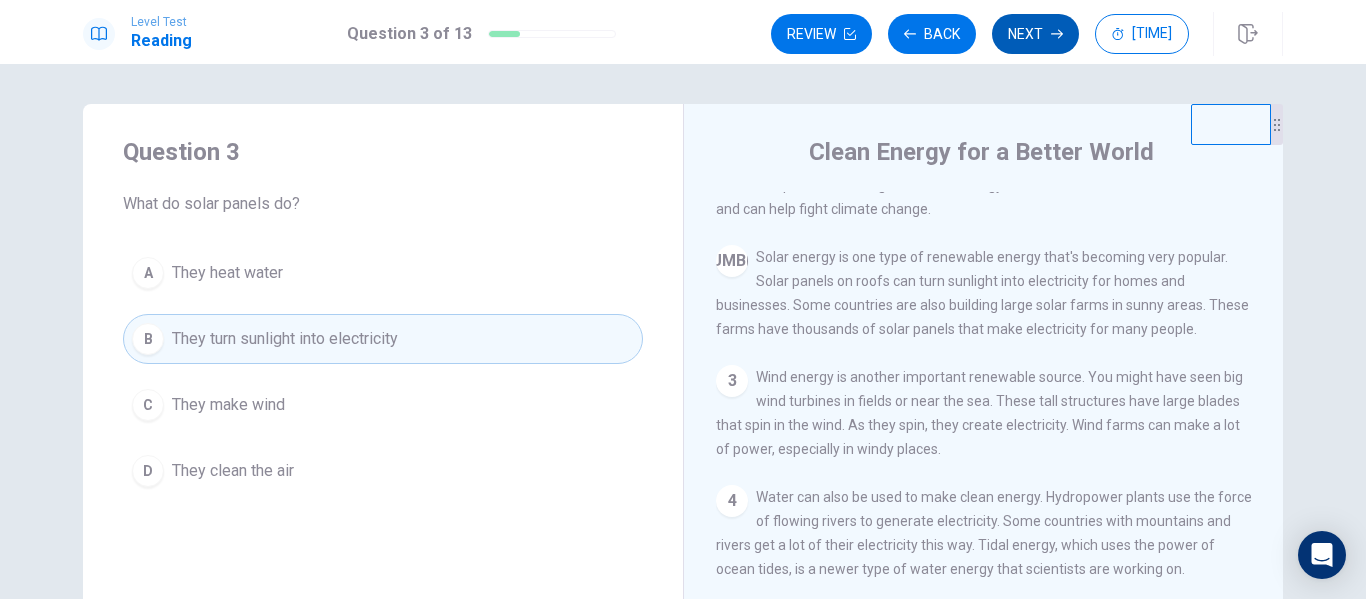 click on "Next" at bounding box center (1035, 34) 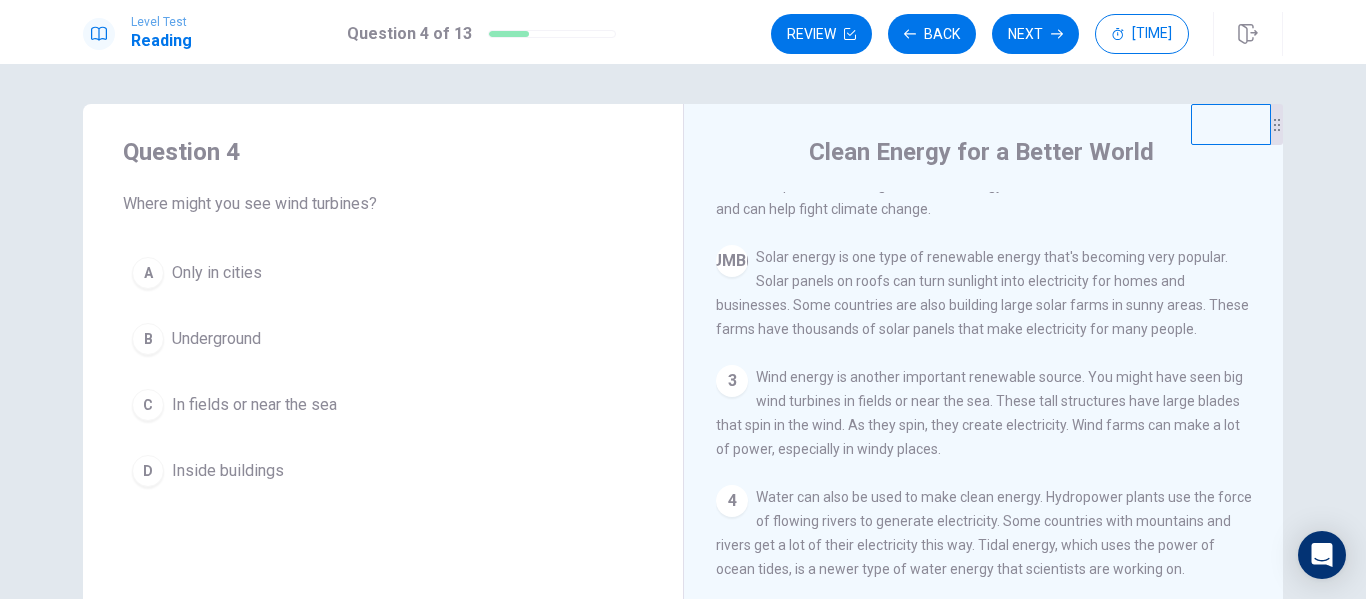 click on "In fields or near the sea" at bounding box center [217, 273] 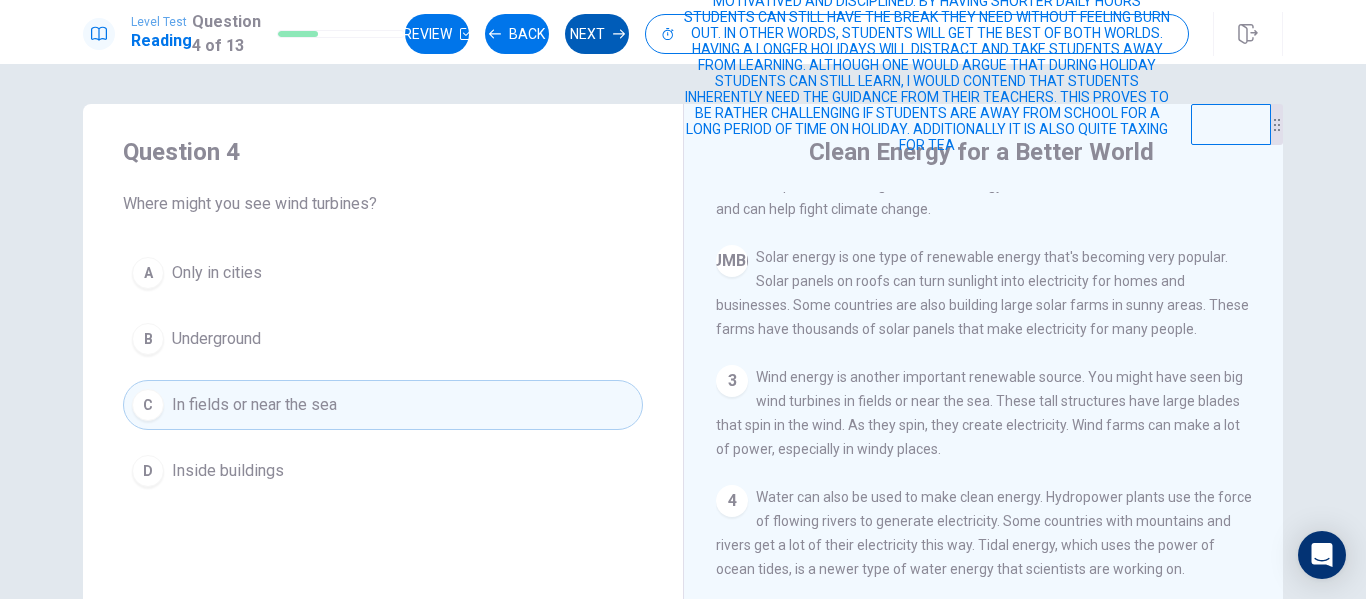 click on "Next" at bounding box center (597, 34) 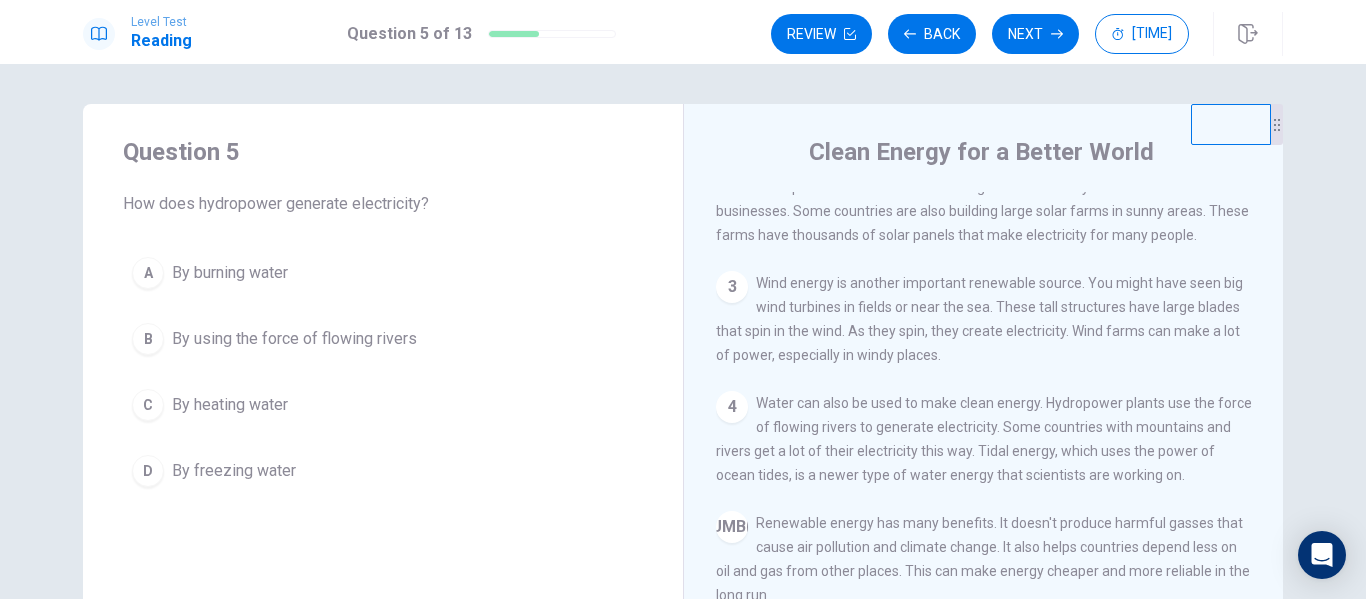 scroll, scrollTop: 162, scrollLeft: 0, axis: vertical 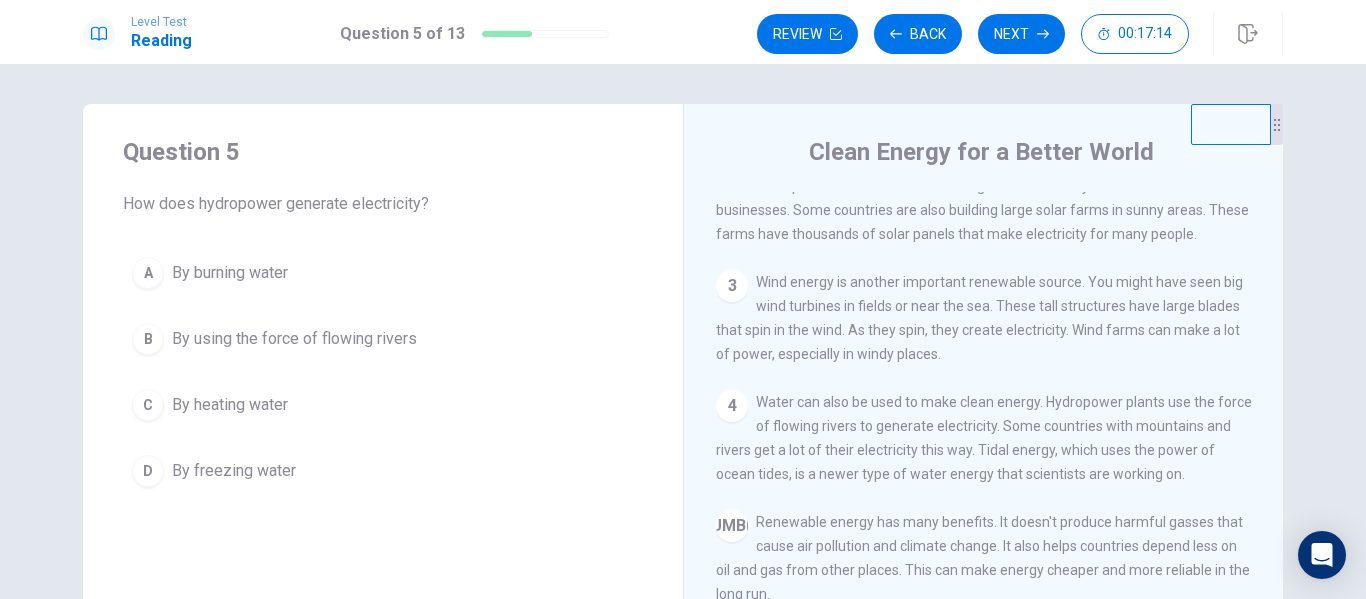 click on "By using the force of flowing rivers" at bounding box center (230, 273) 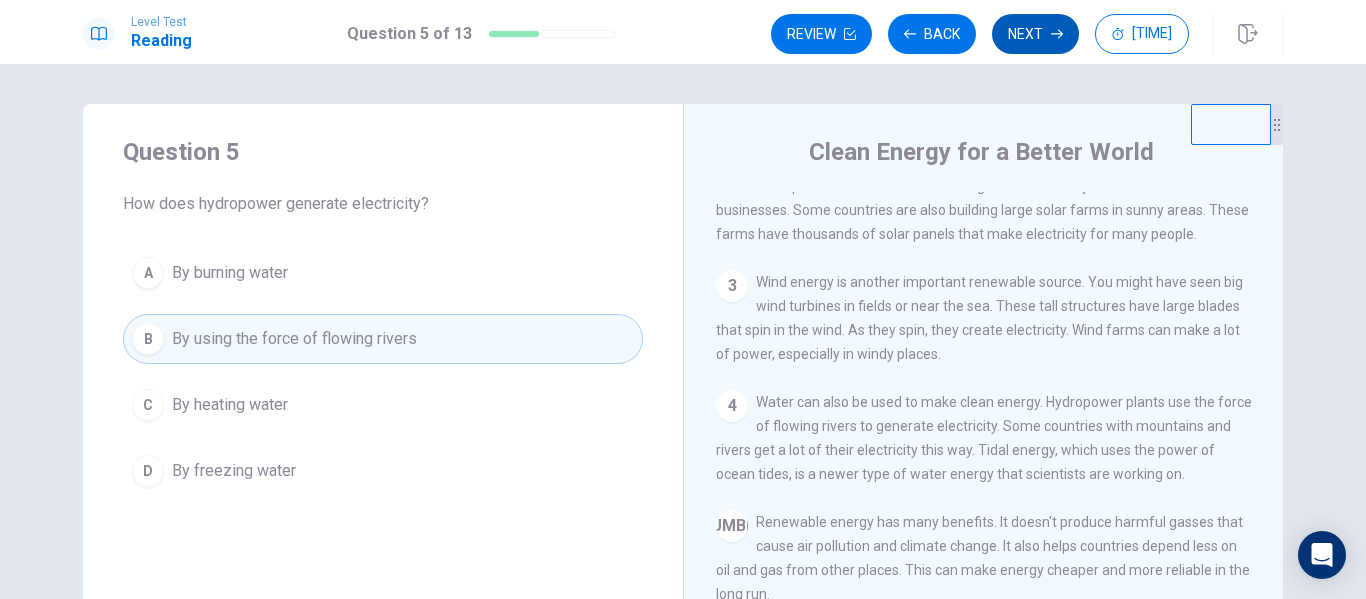 click on "Next" at bounding box center [1035, 34] 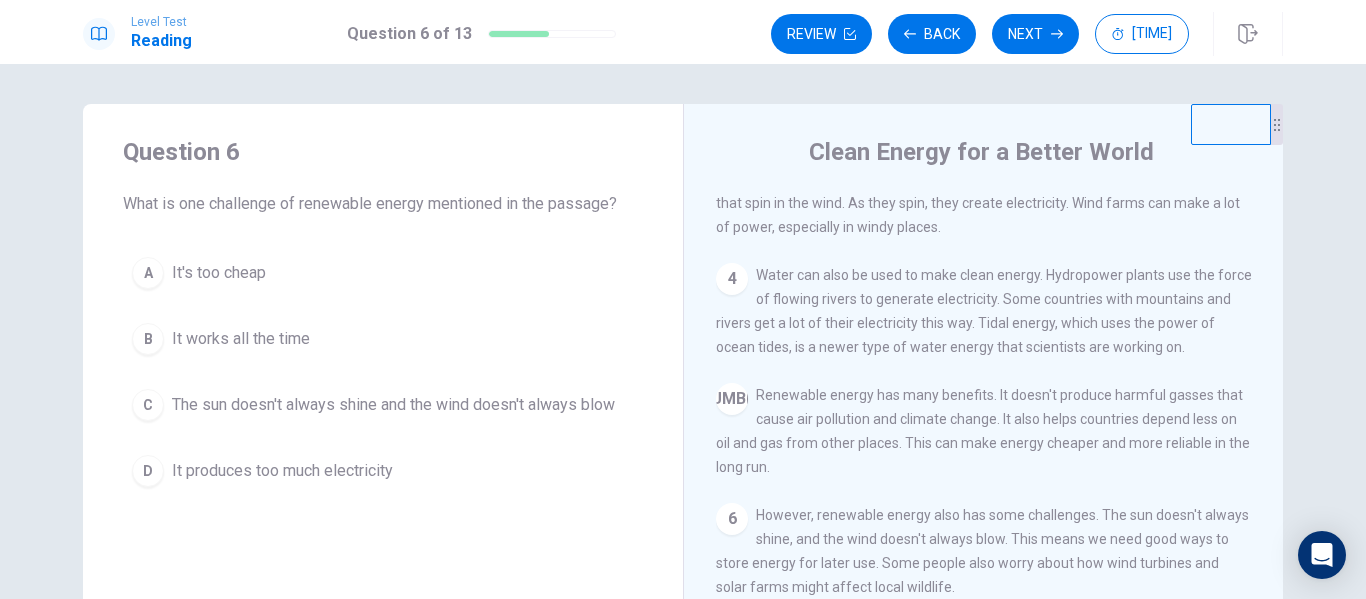 scroll, scrollTop: 318, scrollLeft: 0, axis: vertical 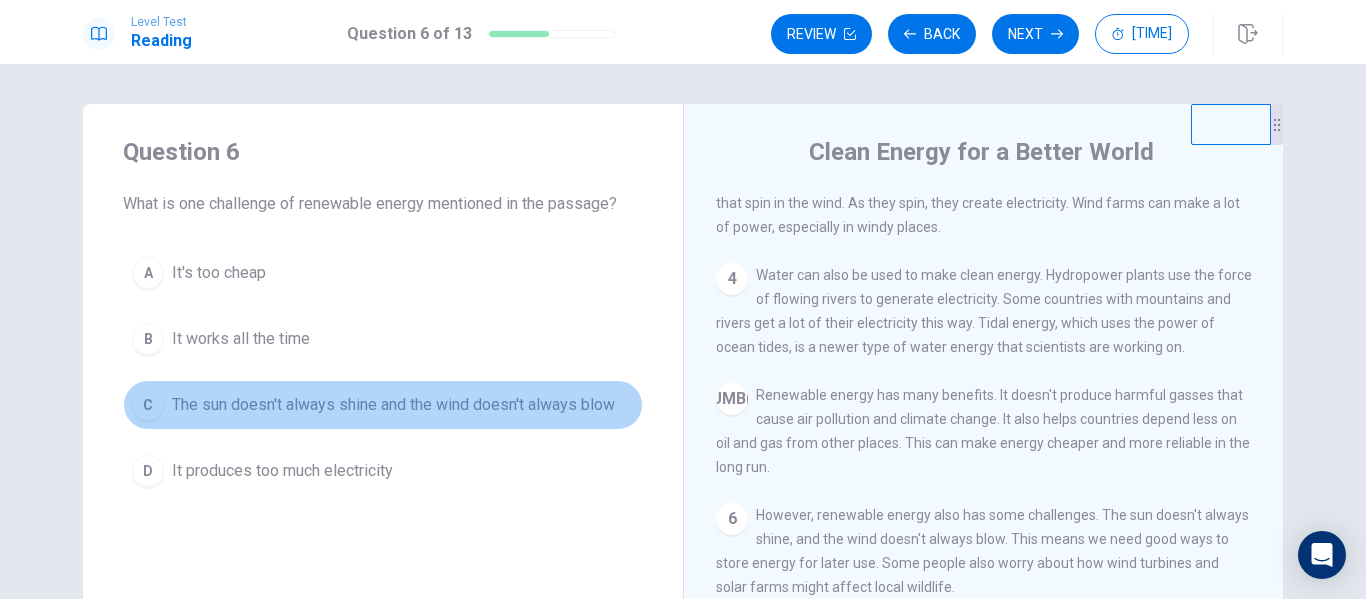 click on "The sun doesn't always shine and the wind doesn't always blow" at bounding box center [219, 273] 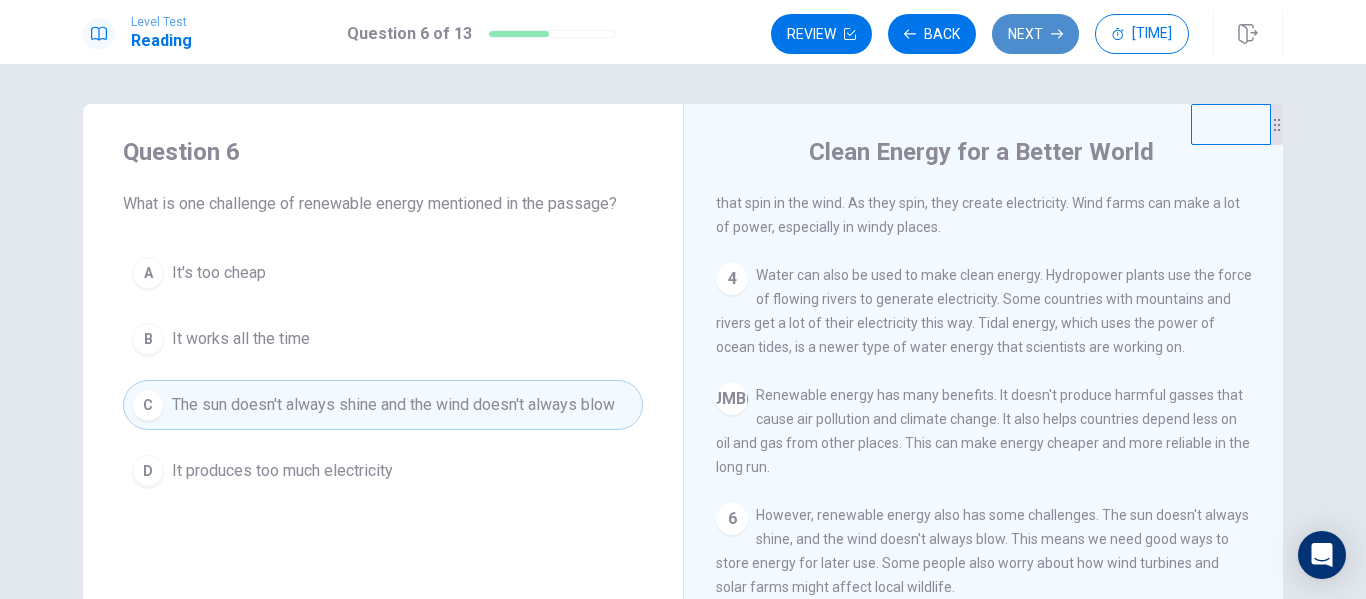 click on "Next" at bounding box center [1035, 34] 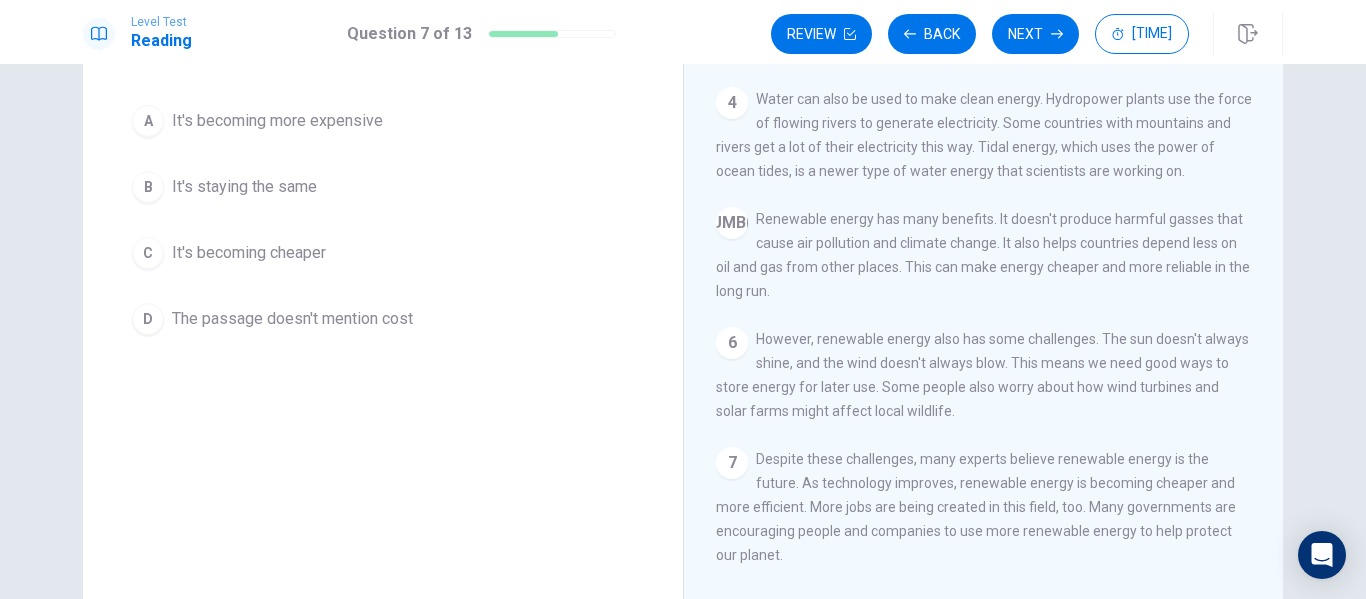 scroll, scrollTop: 155, scrollLeft: 0, axis: vertical 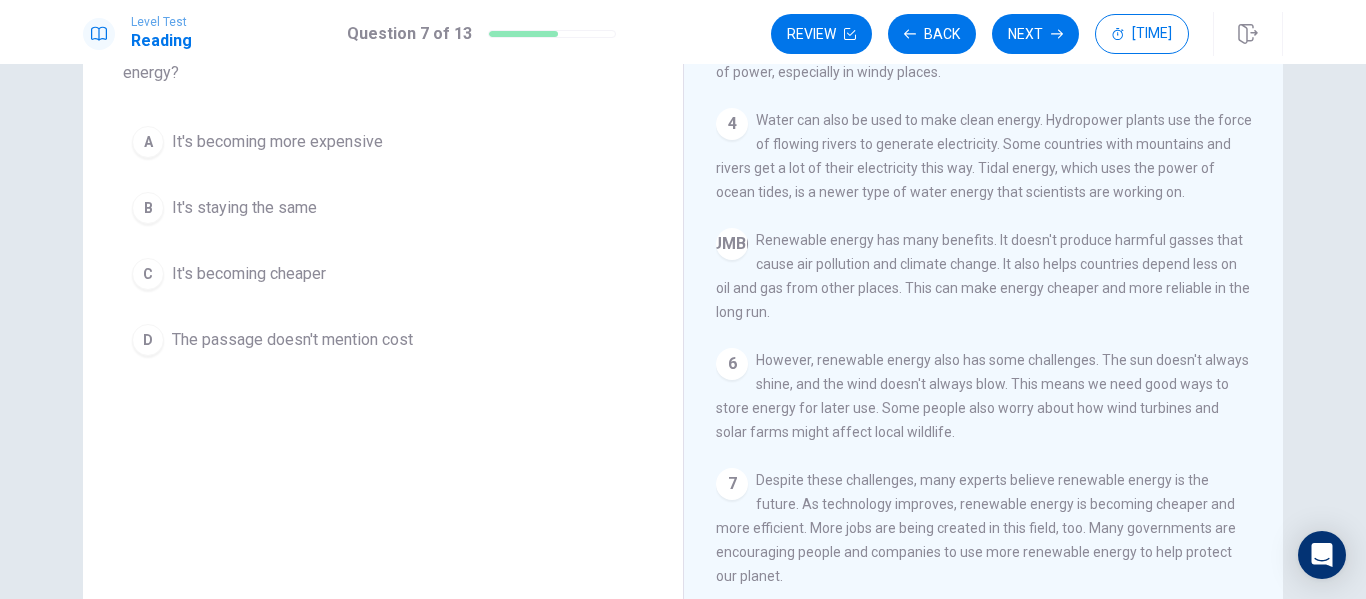 click on "It's becoming cheaper" at bounding box center [277, 142] 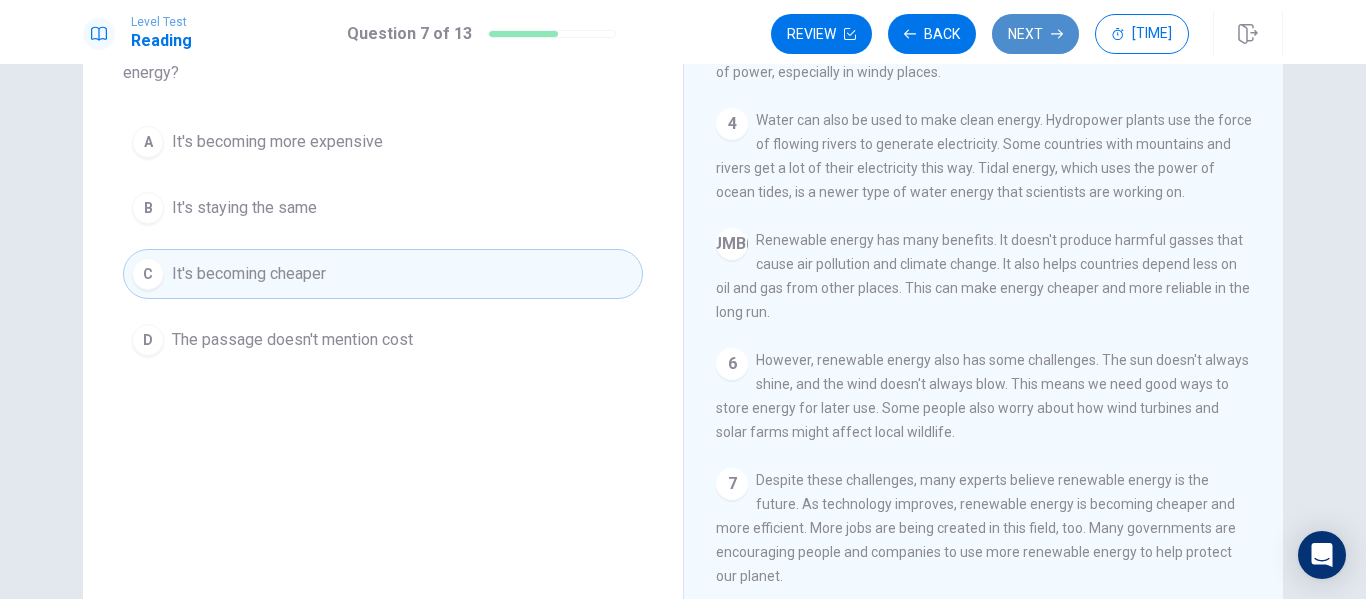 click on "Next" at bounding box center (1035, 34) 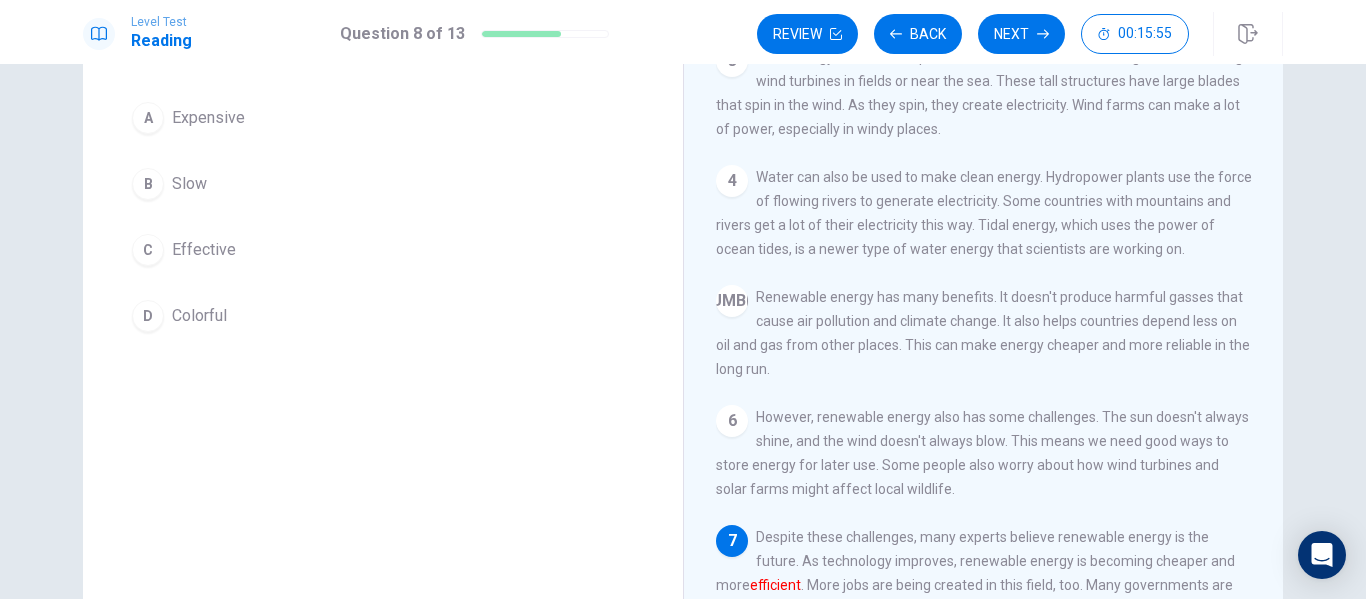 scroll, scrollTop: 203, scrollLeft: 0, axis: vertical 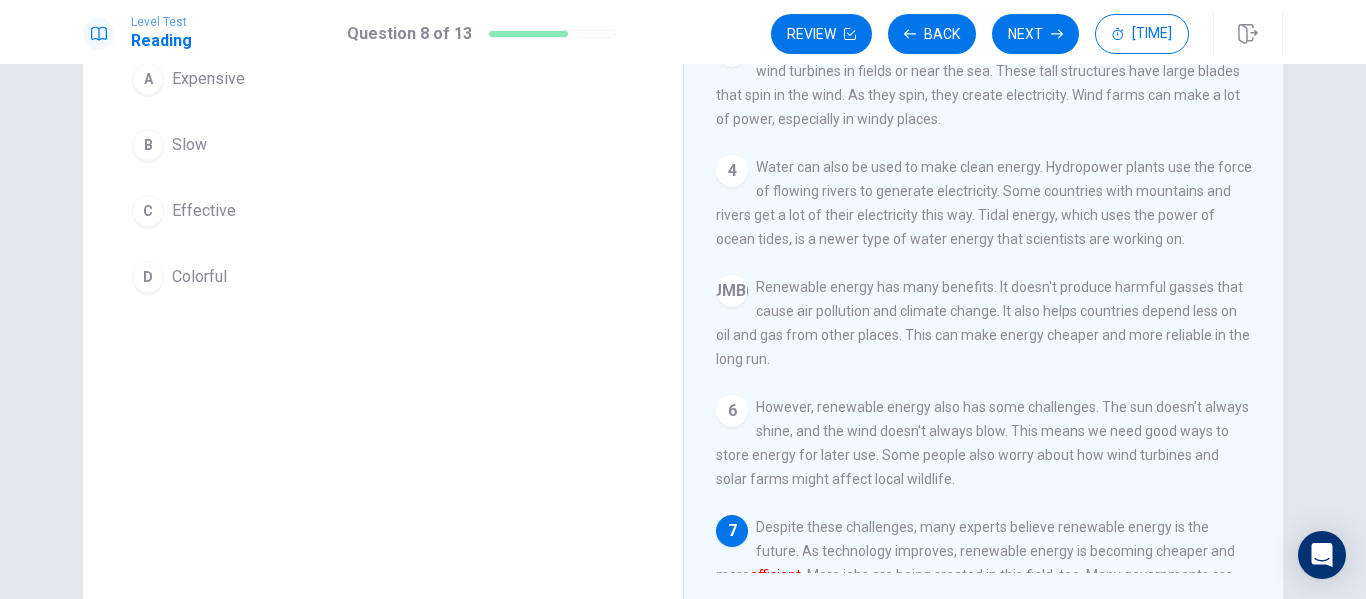 click on "Question [NUMBER] of [NUMBER] The word efficient in the paragraph is closest in meaning to: A Expensive B Slow C Effective D Colorful Clean Energy for a Better World [NUMBER] More and more countries are using renewable energy these days. Renewable energy comes from natural sources that don't run out, like the sun, wind, and water. People are choosing renewable energy because it's better for the environment and can help fight climate change. [NUMBER] Solar energy is one type of renewable energy that's becoming very popular. Solar panels on roofs can turn sunlight into electricity for homes and businesses. Some countries are also building large solar farms in sunny areas. These farms have thousands of solar panels that make electricity for many people. [NUMBER] Wind energy is another important renewable source. You might have seen big wind turbines in fields or near the sea. These tall structures have large blades that spin in the wind. As they spin, they create electricity. Wind farms can make a lot of power, especially in windy places. [NUMBER] [NUMBER] [NUMBER] [NUMBER]" at bounding box center [683, 257] 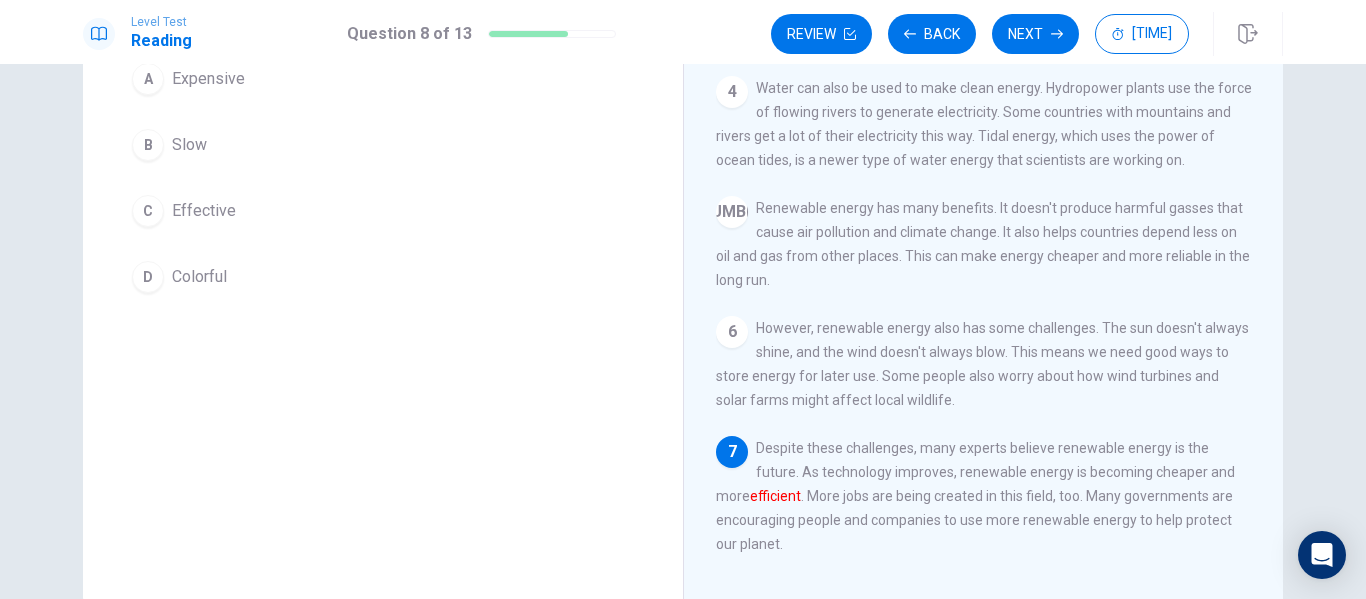 scroll, scrollTop: 318, scrollLeft: 0, axis: vertical 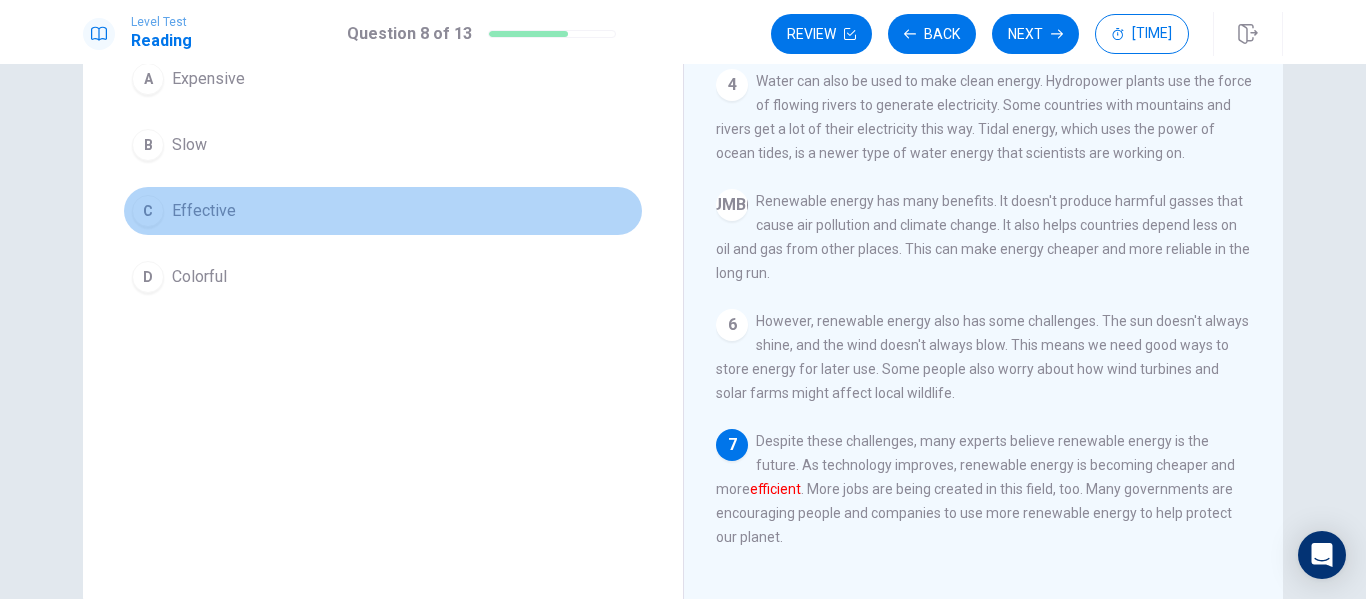 click on "Effective" at bounding box center (208, 79) 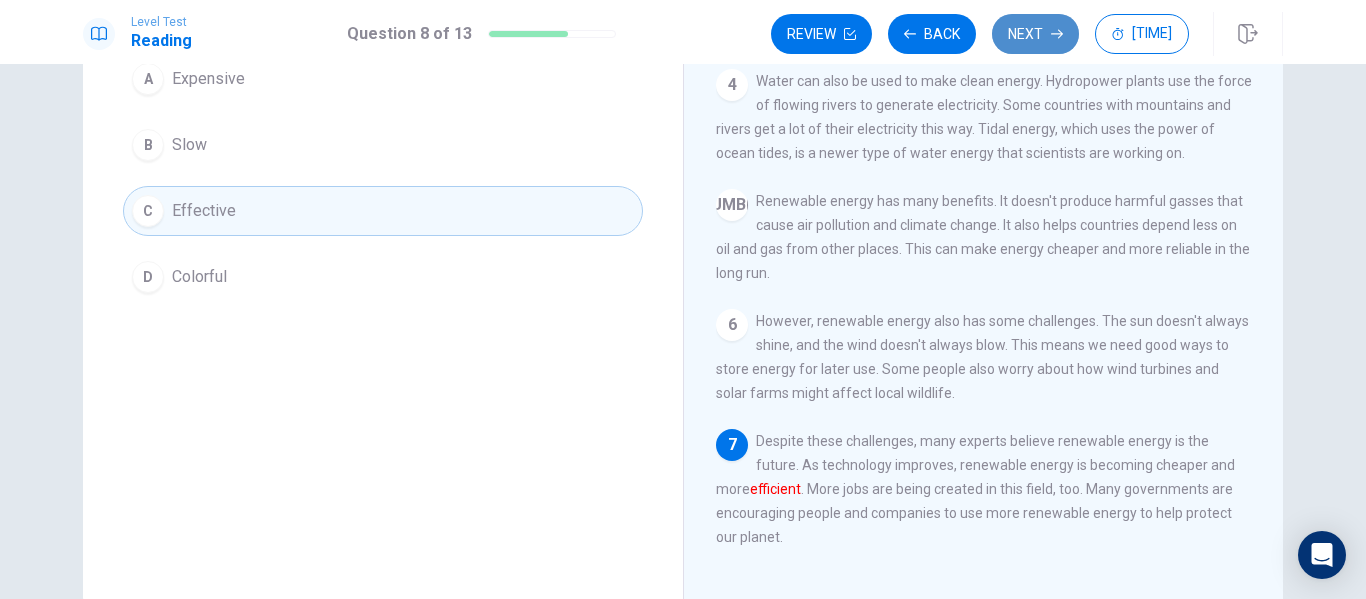 click on "Next" at bounding box center (1035, 34) 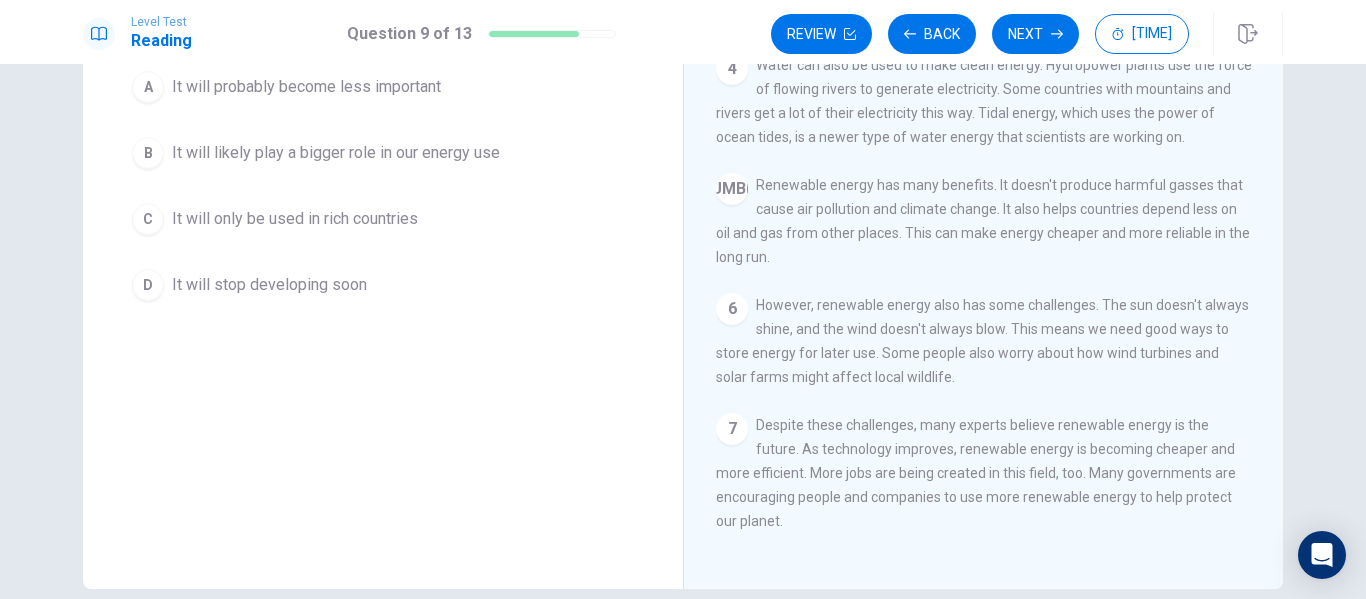 scroll, scrollTop: 166, scrollLeft: 0, axis: vertical 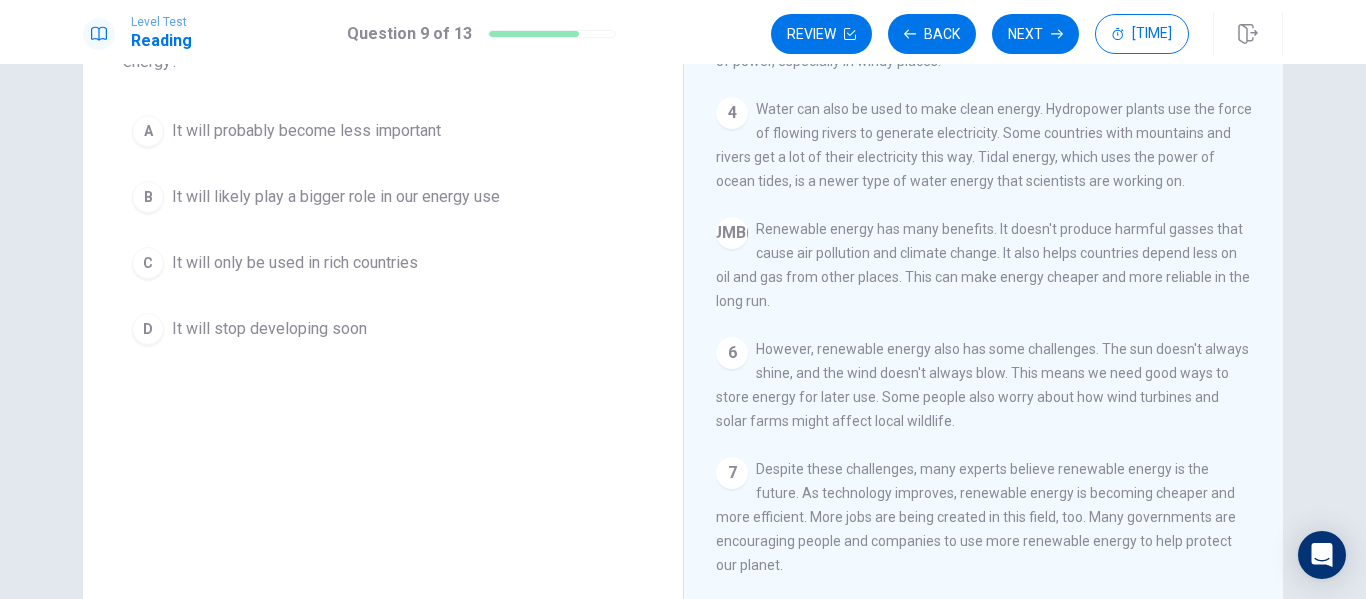 click on "It will likely play a bigger role in our energy use" at bounding box center (306, 131) 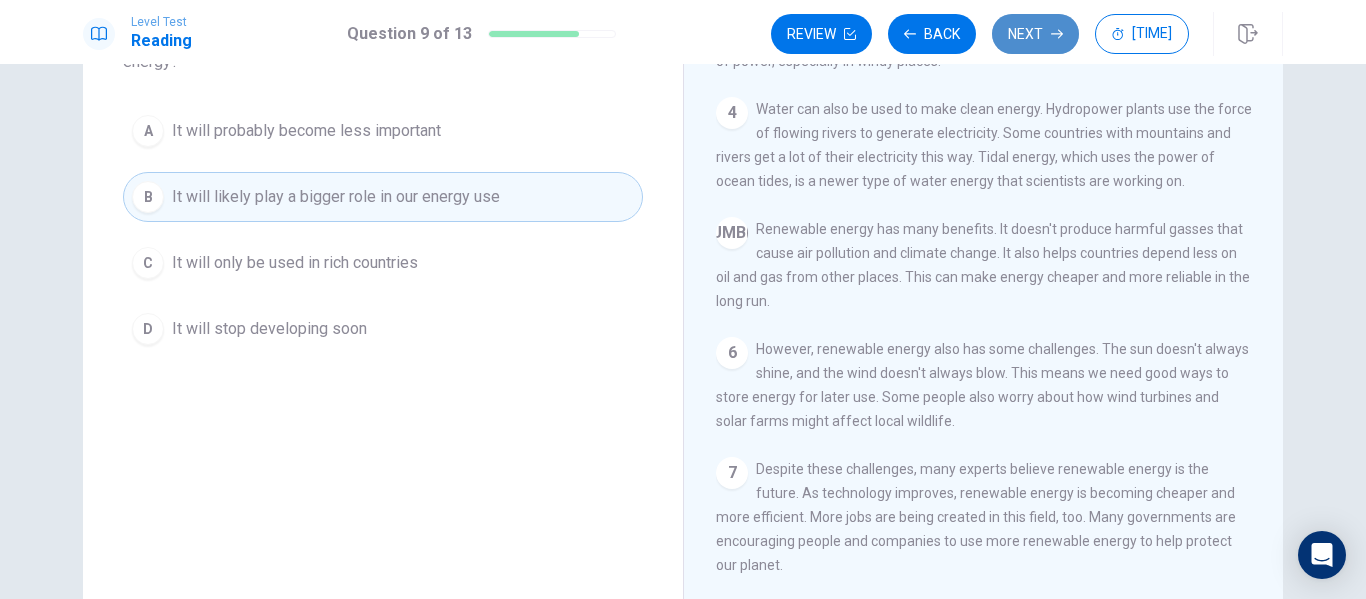 click on "Next" at bounding box center (1035, 34) 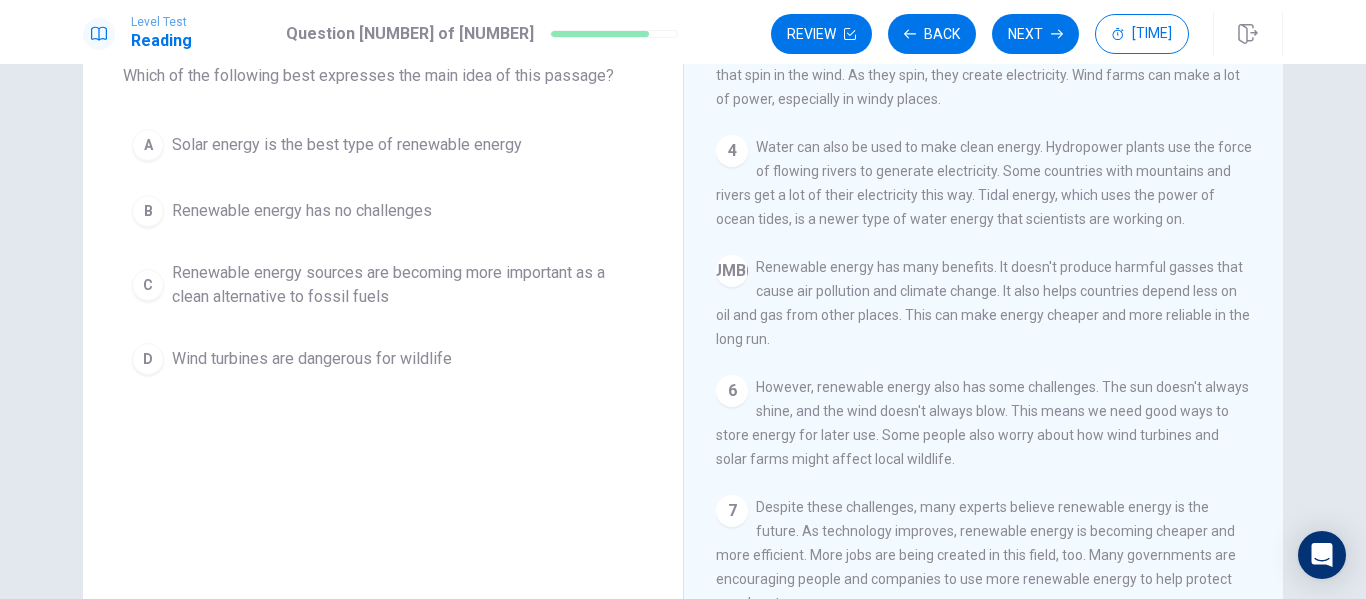 scroll, scrollTop: 190, scrollLeft: 0, axis: vertical 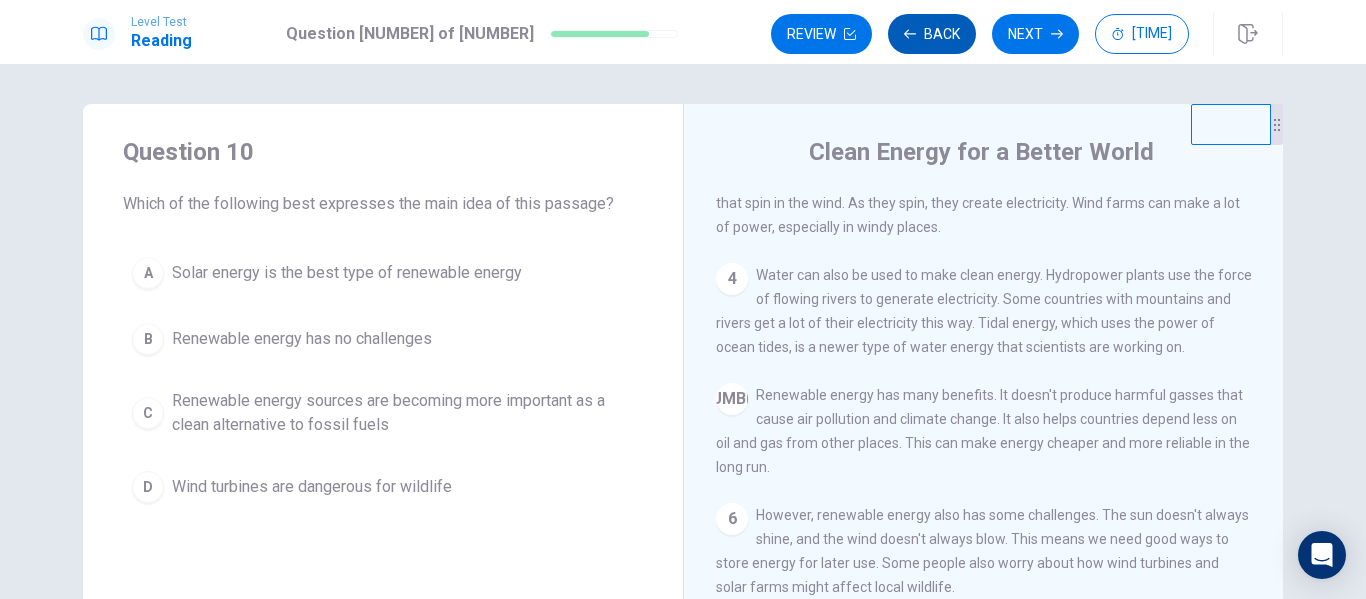 click on "Back" at bounding box center [932, 34] 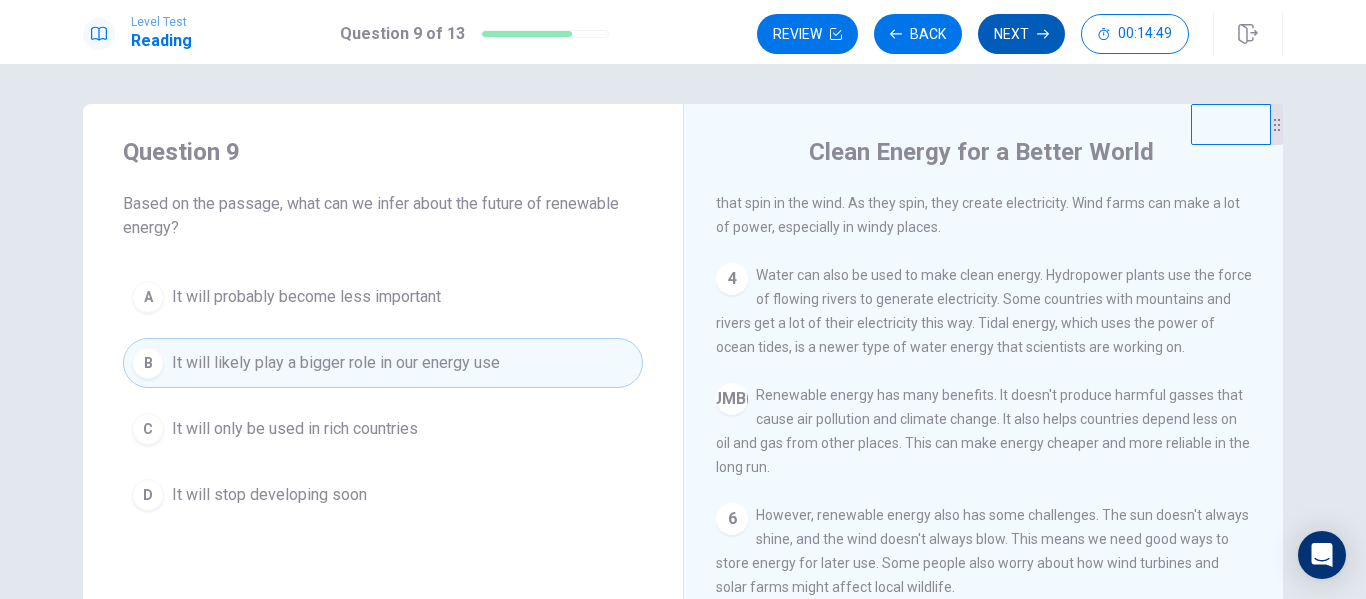 click on "Next" at bounding box center (1021, 34) 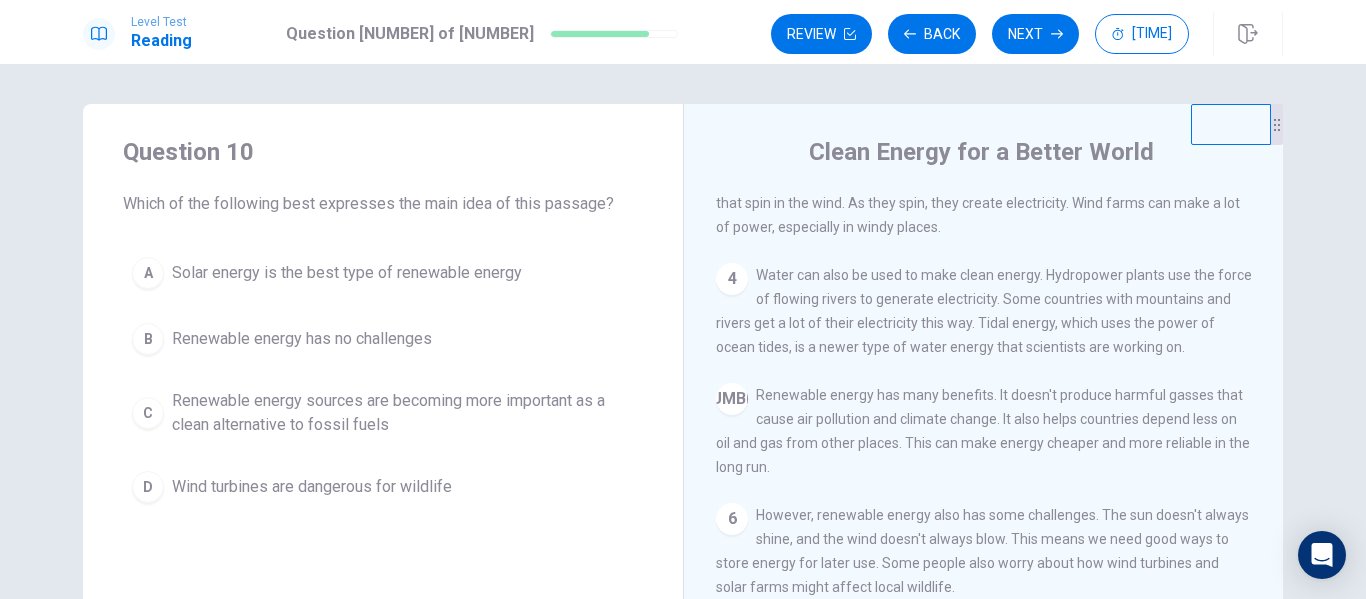 click on "Renewable energy sources are becoming more important as a clean alternative to fossil fuels" at bounding box center [347, 273] 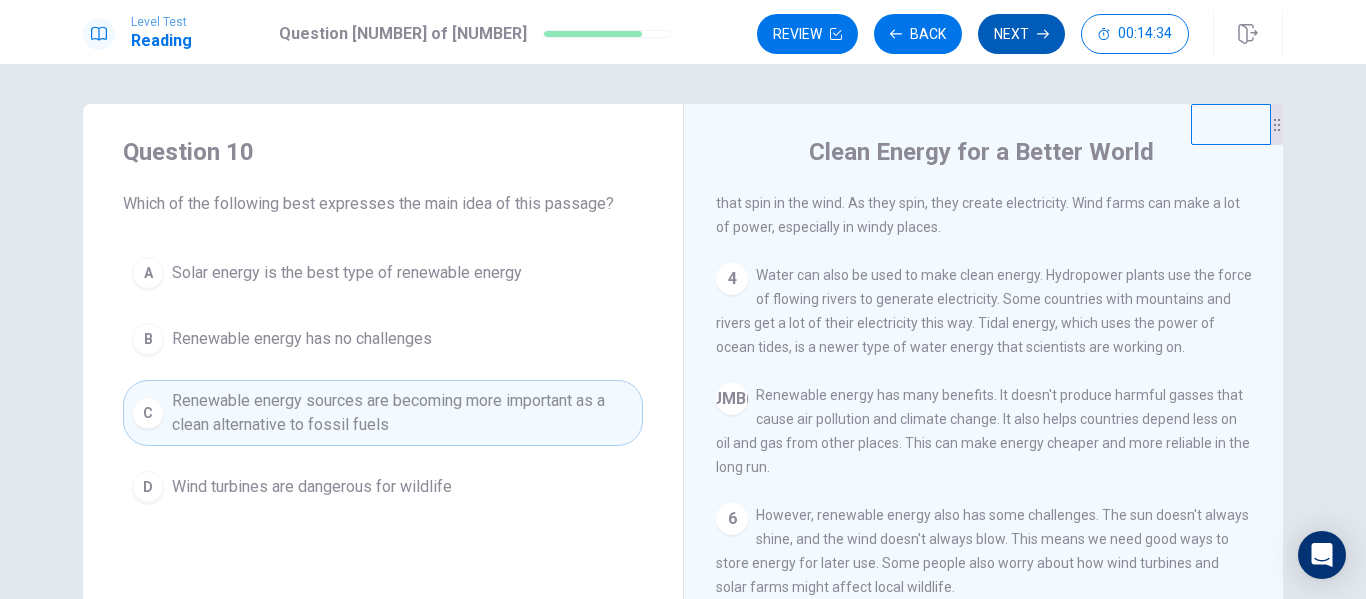 click on "Next" at bounding box center [1021, 34] 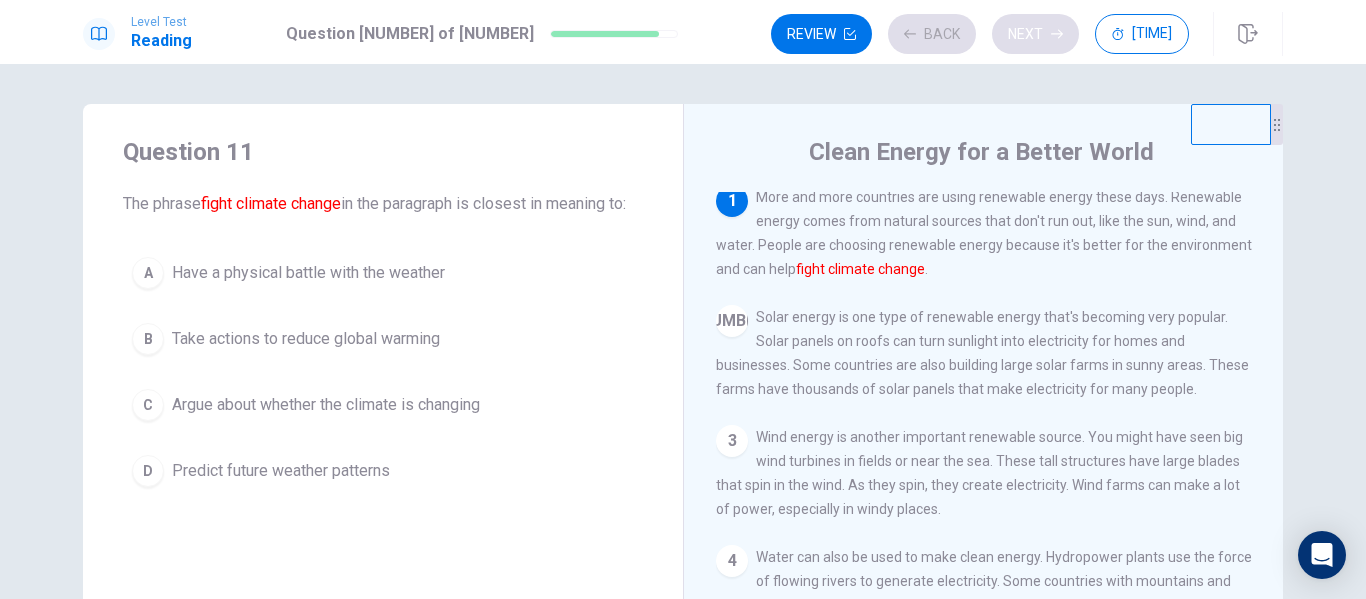 scroll, scrollTop: 0, scrollLeft: 0, axis: both 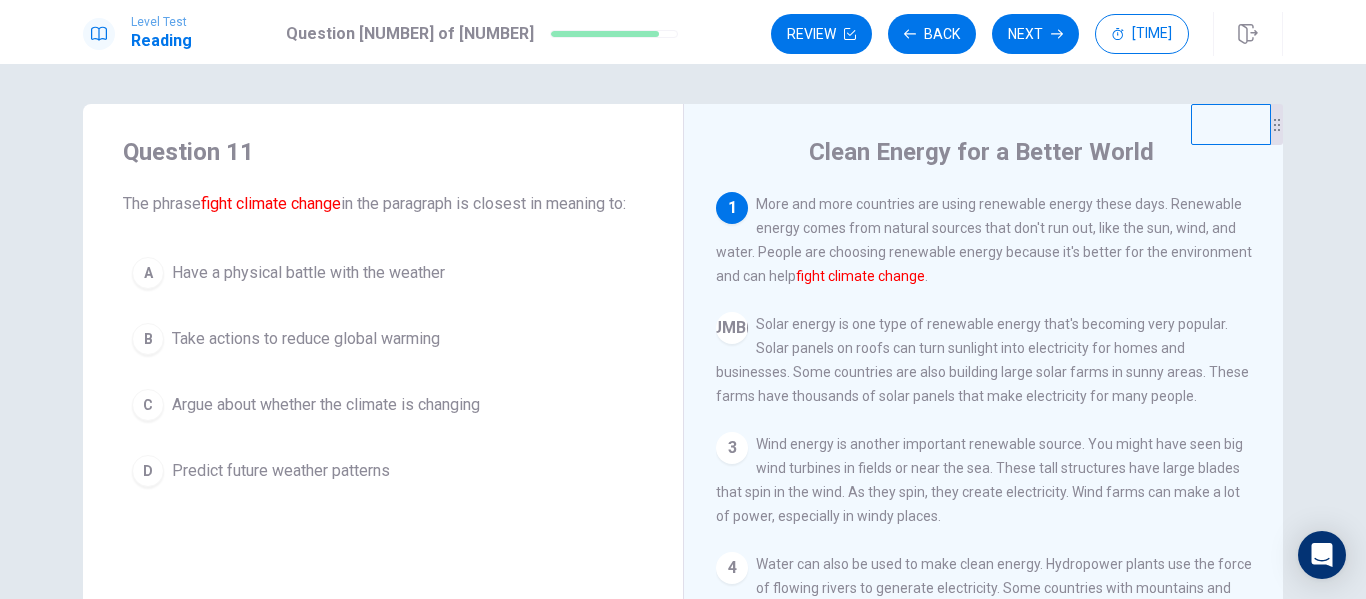 click on "Take actions to reduce global warming" at bounding box center [308, 273] 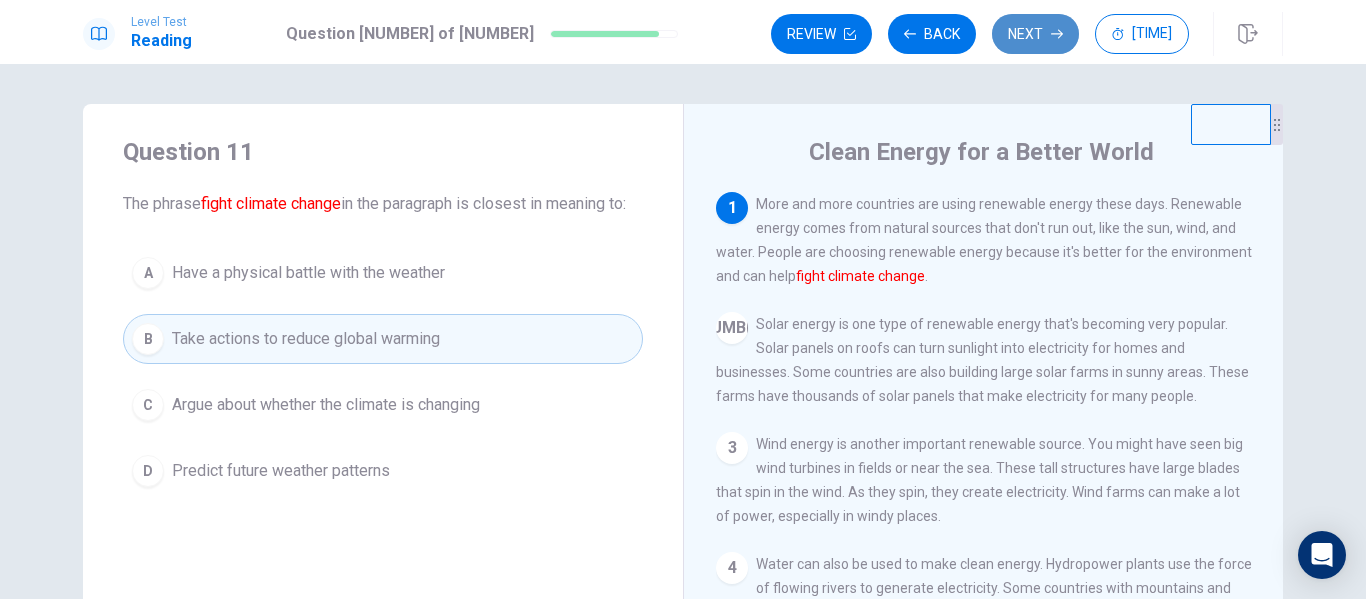 click on "Next" at bounding box center [1035, 34] 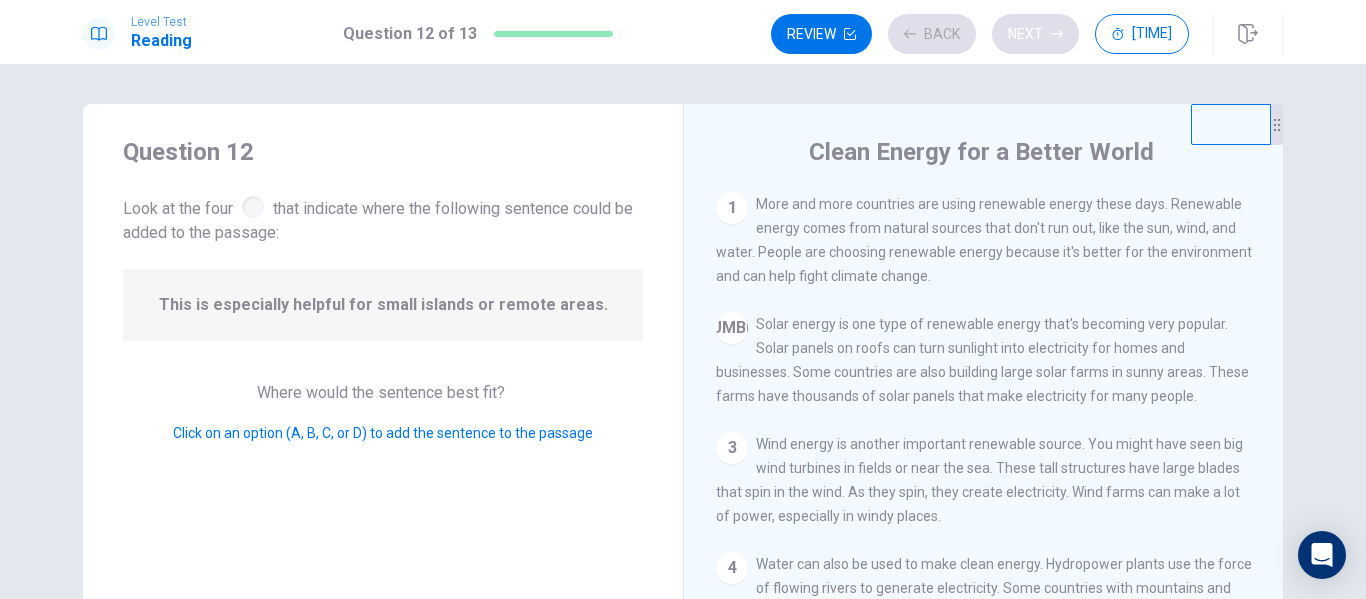 scroll, scrollTop: 249, scrollLeft: 0, axis: vertical 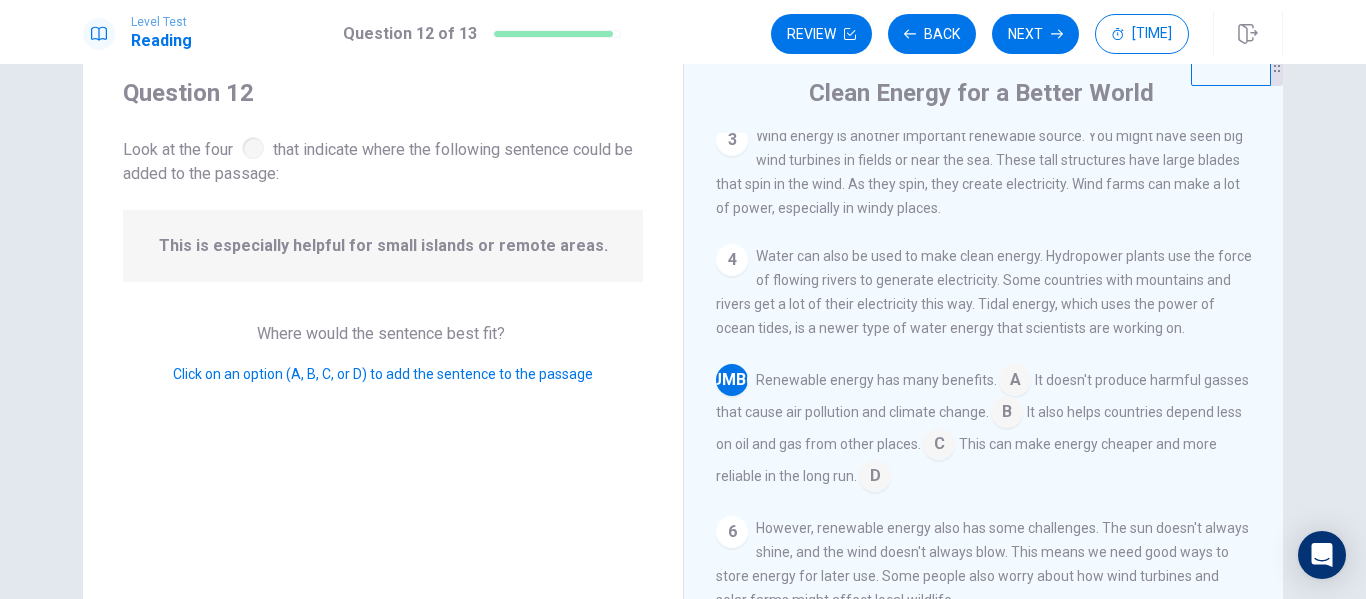 click at bounding box center (1015, 382) 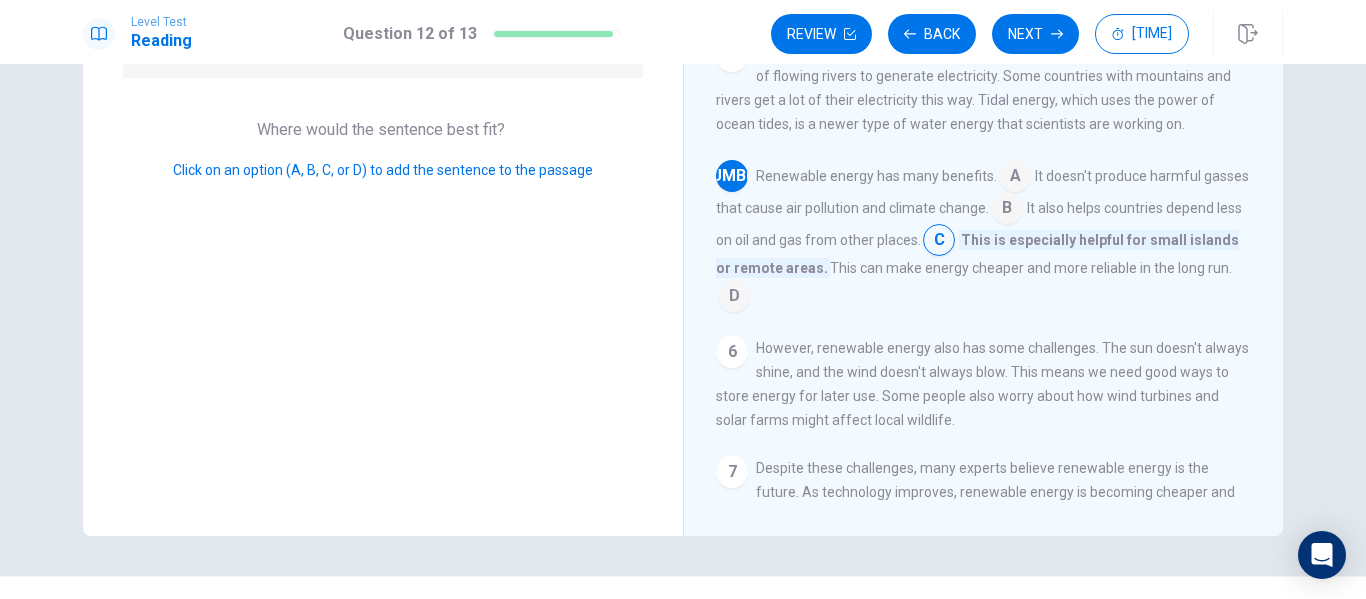 scroll, scrollTop: 240, scrollLeft: 0, axis: vertical 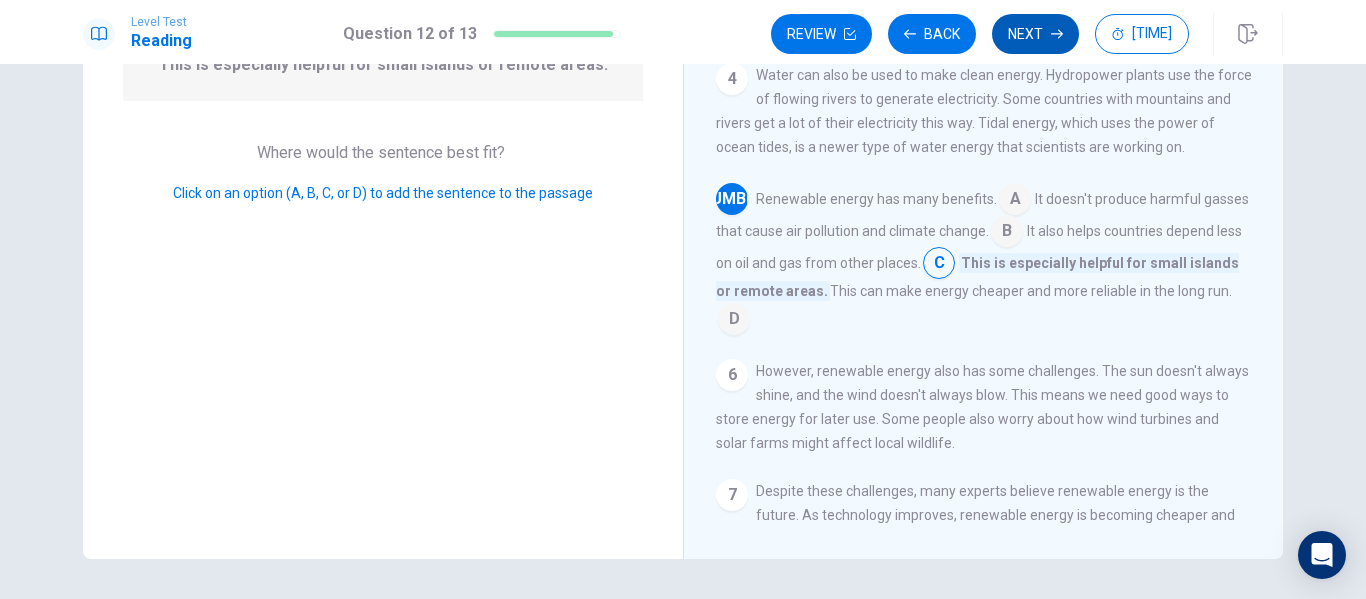 click on "Next" at bounding box center (1035, 34) 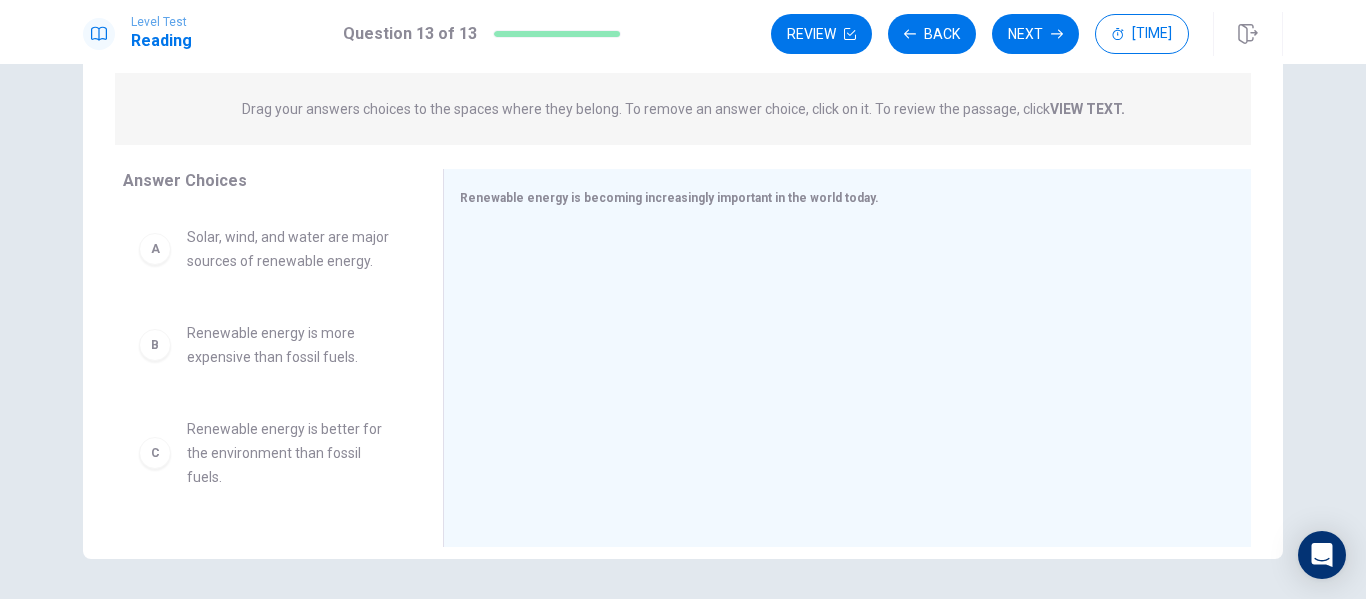 drag, startPoint x: 422, startPoint y: 248, endPoint x: 419, endPoint y: 280, distance: 32.140316 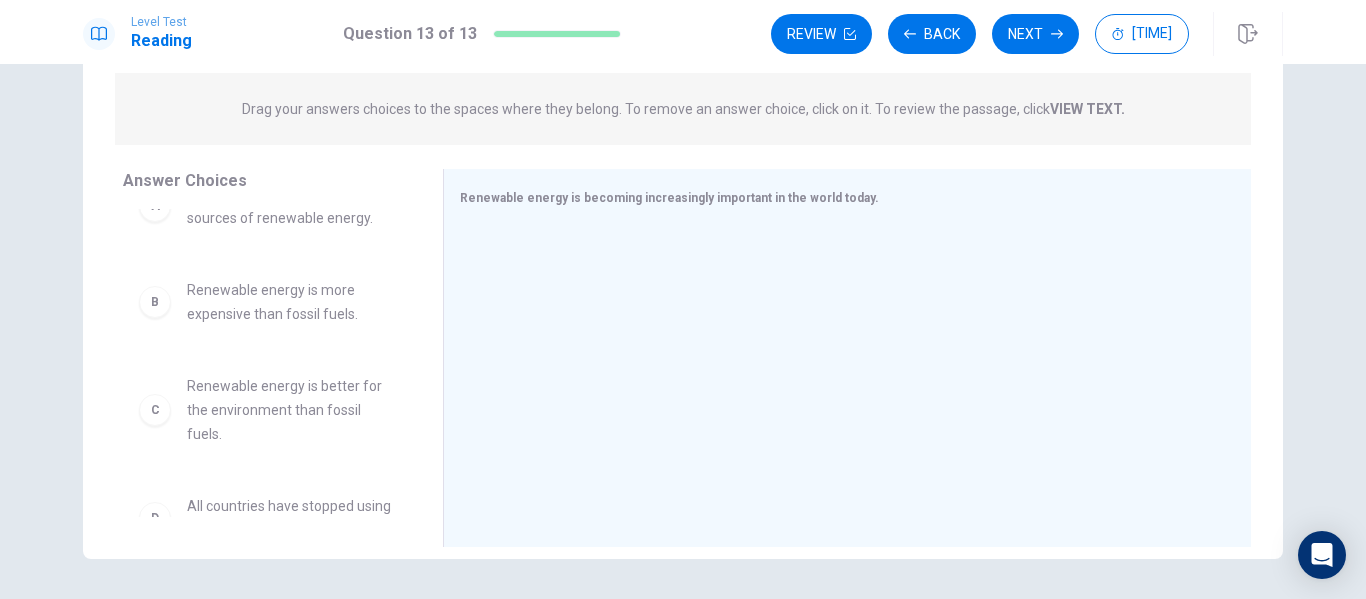 scroll, scrollTop: 0, scrollLeft: 0, axis: both 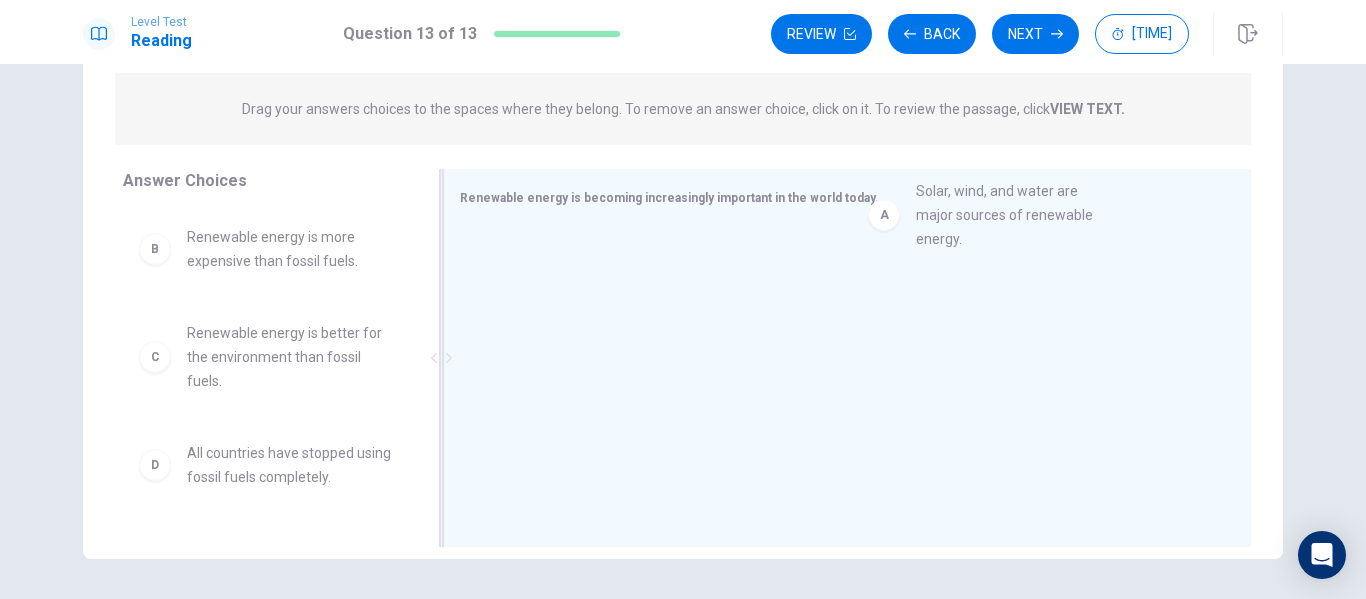 drag, startPoint x: 244, startPoint y: 253, endPoint x: 993, endPoint y: 207, distance: 750.4112 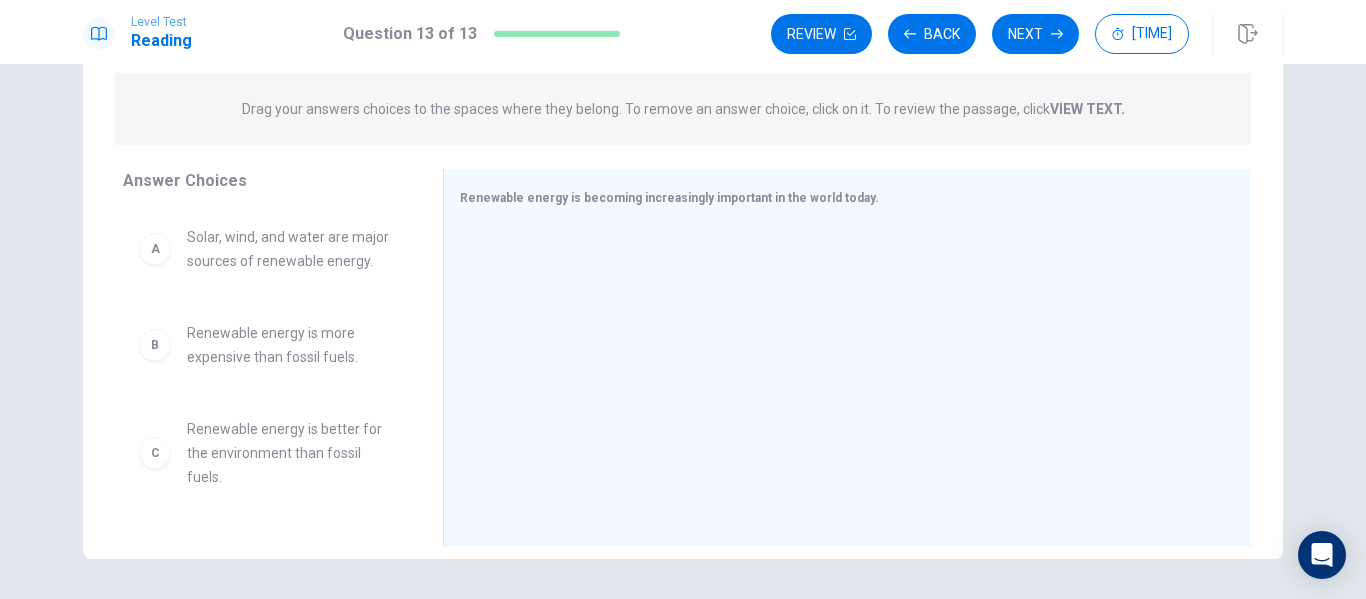 click on "Solar, wind, and water are major sources of renewable energy." at bounding box center (291, 249) 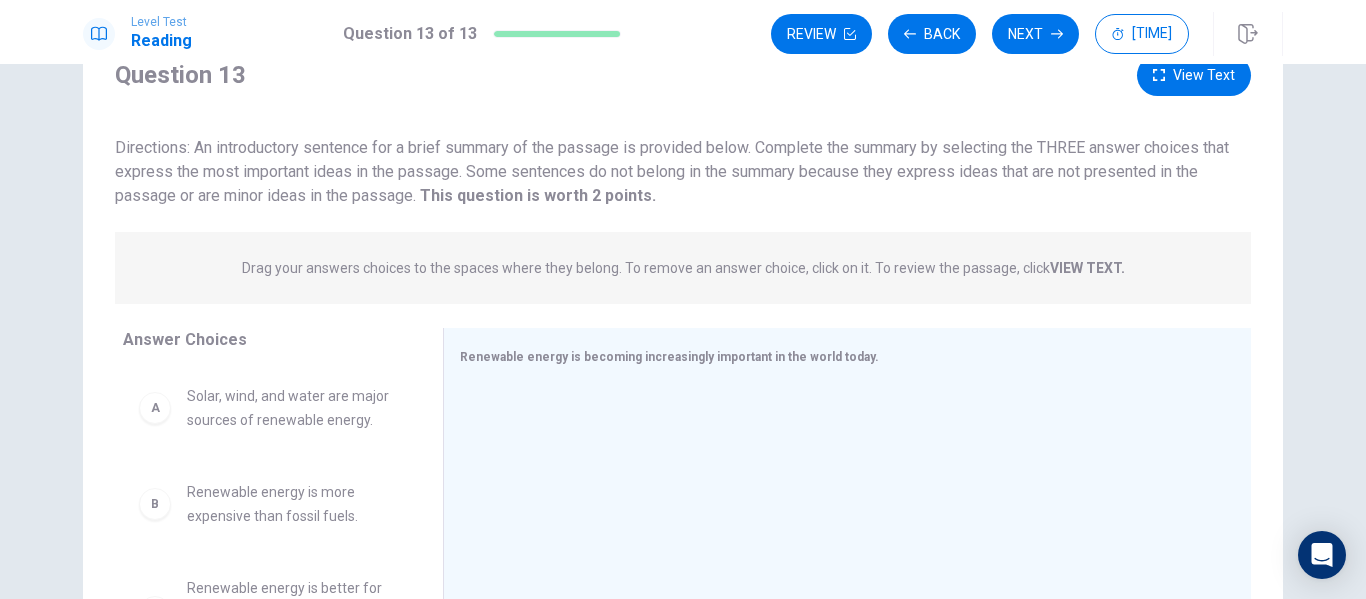 scroll, scrollTop: 66, scrollLeft: 0, axis: vertical 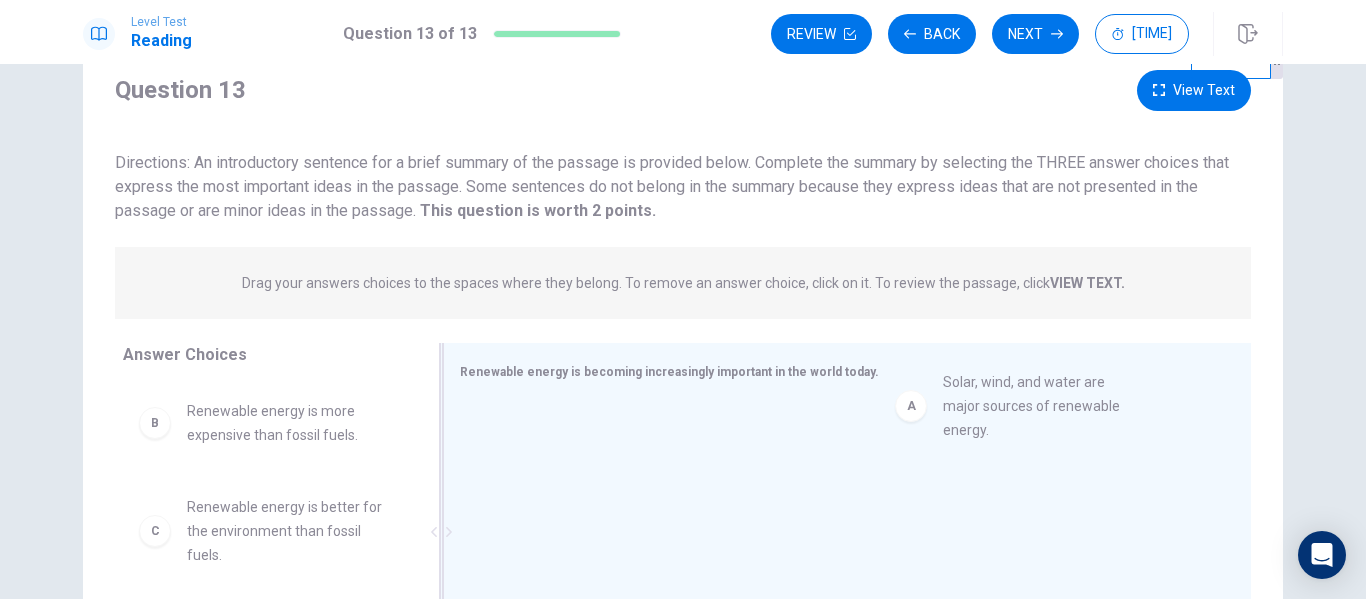 drag, startPoint x: 300, startPoint y: 438, endPoint x: 1092, endPoint y: 405, distance: 792.6872 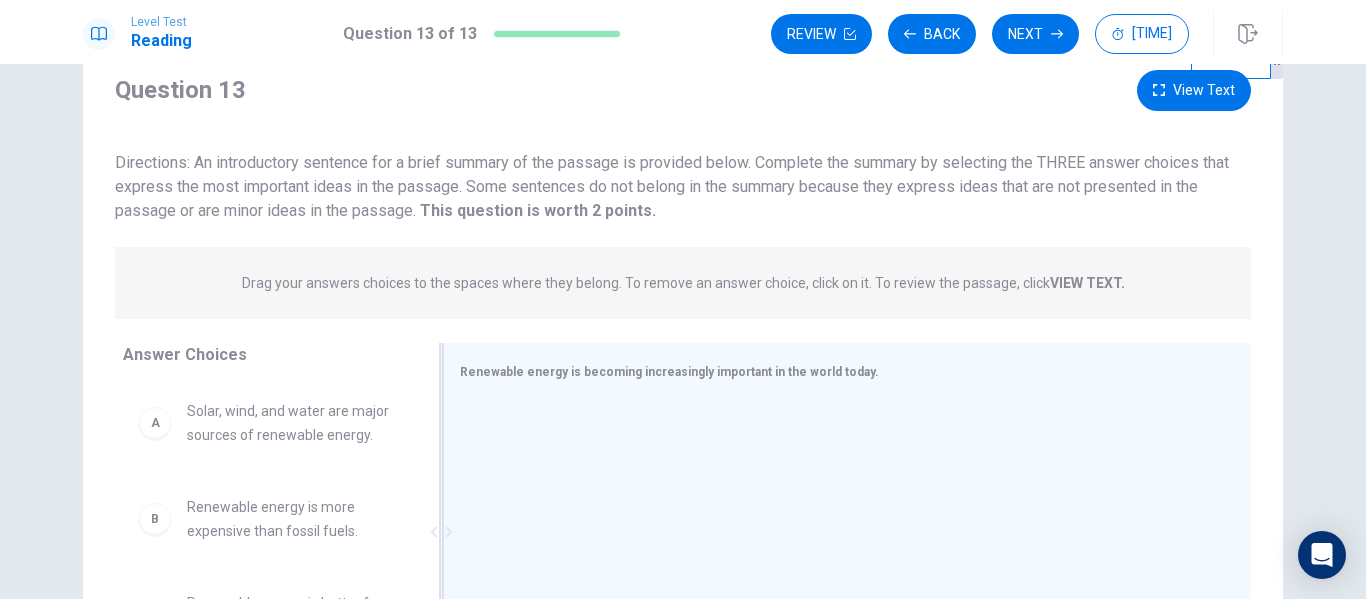 click on "Renewable energy is becoming increasingly important in the world today." at bounding box center [669, 372] 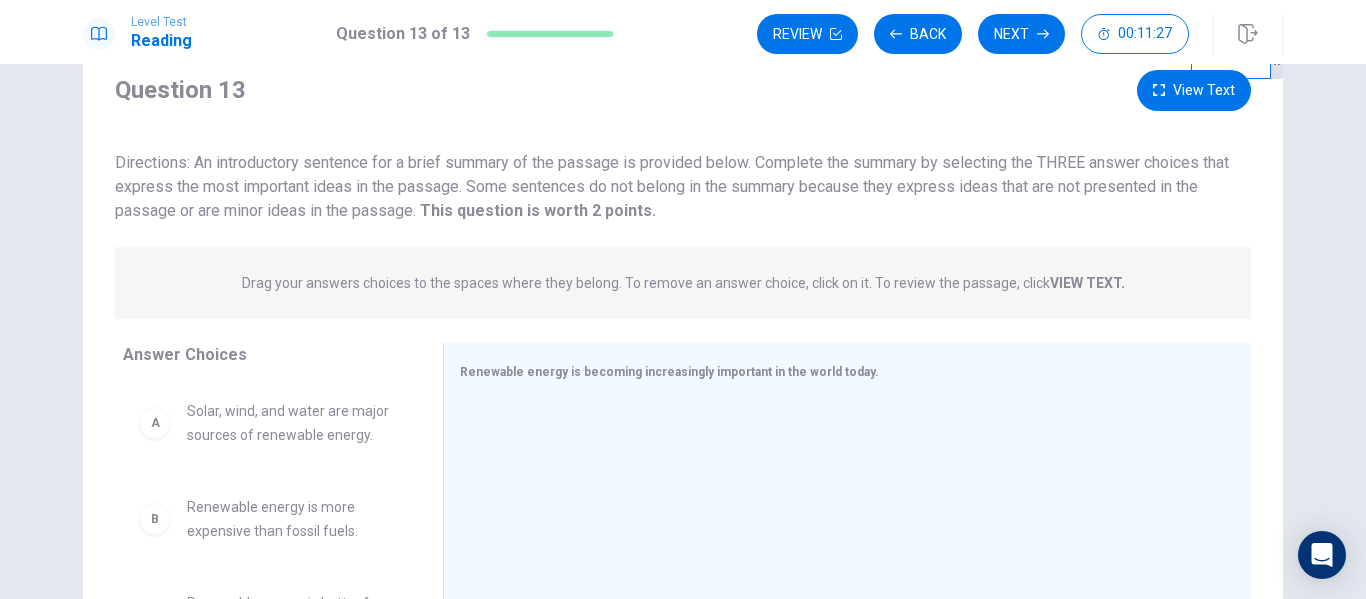 click on "A" at bounding box center (155, 423) 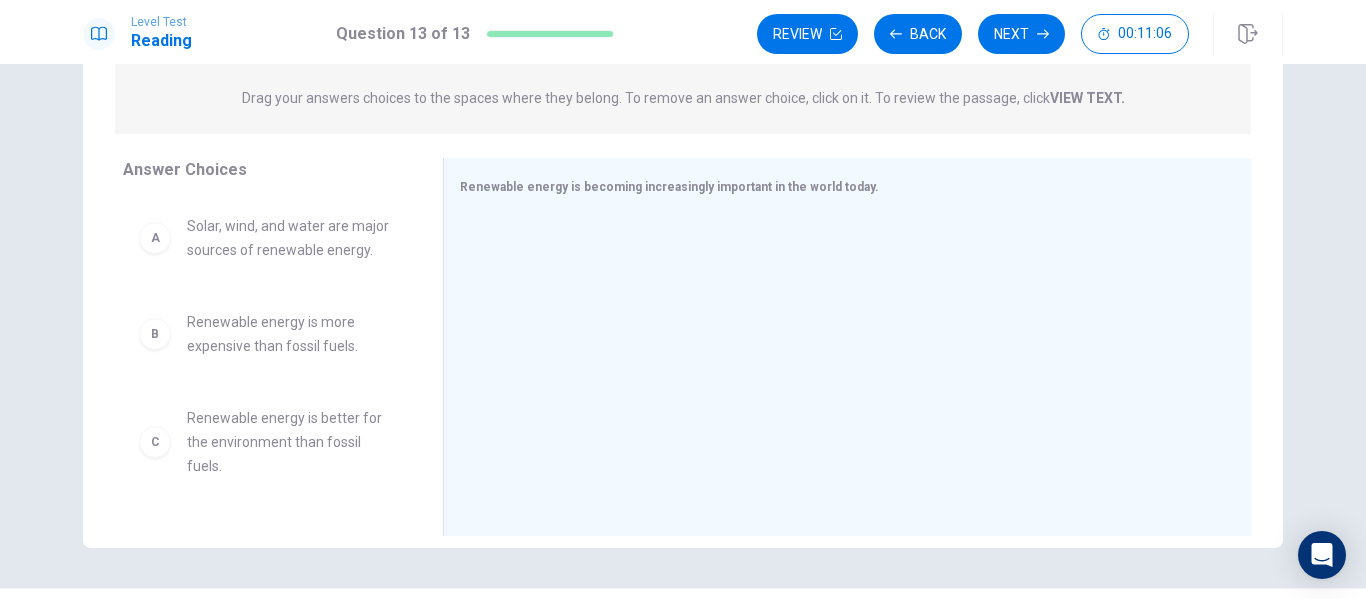 scroll, scrollTop: 177, scrollLeft: 0, axis: vertical 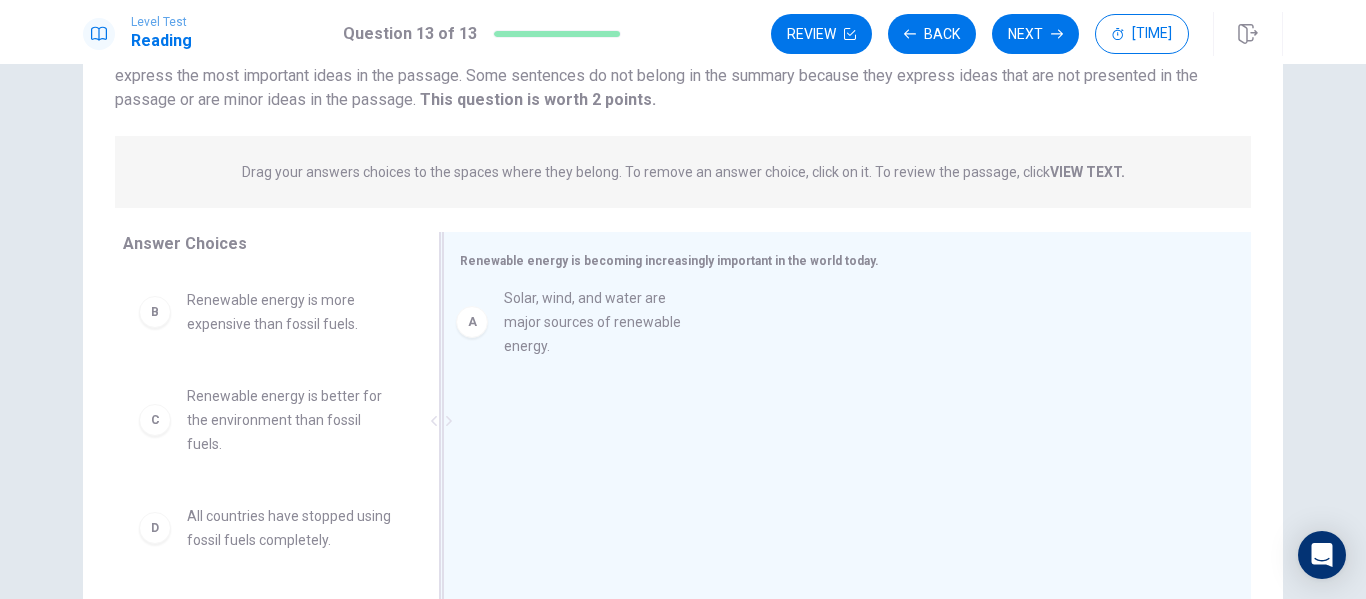 drag, startPoint x: 225, startPoint y: 346, endPoint x: 592, endPoint y: 344, distance: 367.00546 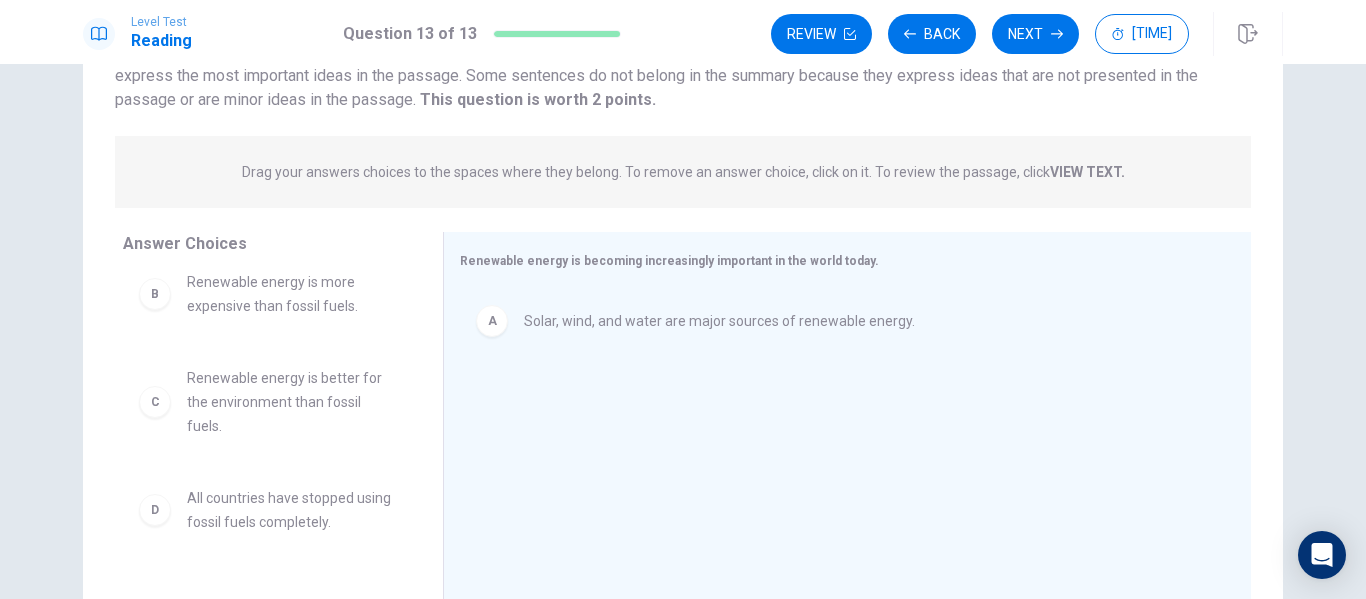 scroll, scrollTop: 0, scrollLeft: 0, axis: both 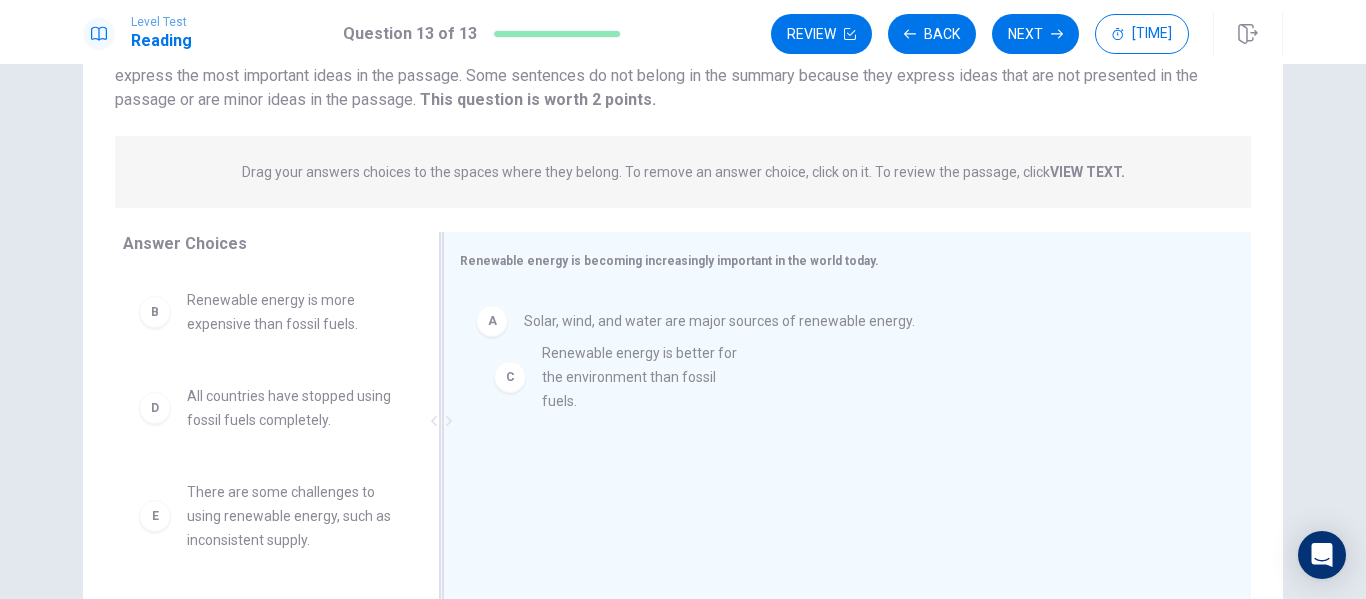 drag, startPoint x: 268, startPoint y: 406, endPoint x: 641, endPoint y: 363, distance: 375.47037 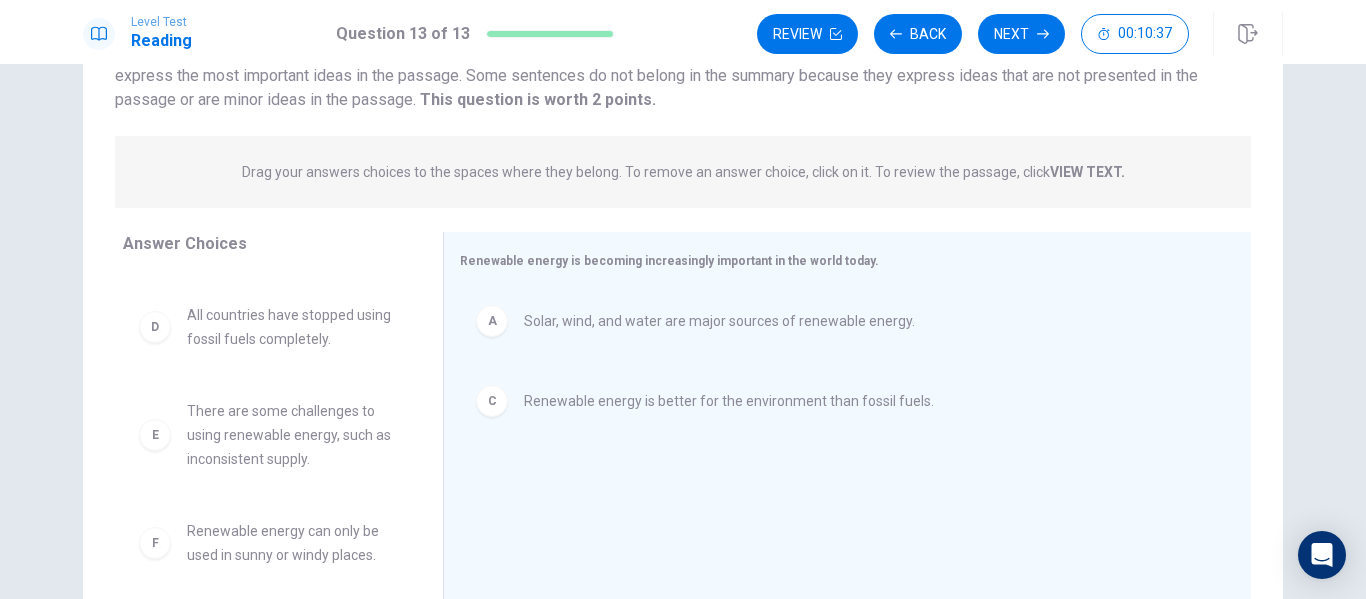 scroll, scrollTop: 84, scrollLeft: 0, axis: vertical 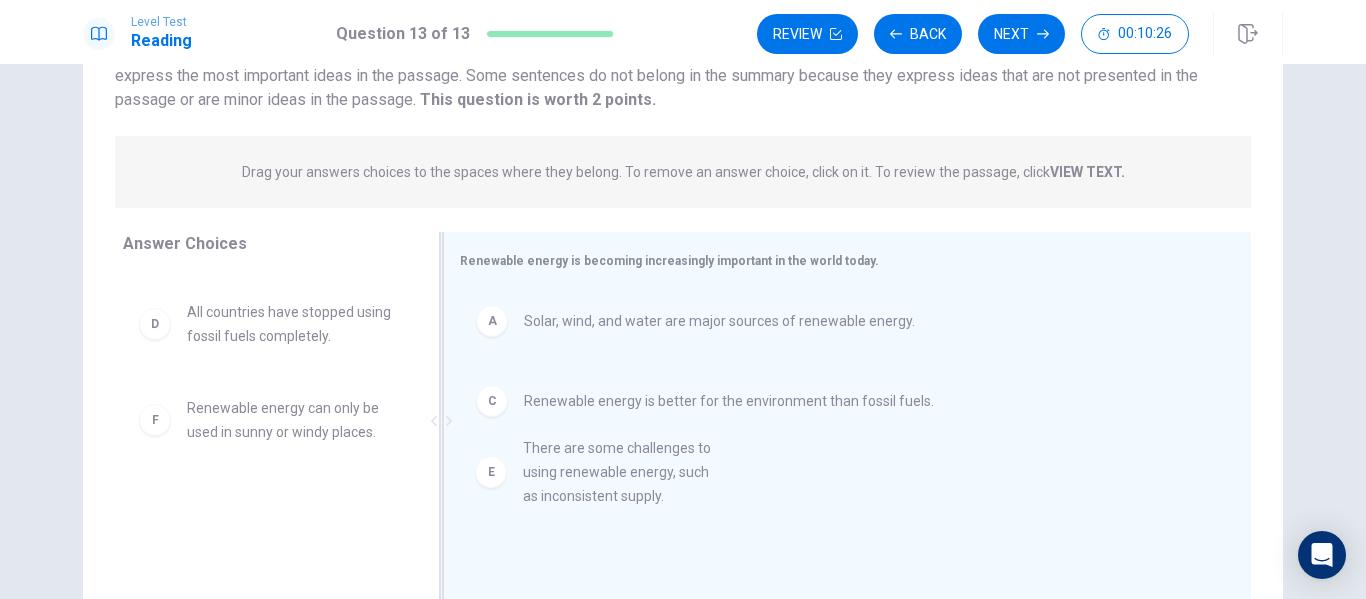drag, startPoint x: 306, startPoint y: 421, endPoint x: 658, endPoint y: 457, distance: 353.83612 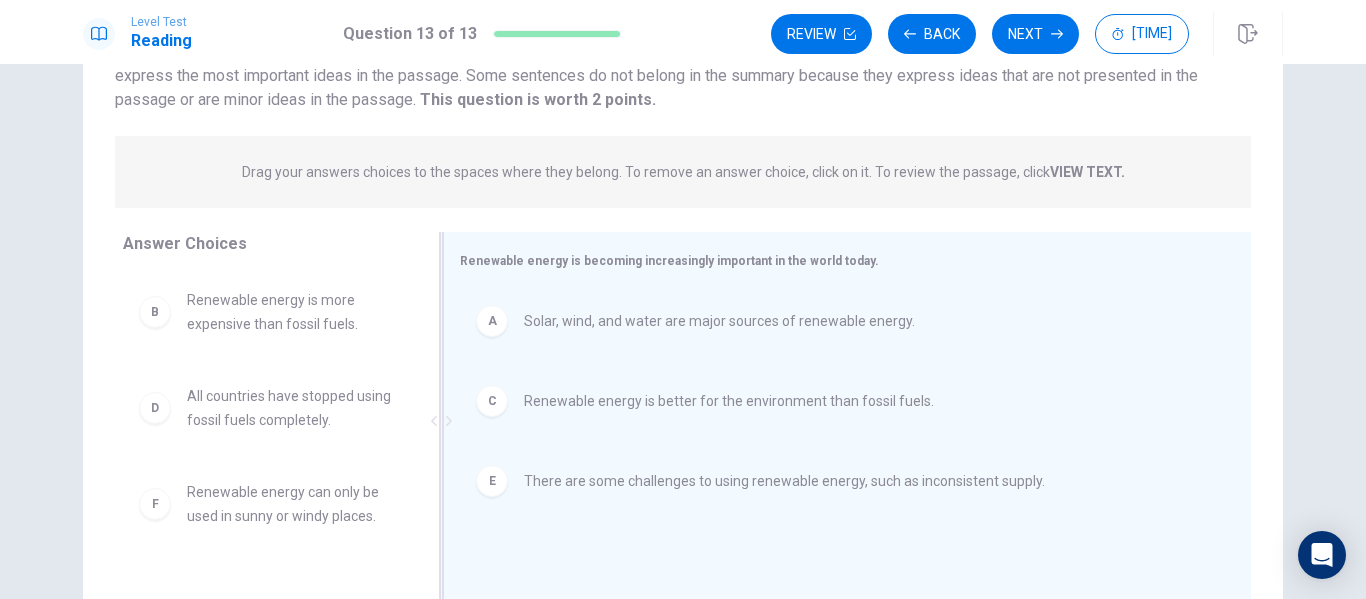 scroll, scrollTop: 0, scrollLeft: 0, axis: both 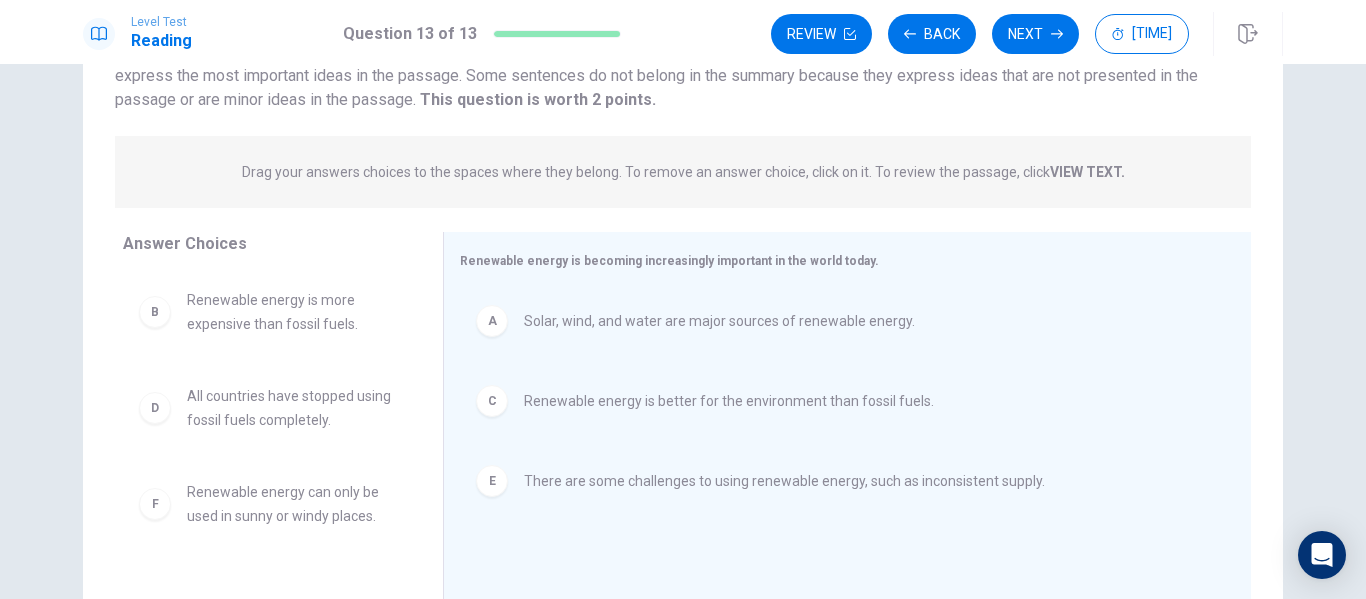 drag, startPoint x: 1355, startPoint y: 439, endPoint x: 1365, endPoint y: 345, distance: 94.53042 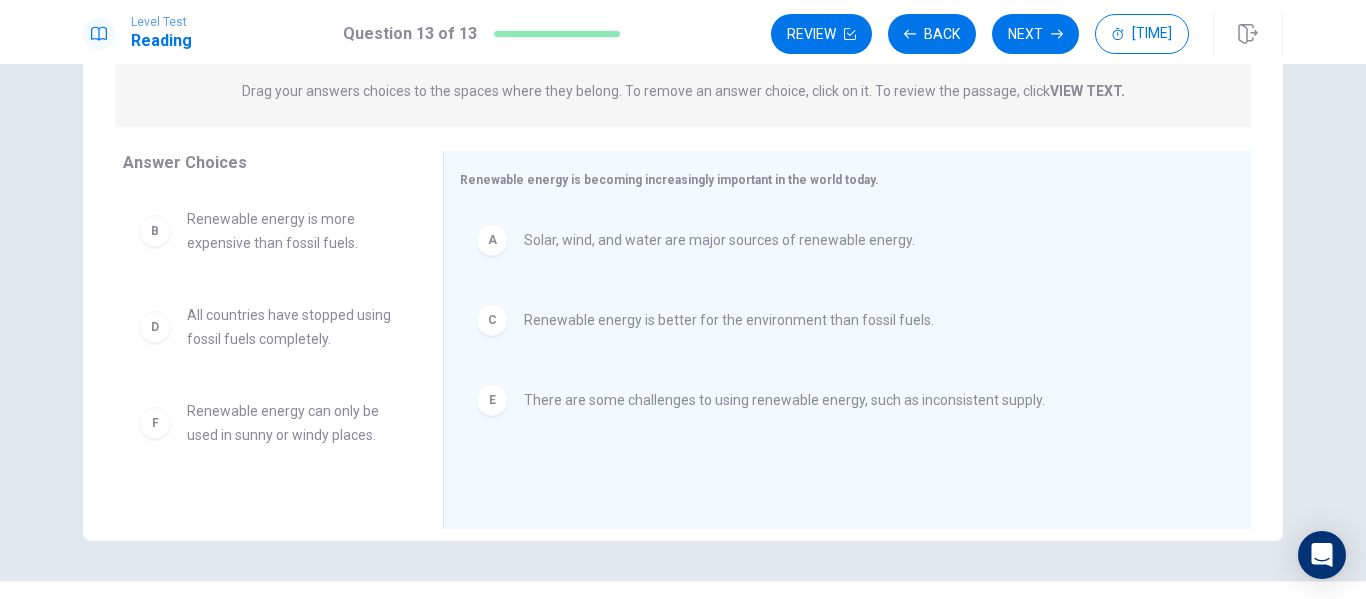 scroll, scrollTop: 281, scrollLeft: 0, axis: vertical 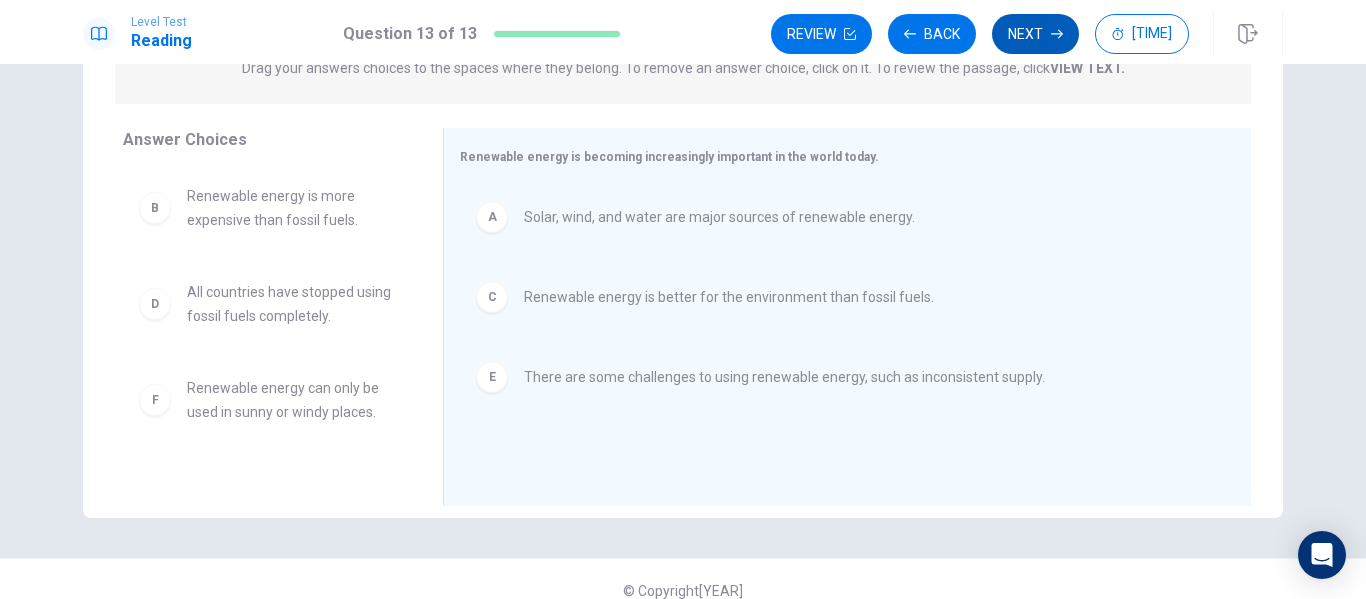 click on "Next" at bounding box center [1035, 34] 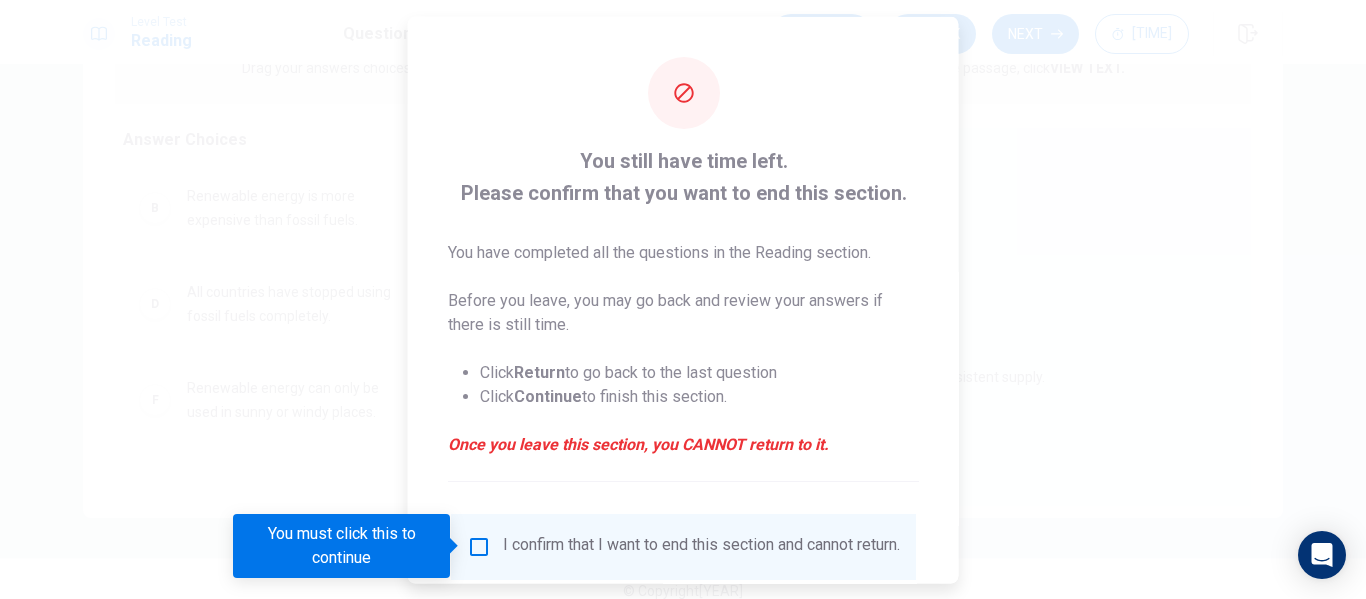 click at bounding box center (479, 546) 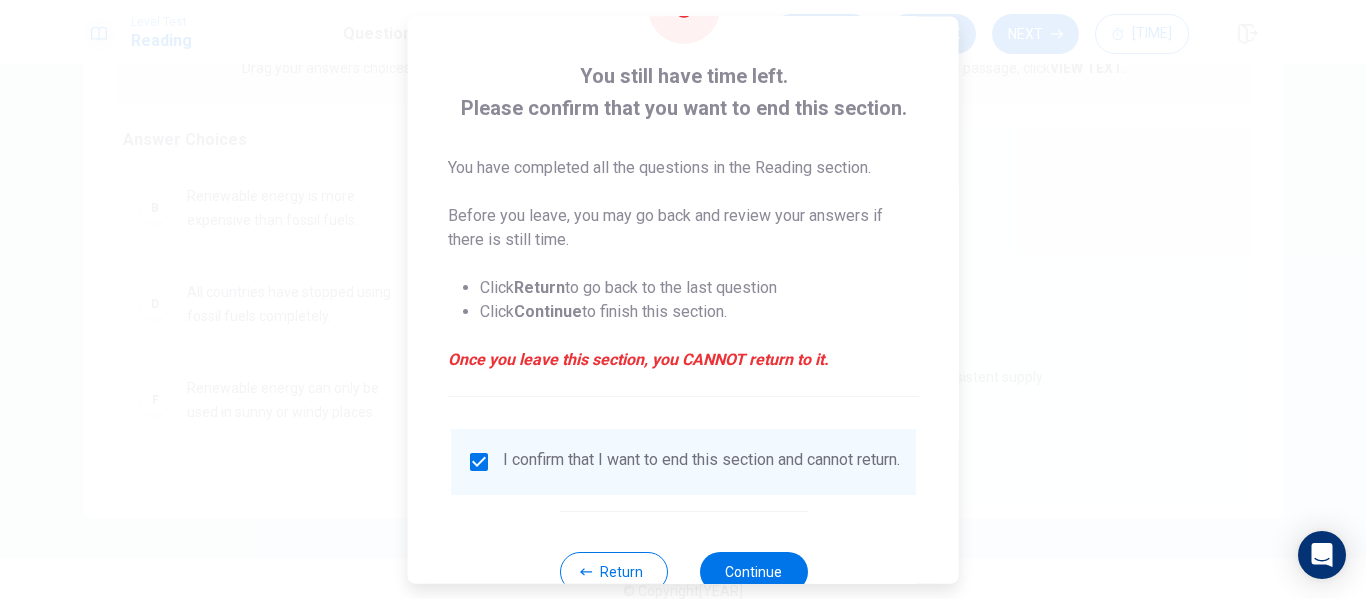 scroll, scrollTop: 147, scrollLeft: 0, axis: vertical 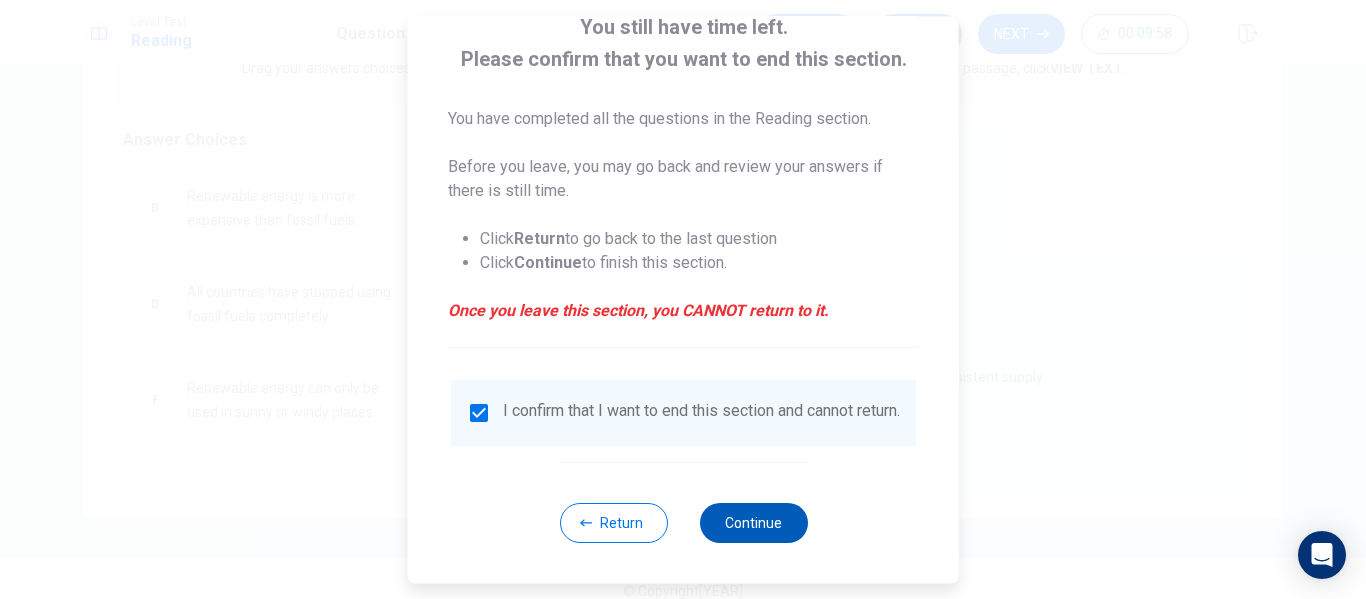 click on "Continue" at bounding box center (753, 523) 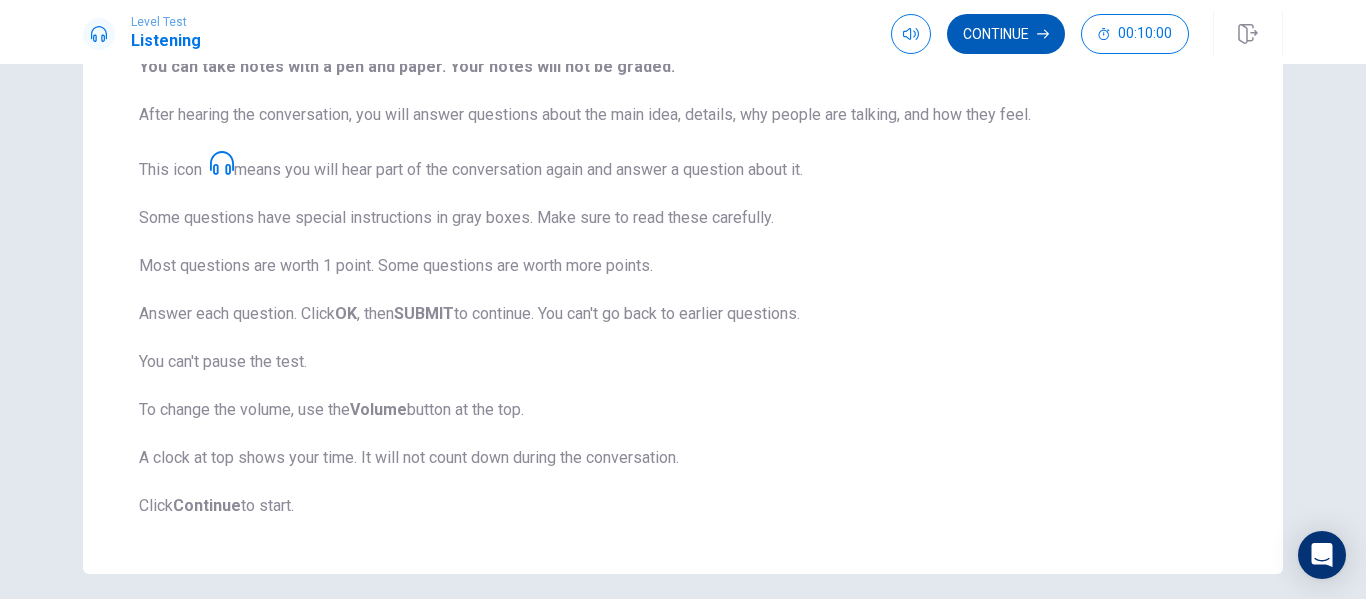 click on "Continue" at bounding box center [1006, 34] 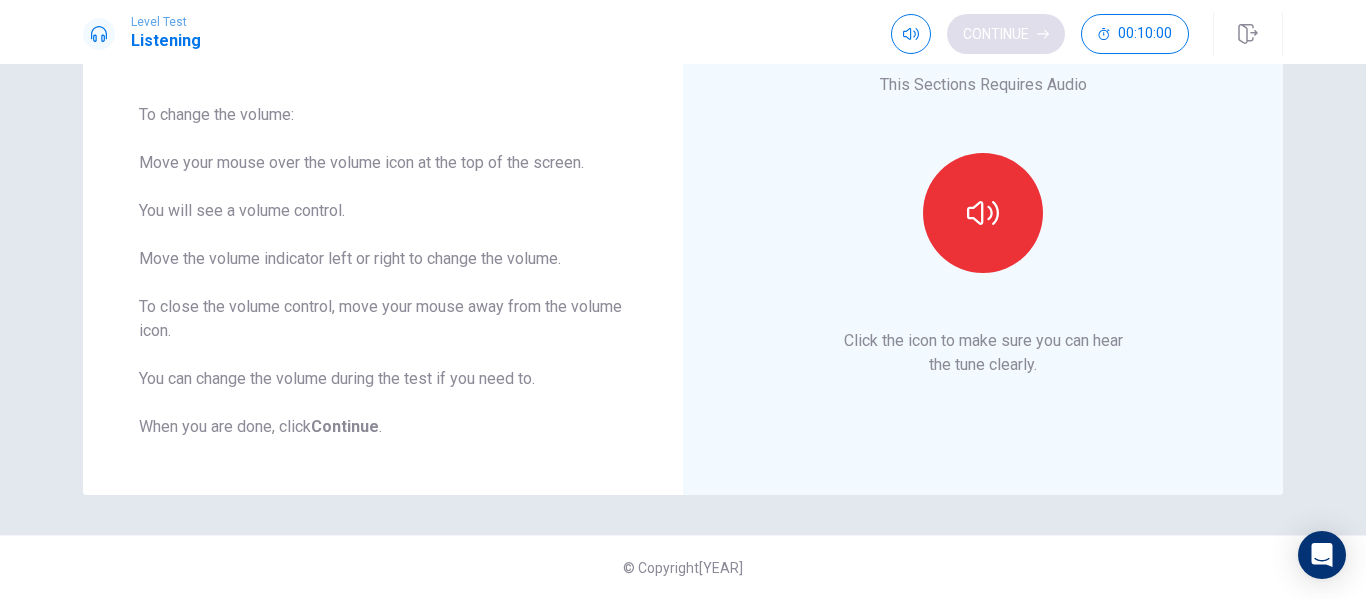 scroll, scrollTop: 149, scrollLeft: 0, axis: vertical 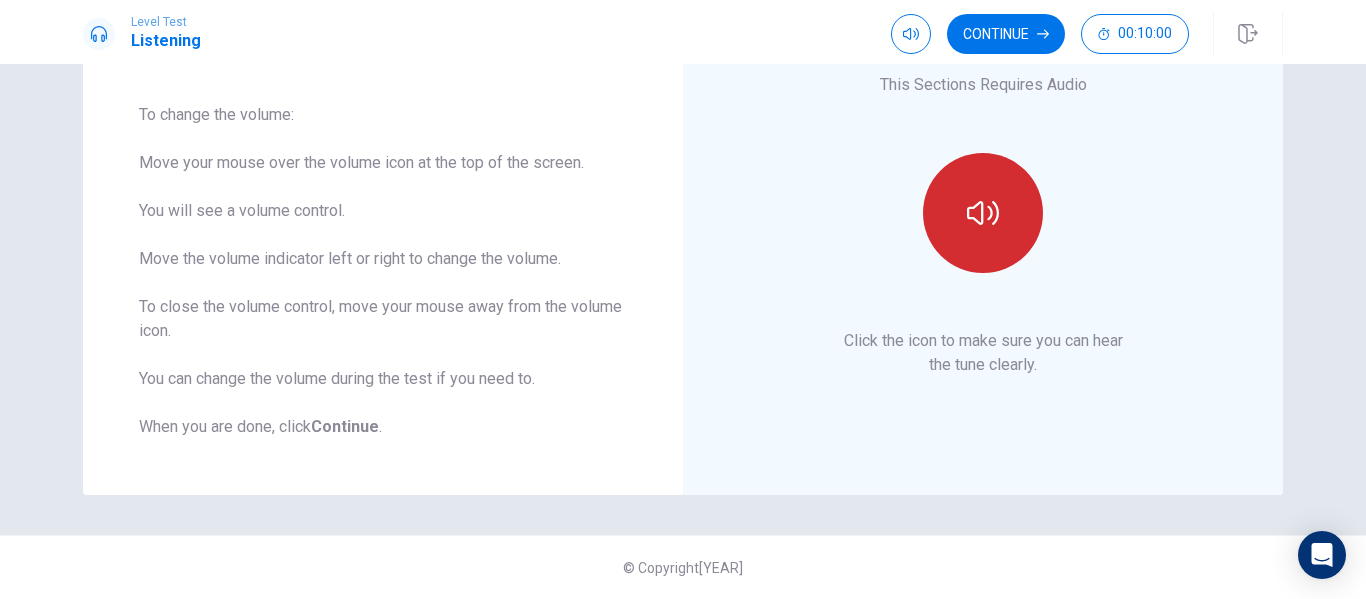 click at bounding box center (983, 213) 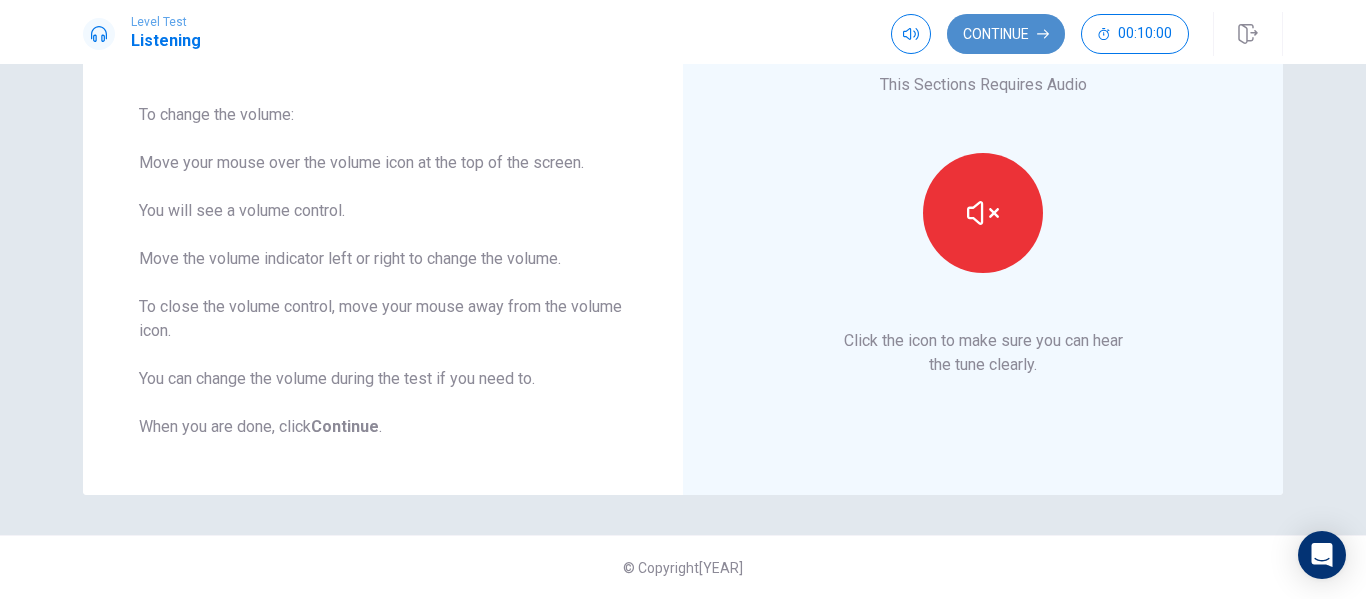 click on "Continue" at bounding box center (1006, 34) 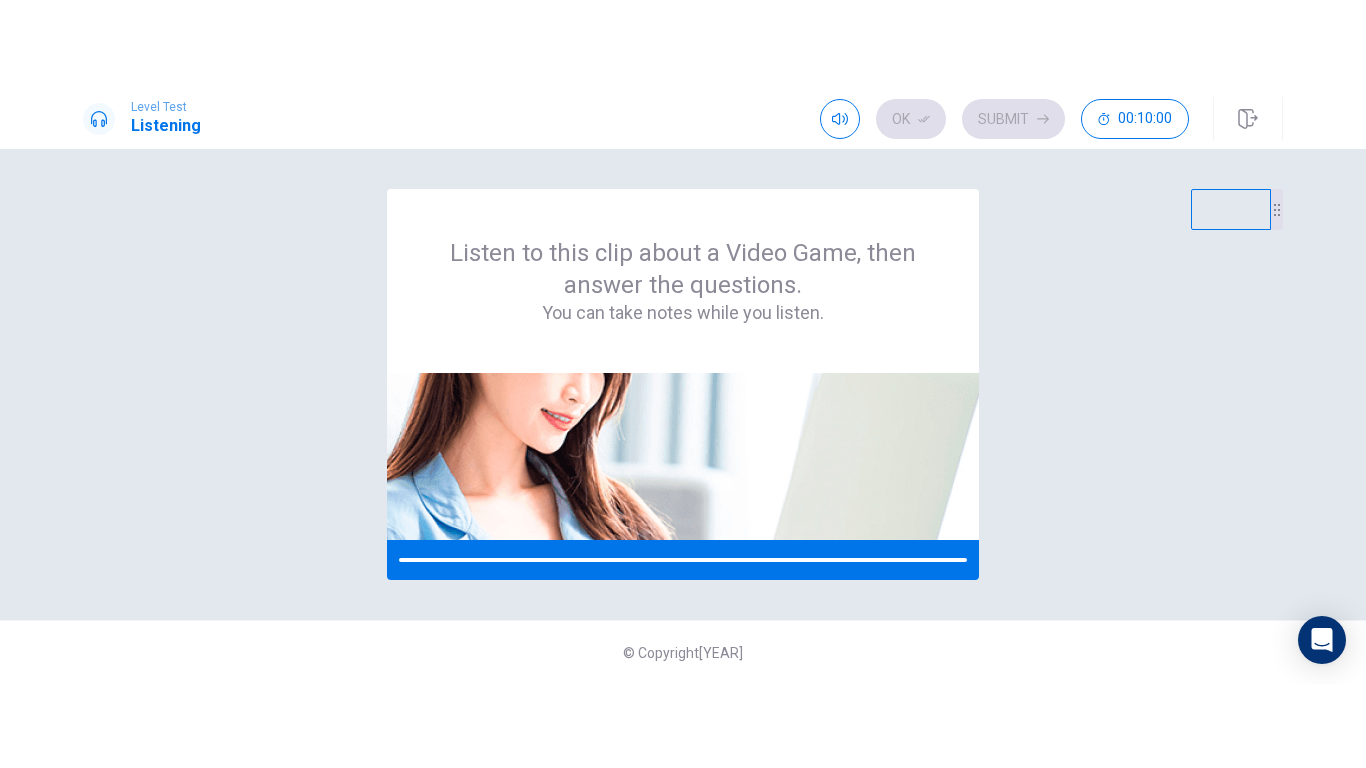 scroll, scrollTop: 0, scrollLeft: 0, axis: both 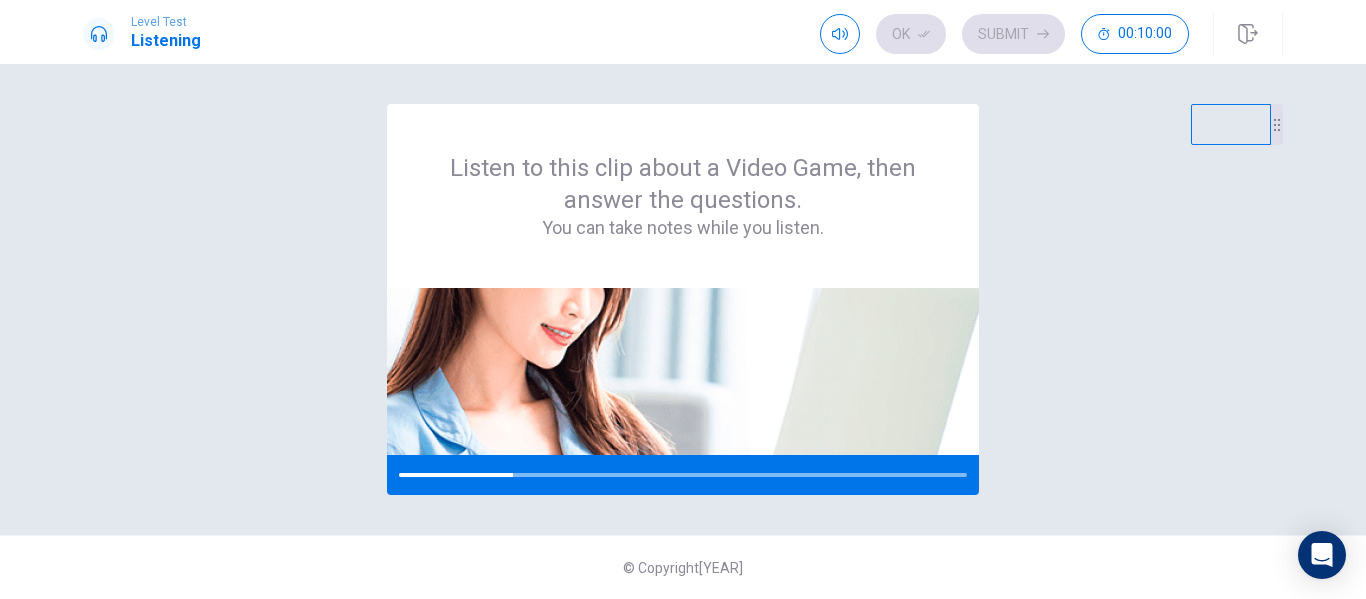click on "Listen to this clip about a Video Game, then answer the questions.  You can take notes while you listen. © Copyright  [YEAR]" at bounding box center [683, 331] 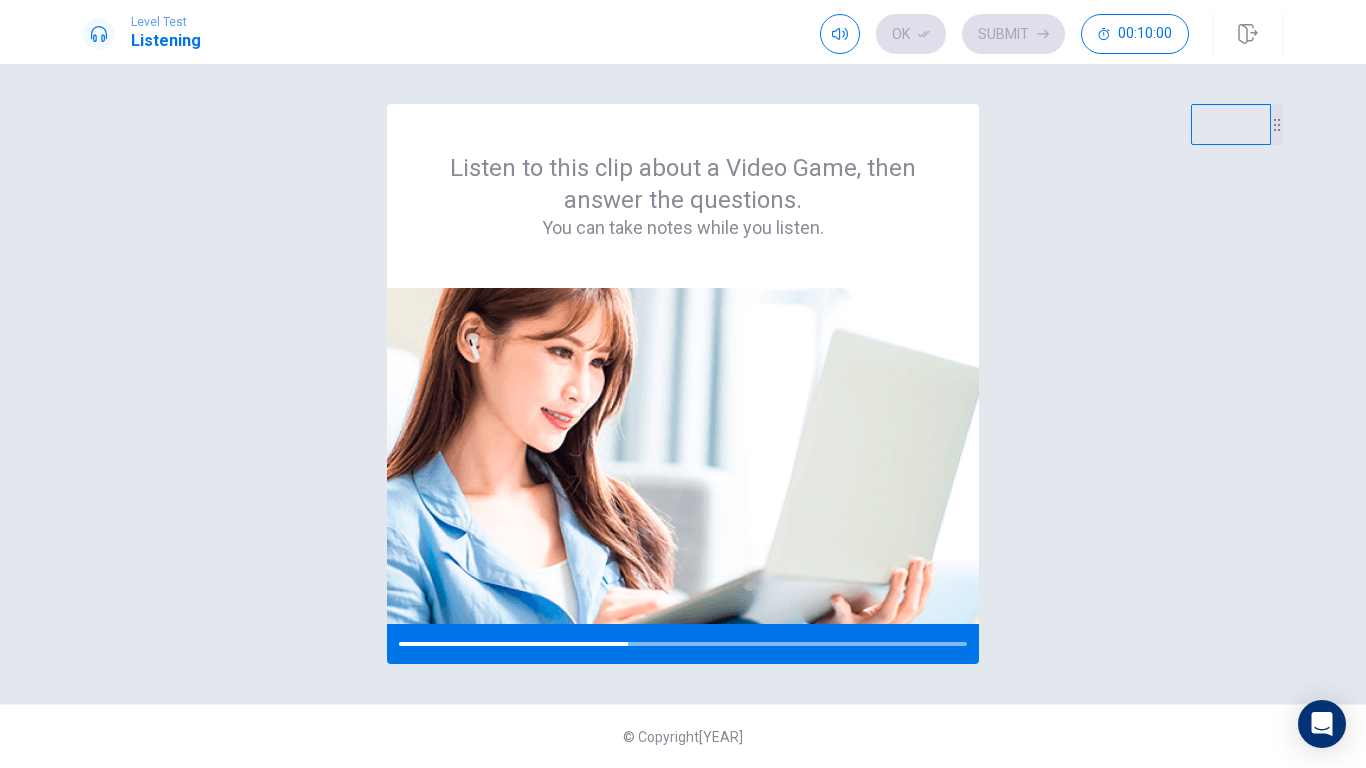 click on "Listen to this clip about a Video Game, then answer the questions.  You can take notes while you listen. © Copyright  [YEAR]" at bounding box center [683, 416] 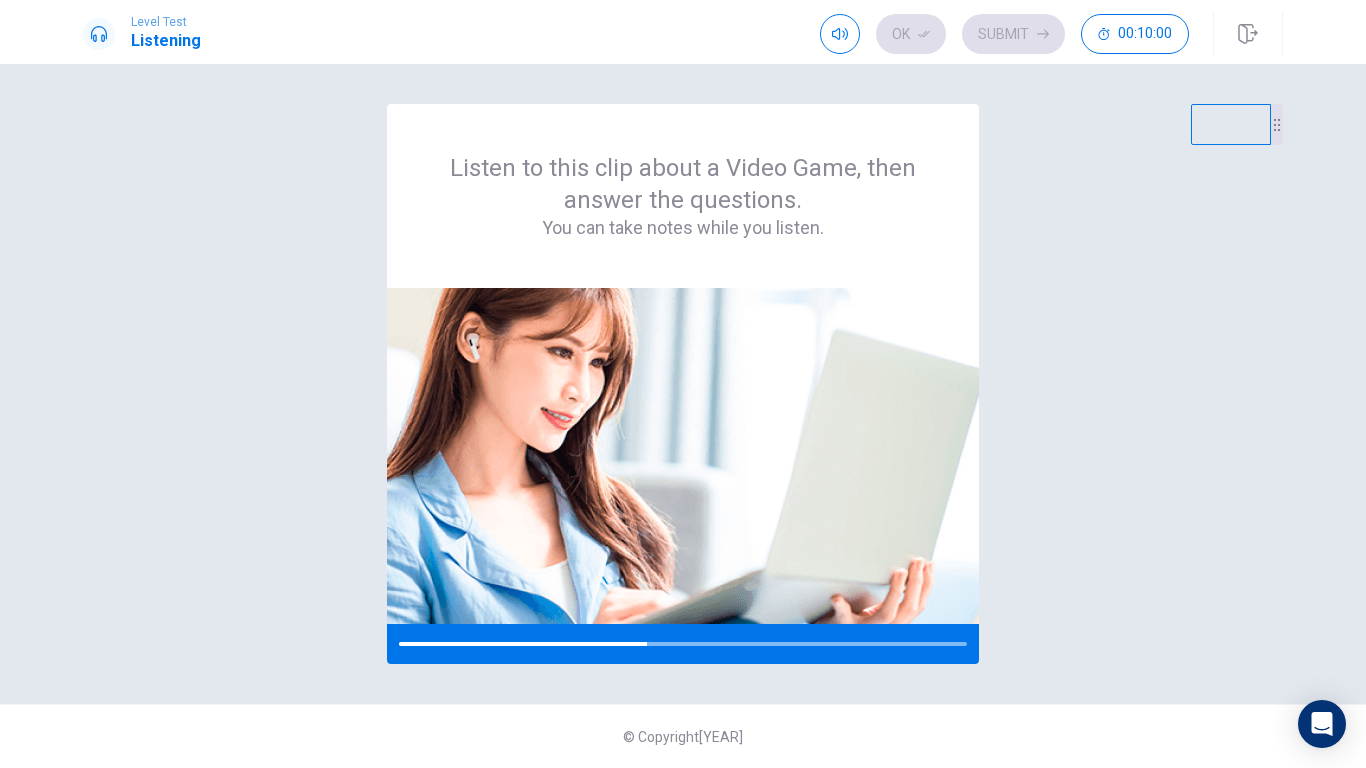 click on "Listen to this clip about a Video Game, then answer the questions.  You can take notes while you listen." at bounding box center (683, 384) 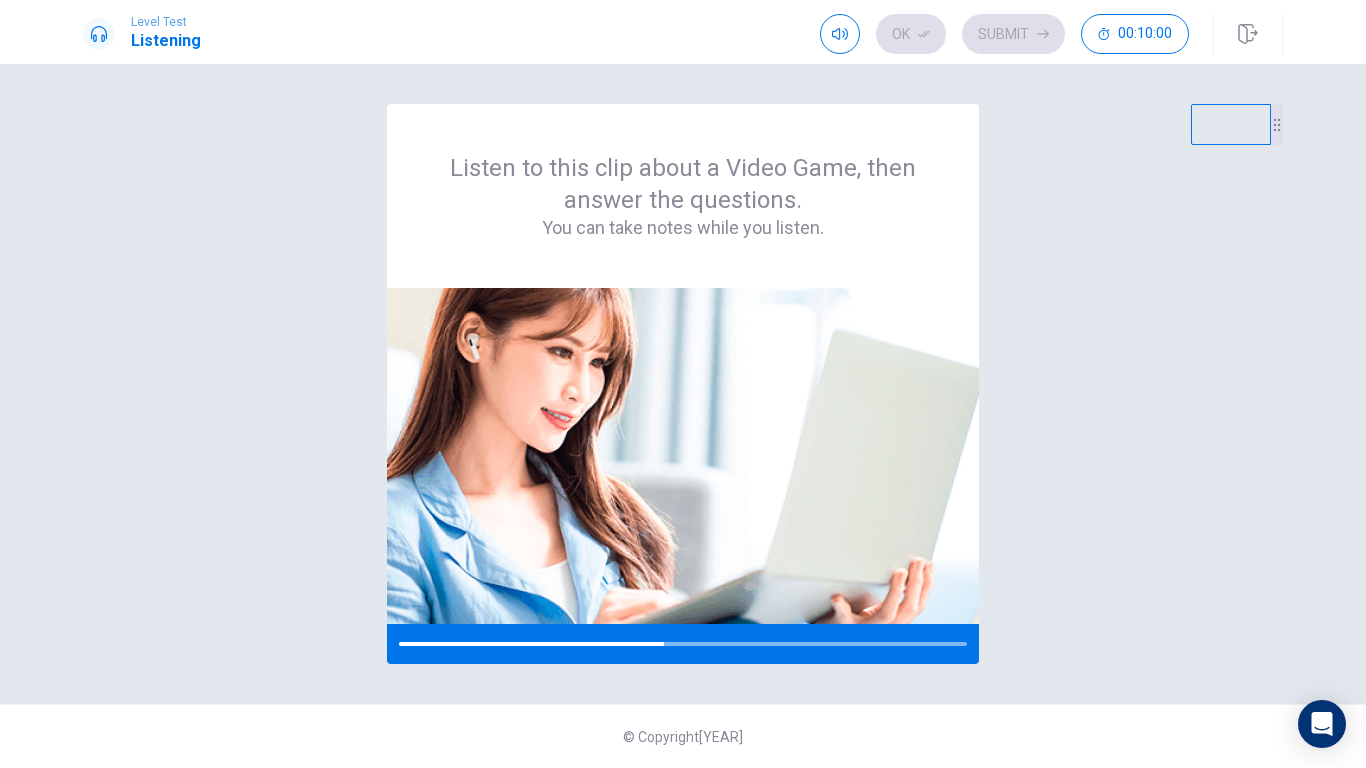 click on "Listen to this clip about a Video Game, then answer the questions.  You can take notes while you listen." at bounding box center (683, 384) 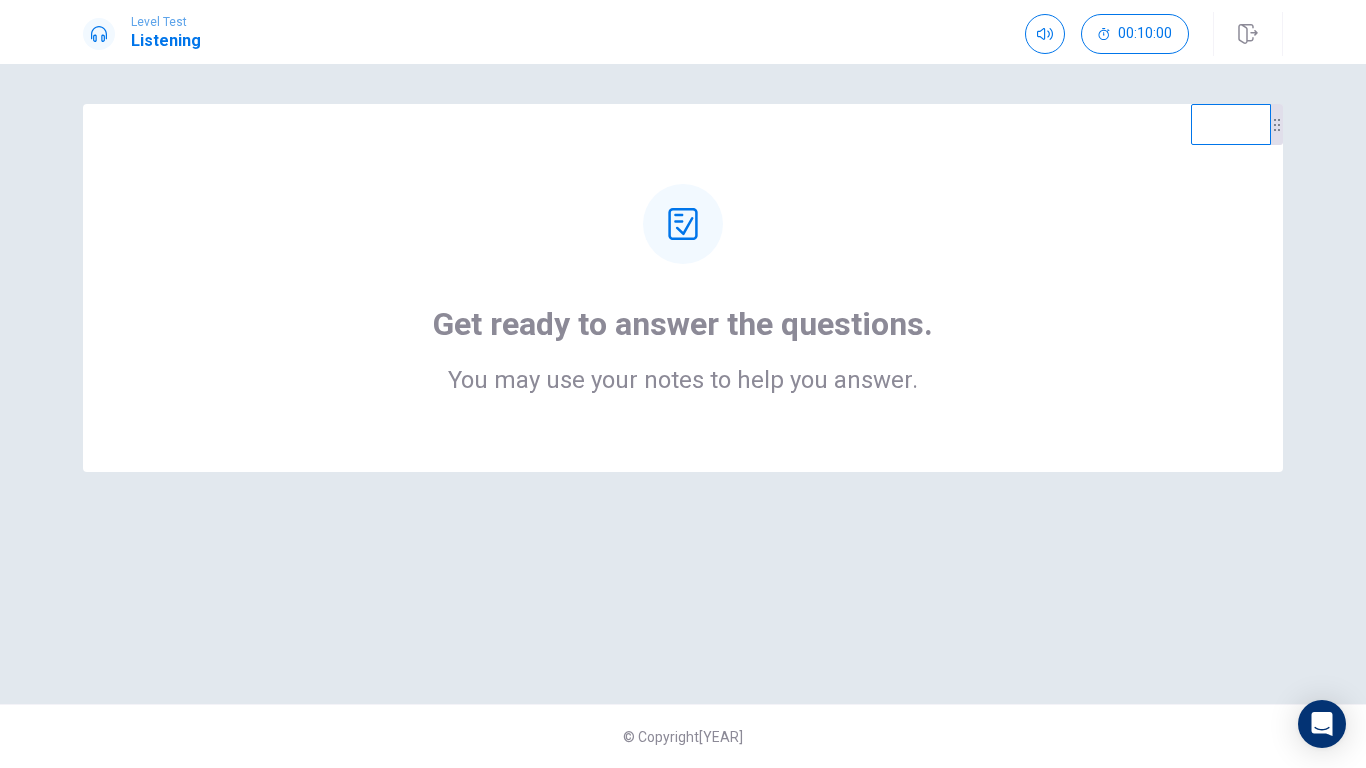 click at bounding box center [682, 224] 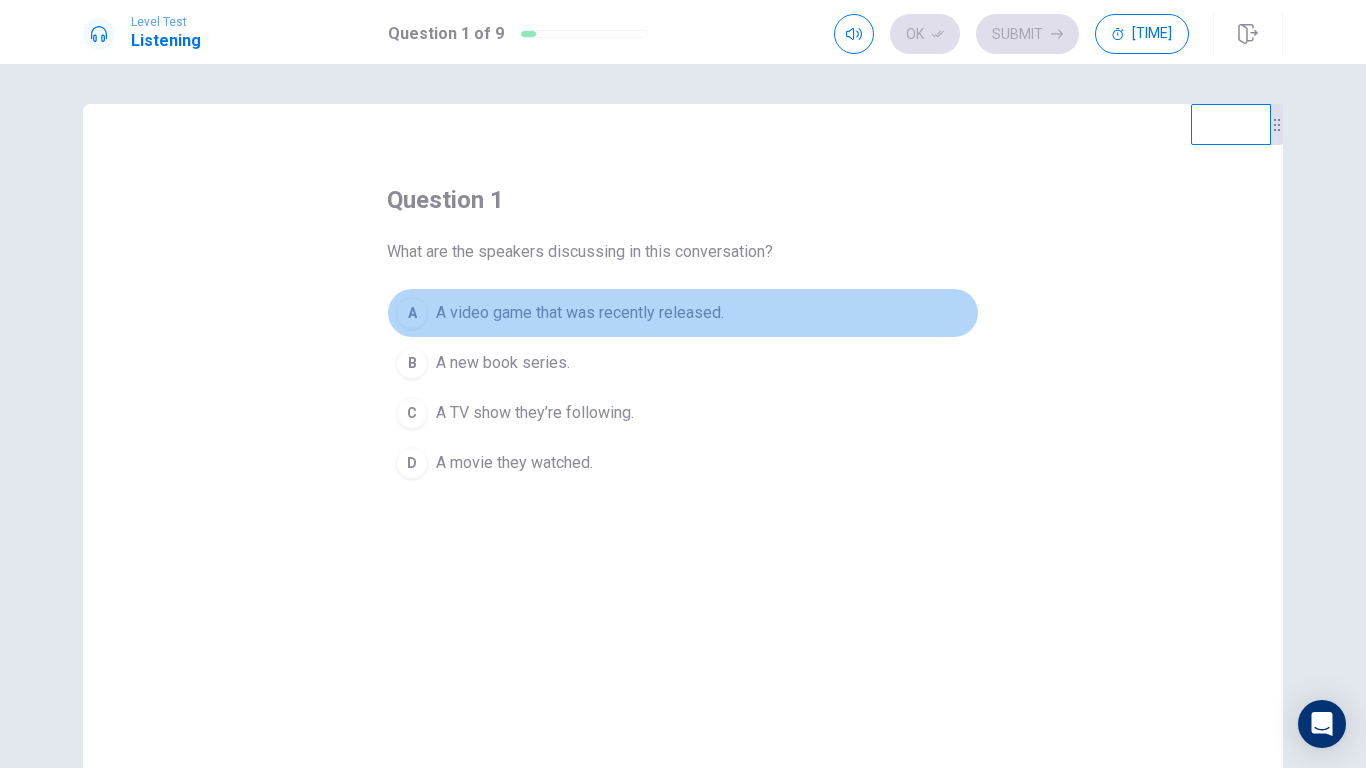 click on "A video game that was recently released." at bounding box center [580, 313] 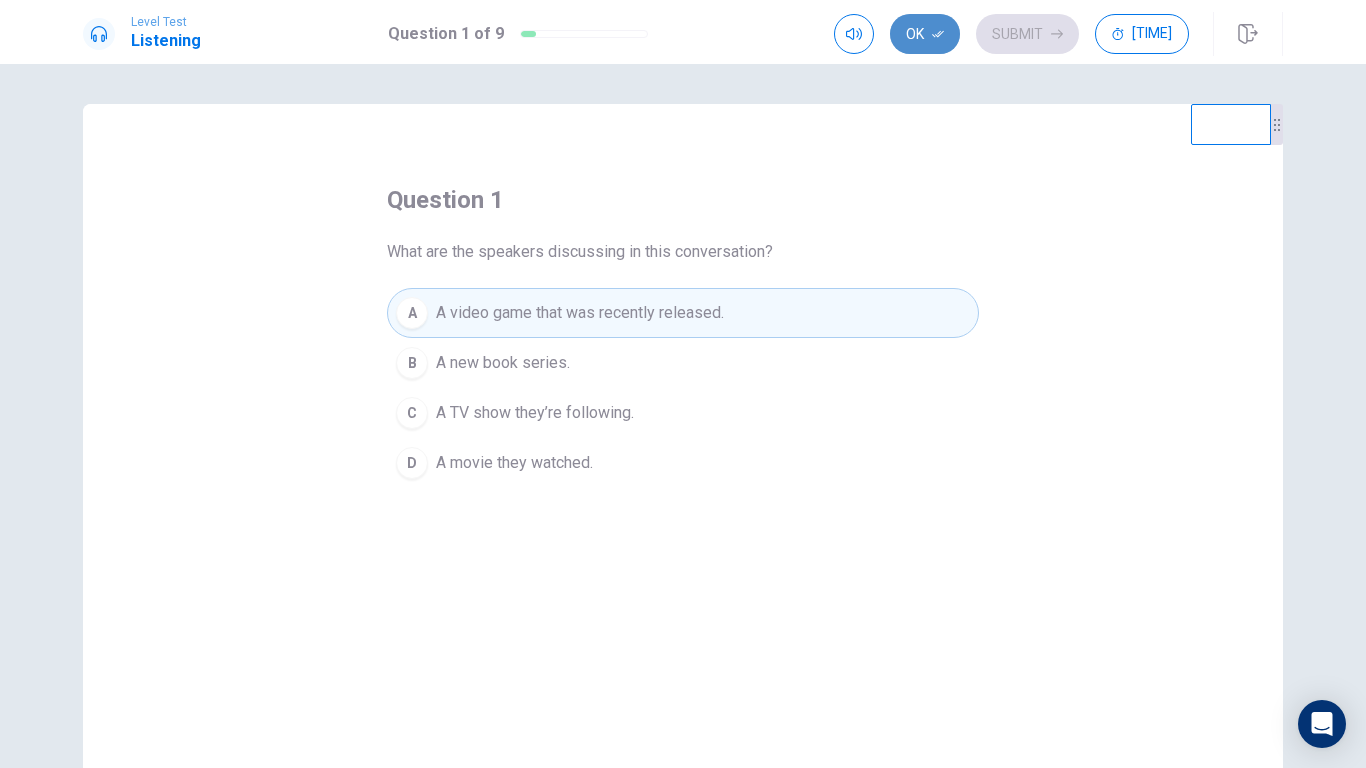 click at bounding box center (938, 34) 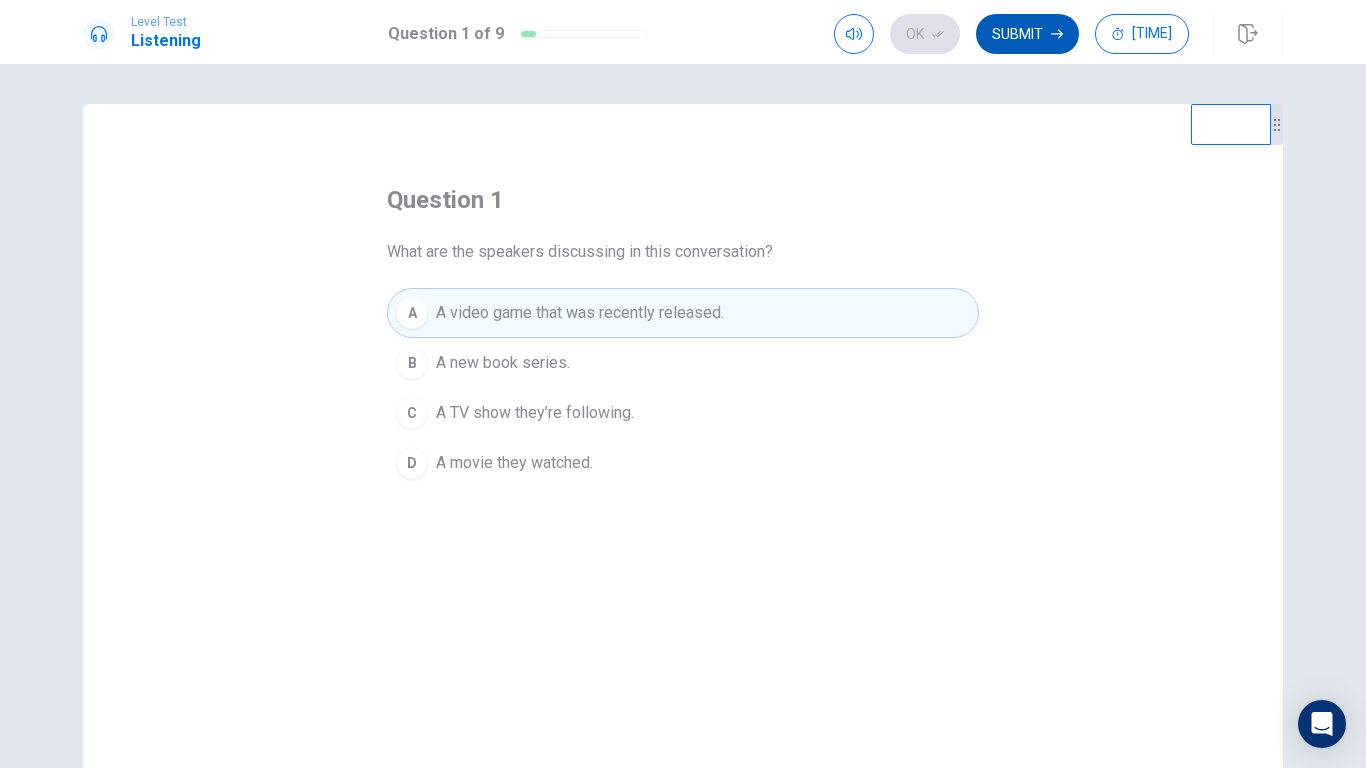 click on "Submit" at bounding box center (1027, 34) 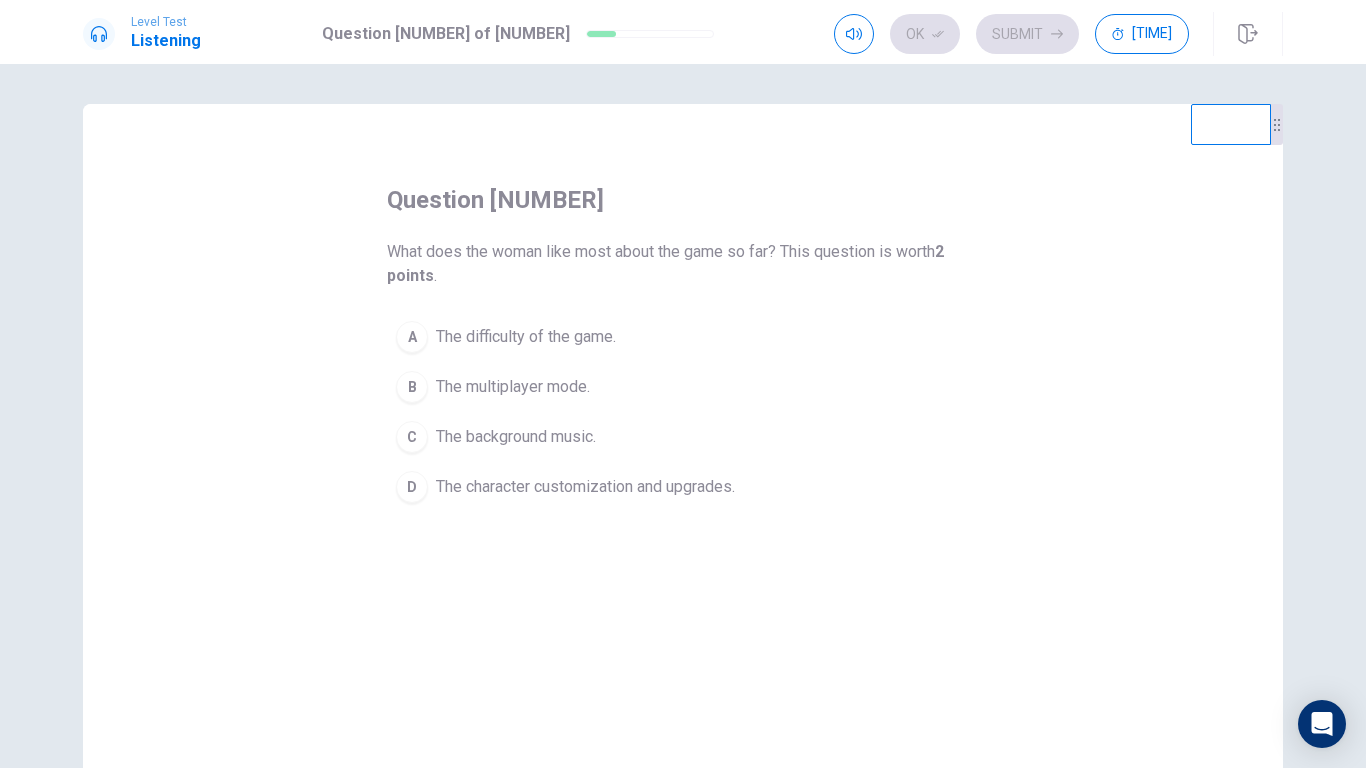 click on "The character customization and upgrades." at bounding box center (526, 337) 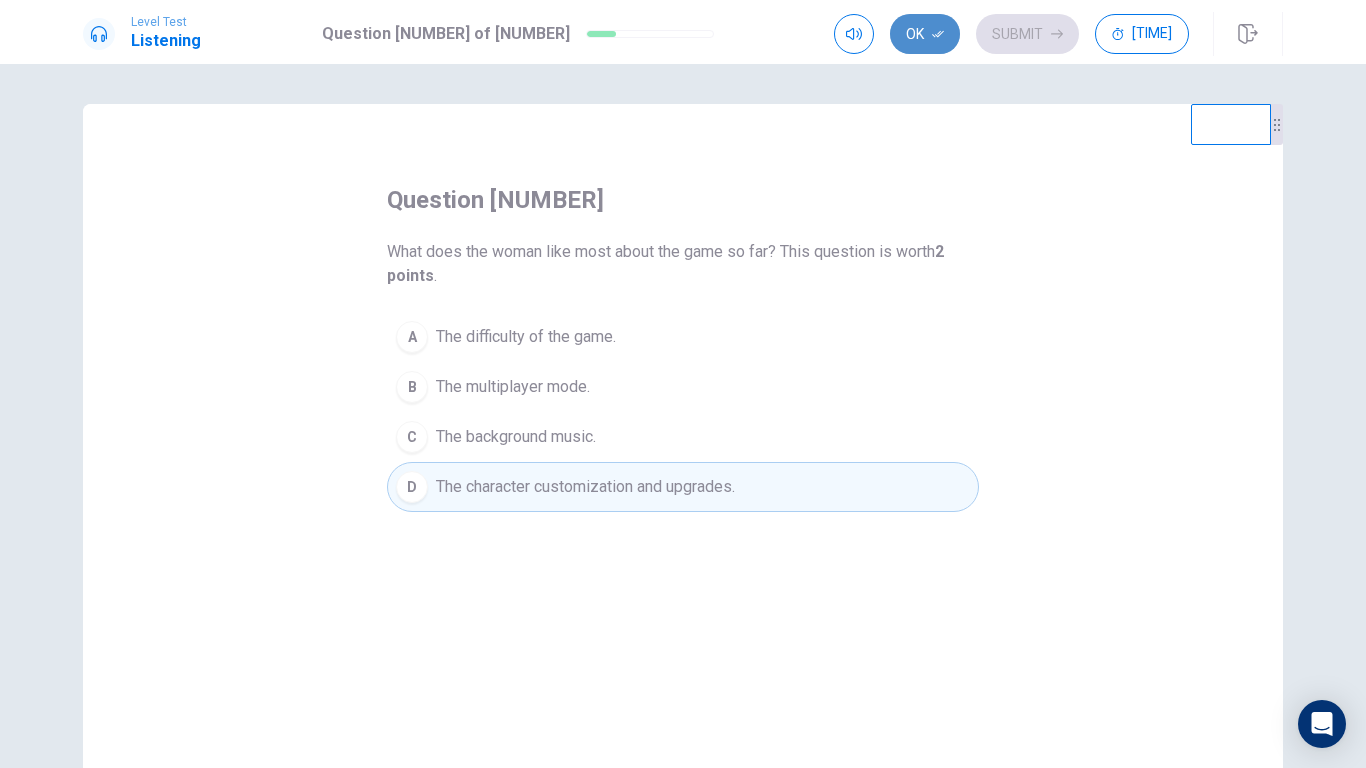 click on "Ok" at bounding box center (925, 34) 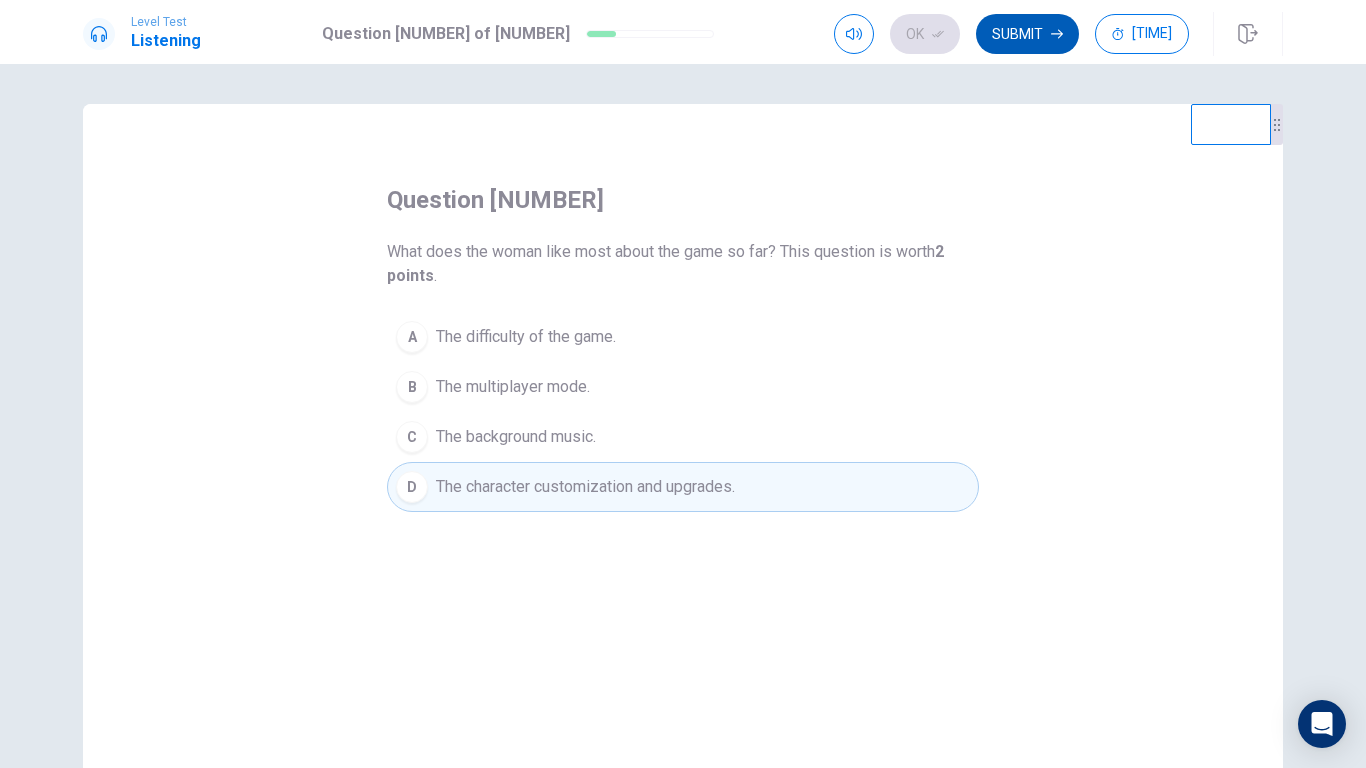click on "Submit" at bounding box center [1027, 34] 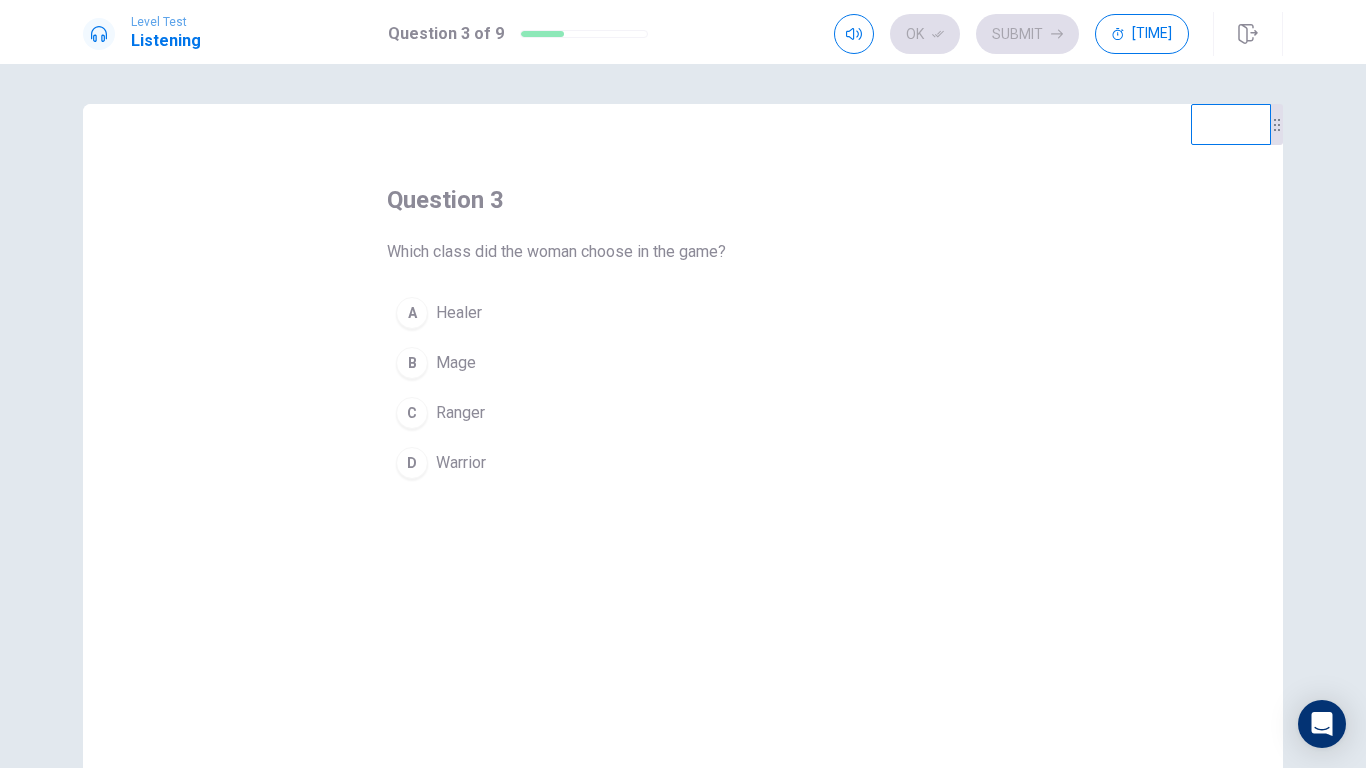 click on "Ranger" at bounding box center [459, 313] 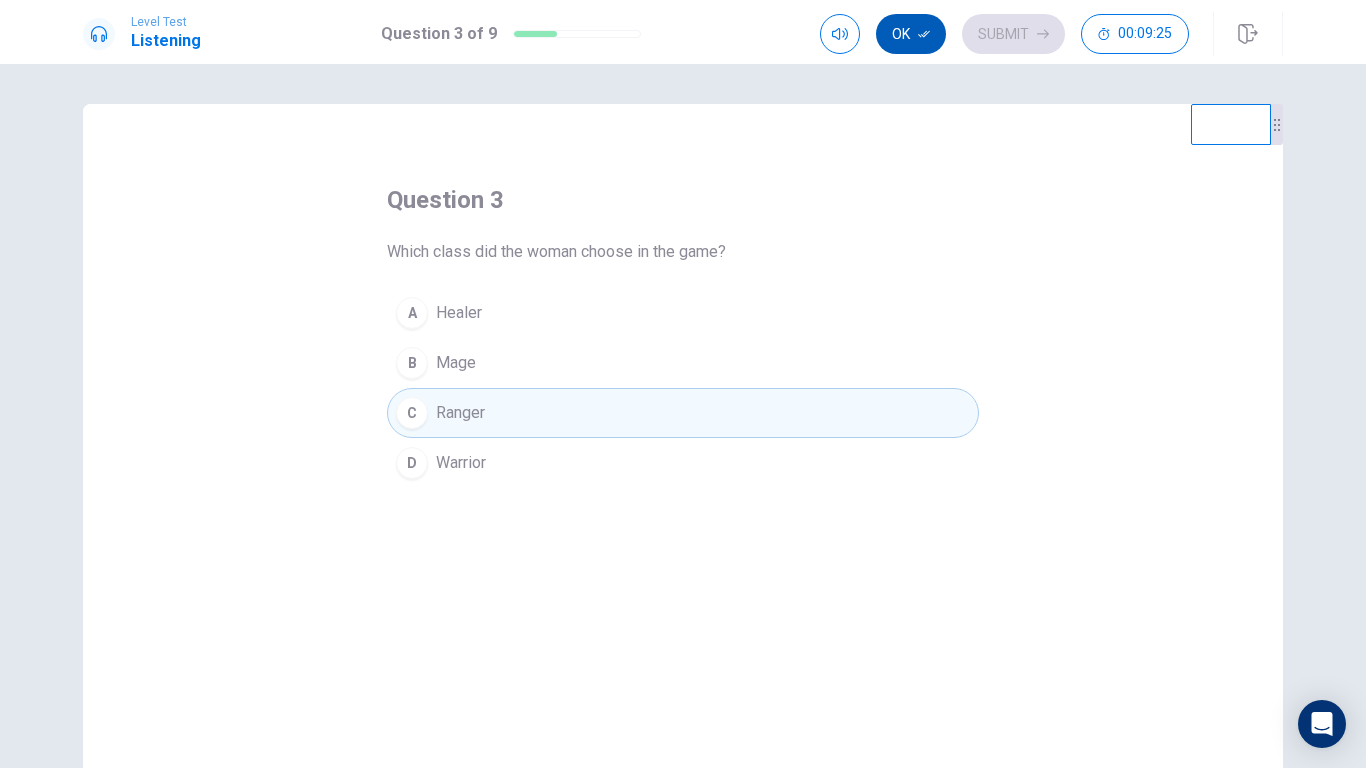 click on "Ok" at bounding box center [911, 34] 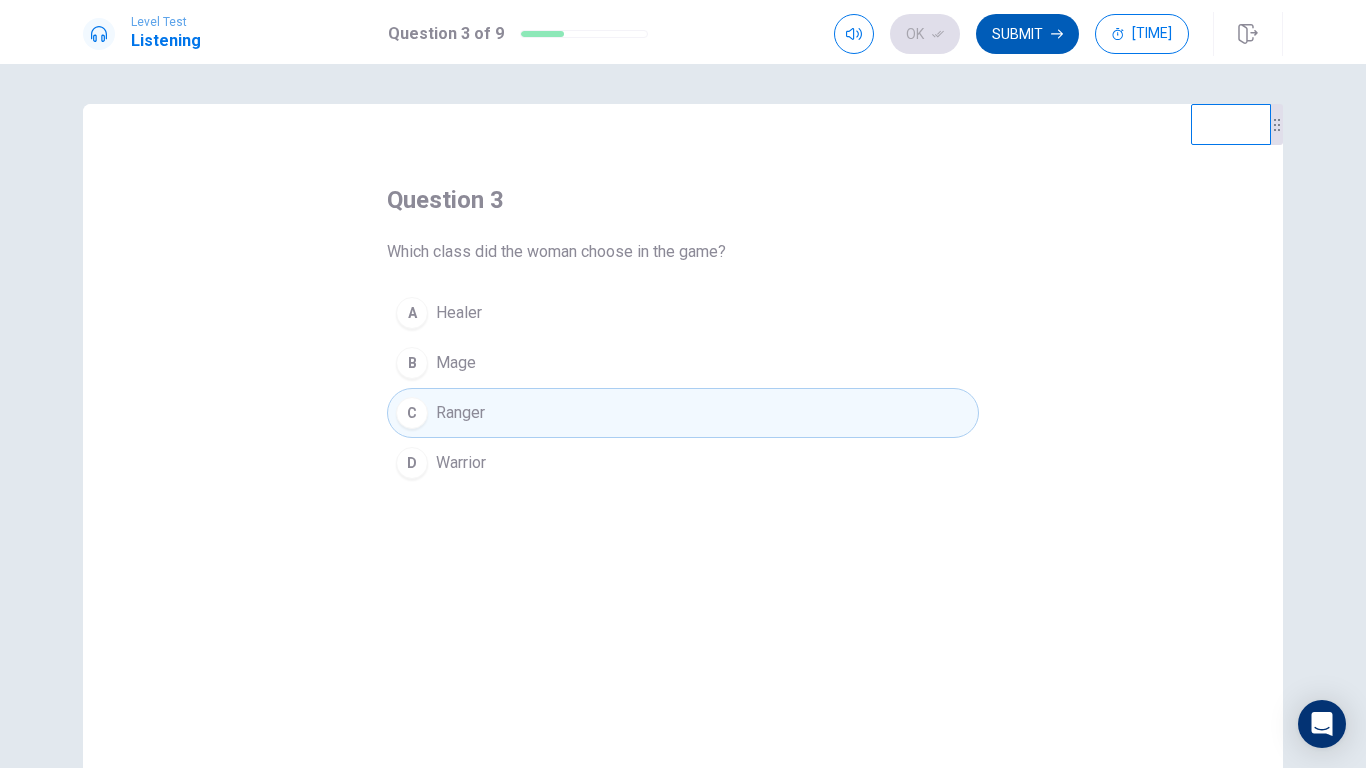 click on "Submit" at bounding box center (1027, 34) 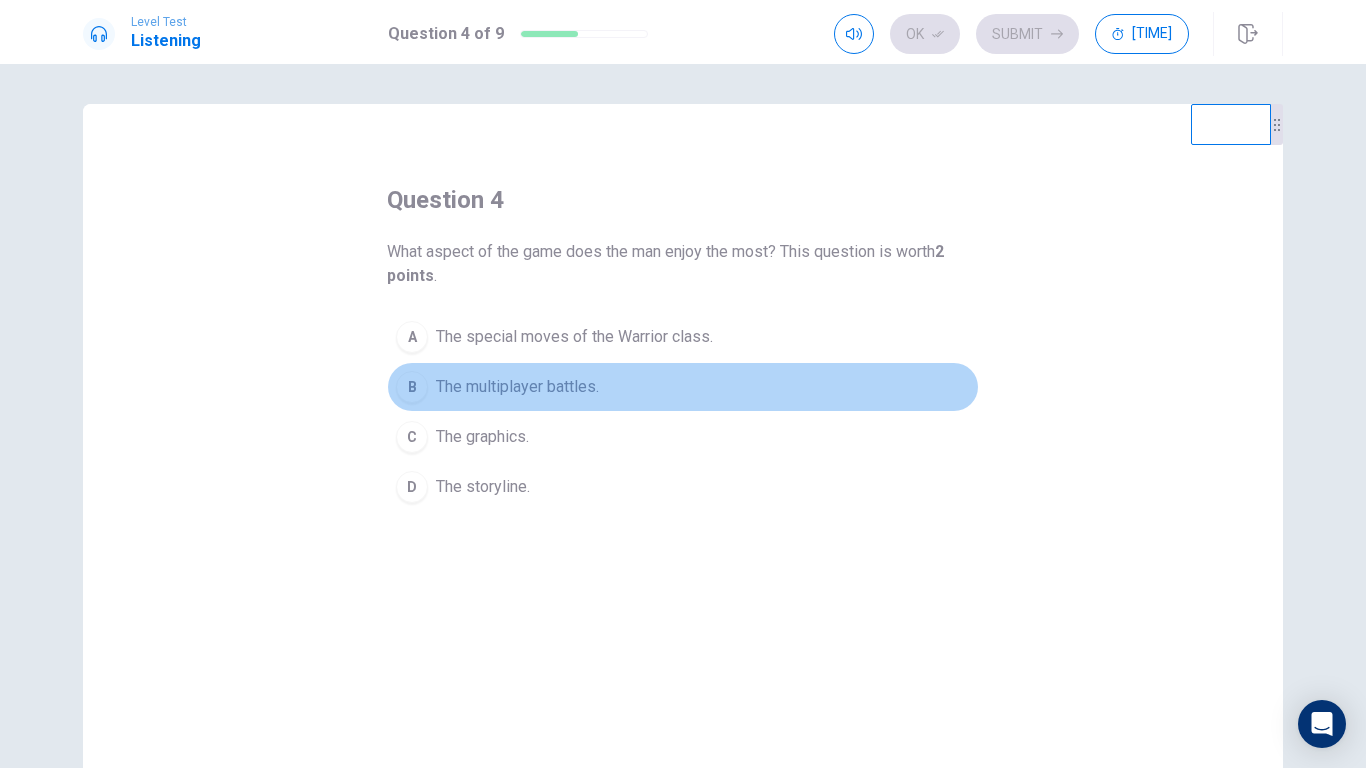 click on "The multiplayer battles." at bounding box center (574, 337) 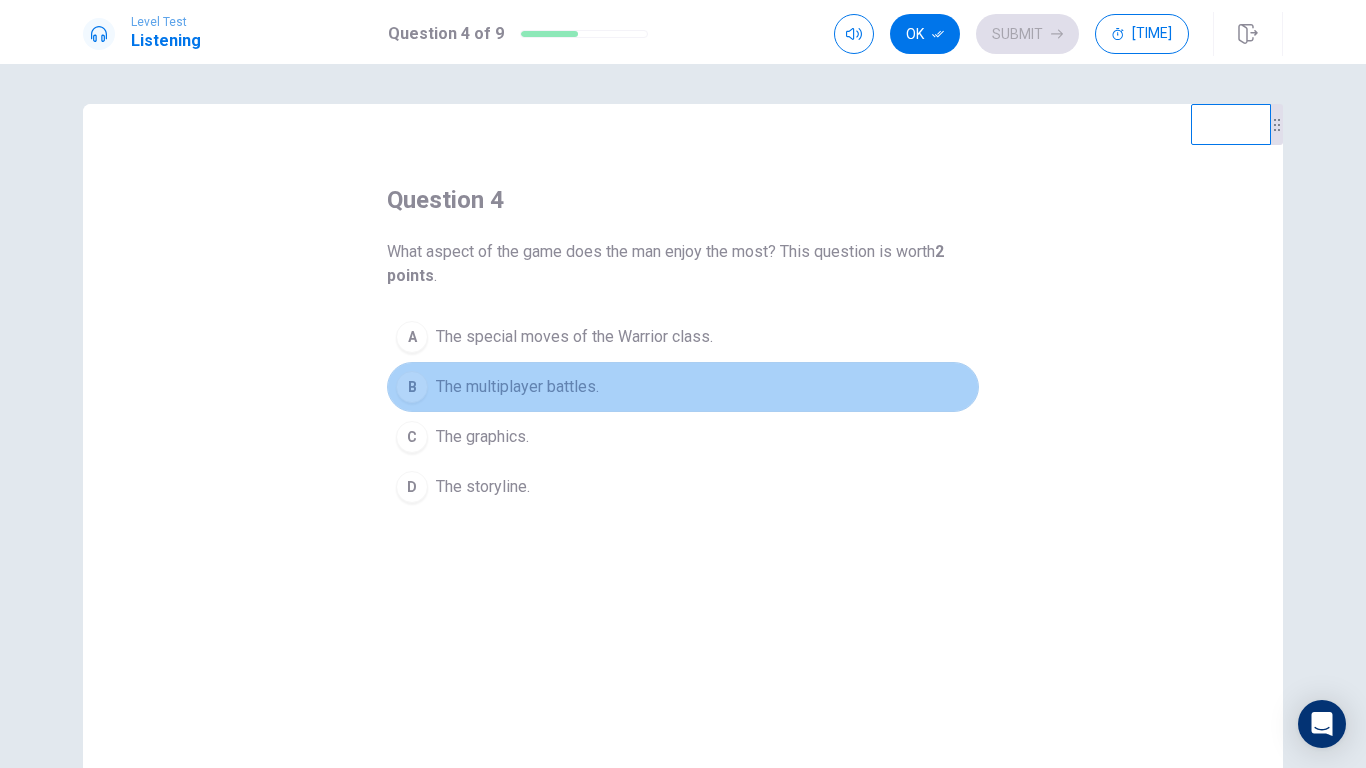 click on "The multiplayer battles." at bounding box center (517, 387) 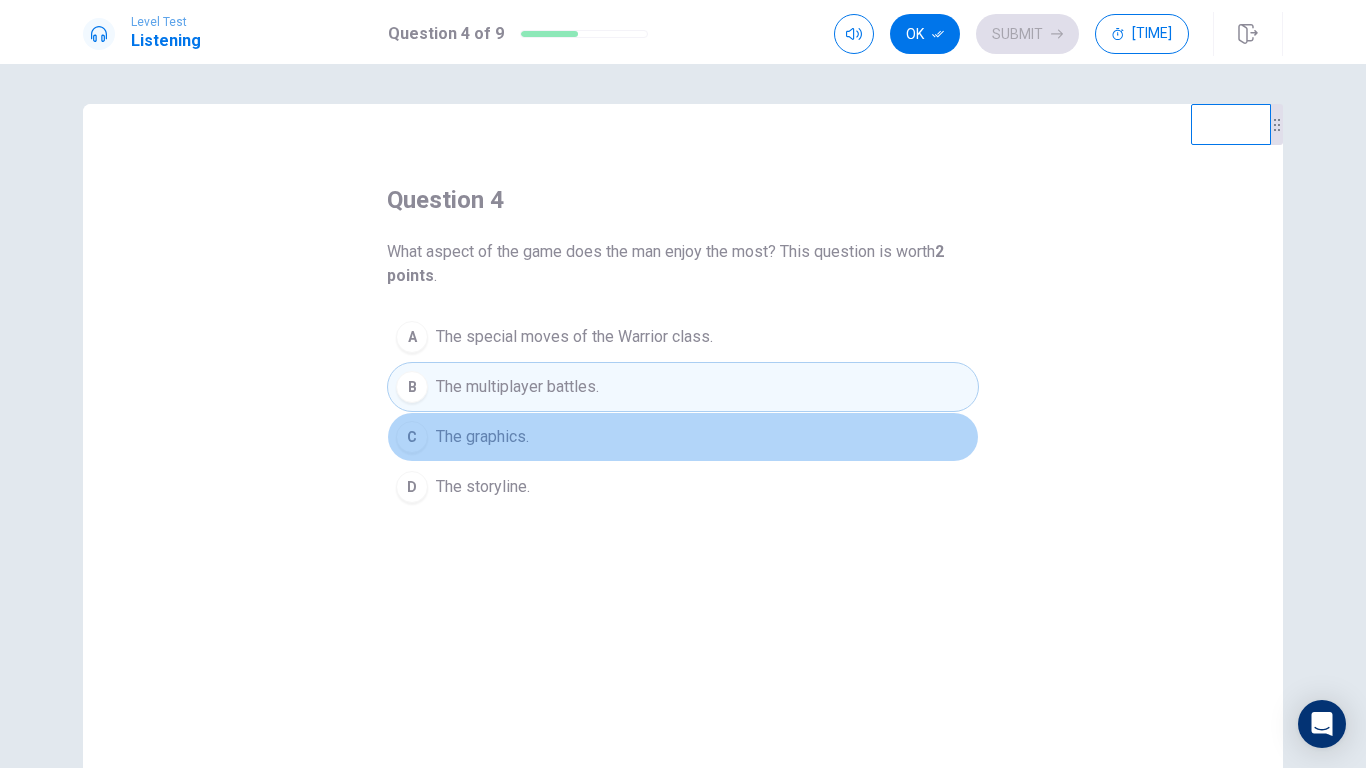 click on "C The graphics." at bounding box center [683, 437] 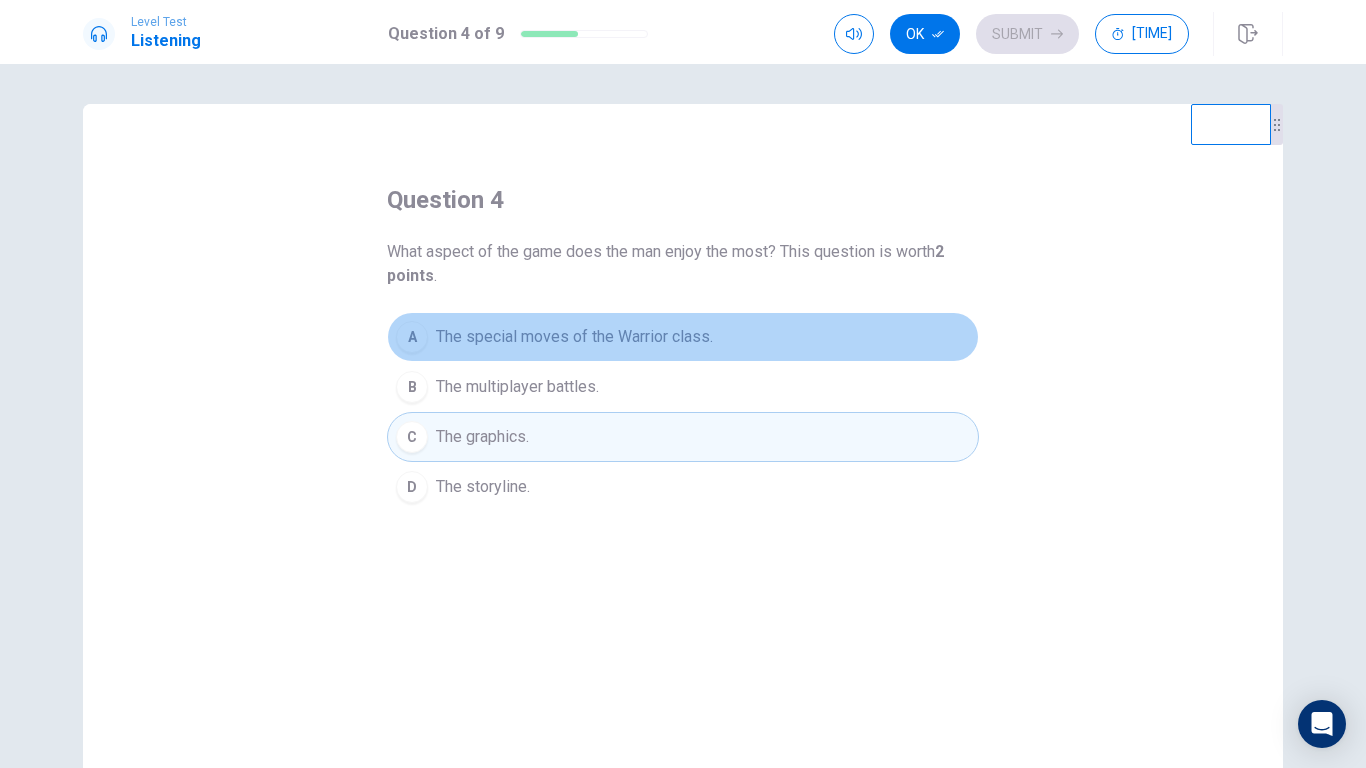 click on "A The special moves of the Warrior class." at bounding box center [683, 337] 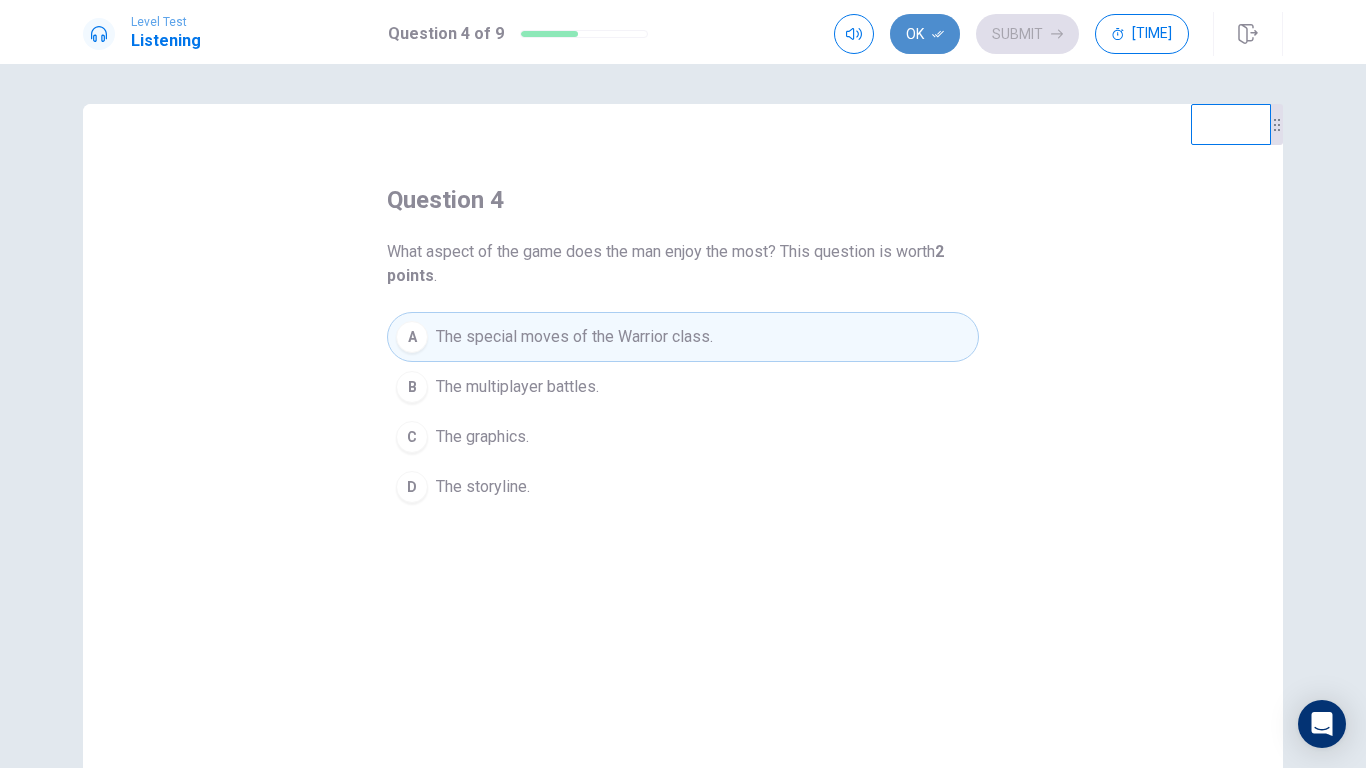click on "Ok" at bounding box center (925, 34) 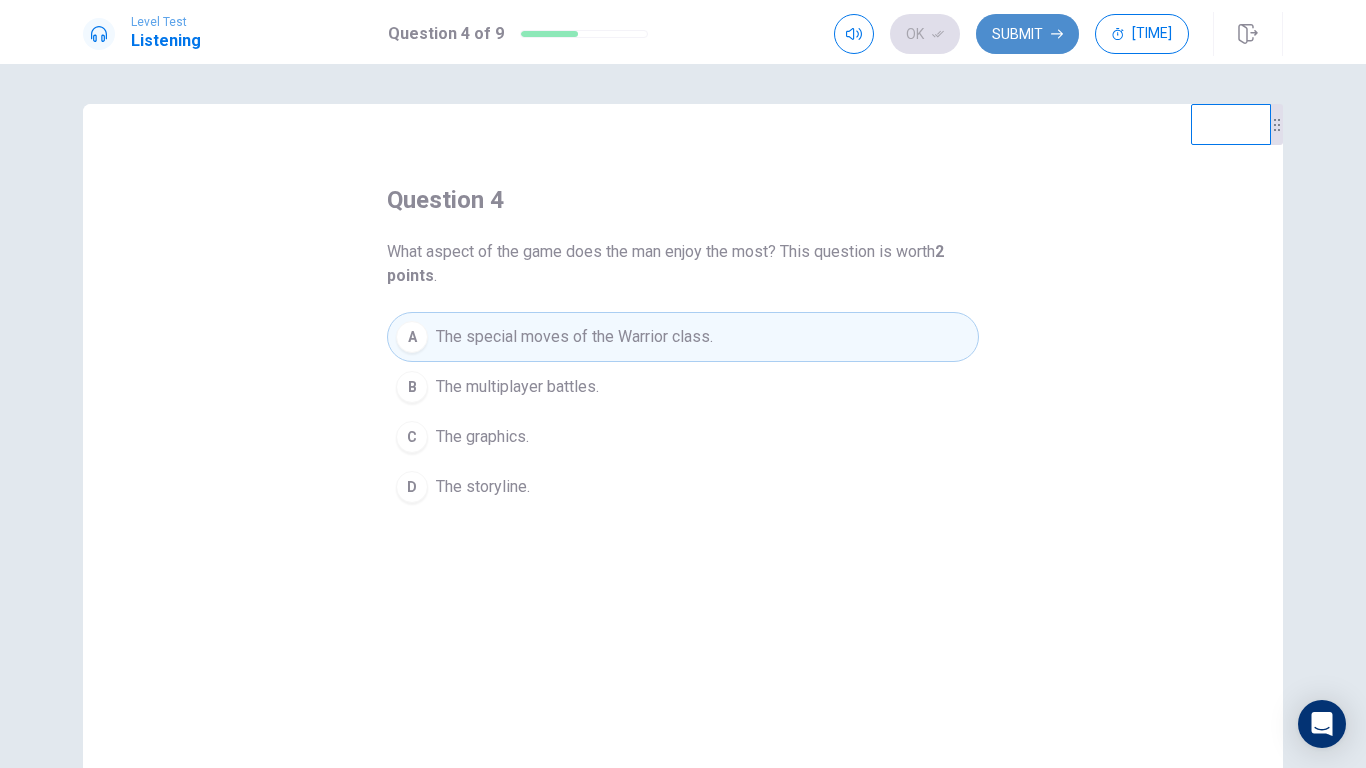 click on "Submit" at bounding box center [1027, 34] 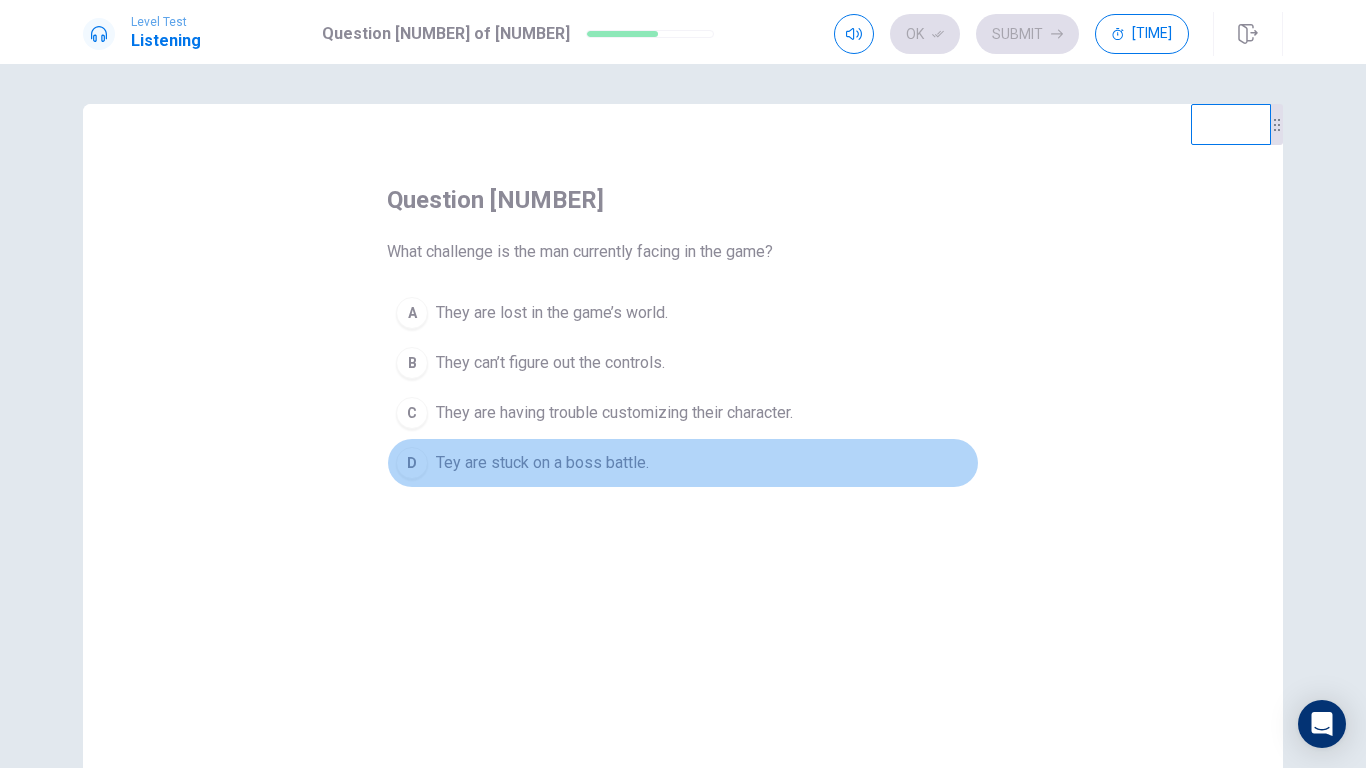 click on "Tey are stuck on a boss battle." at bounding box center [552, 313] 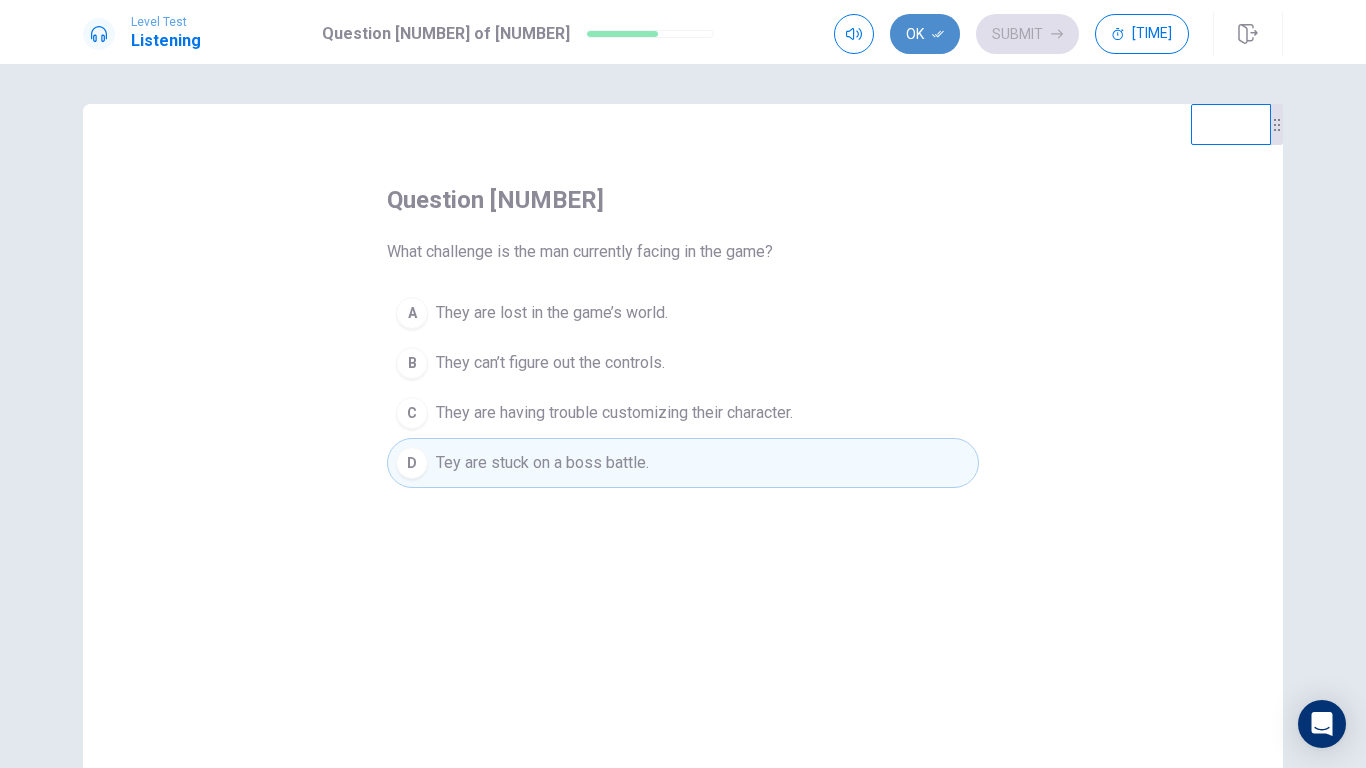 click on "Ok" at bounding box center [925, 34] 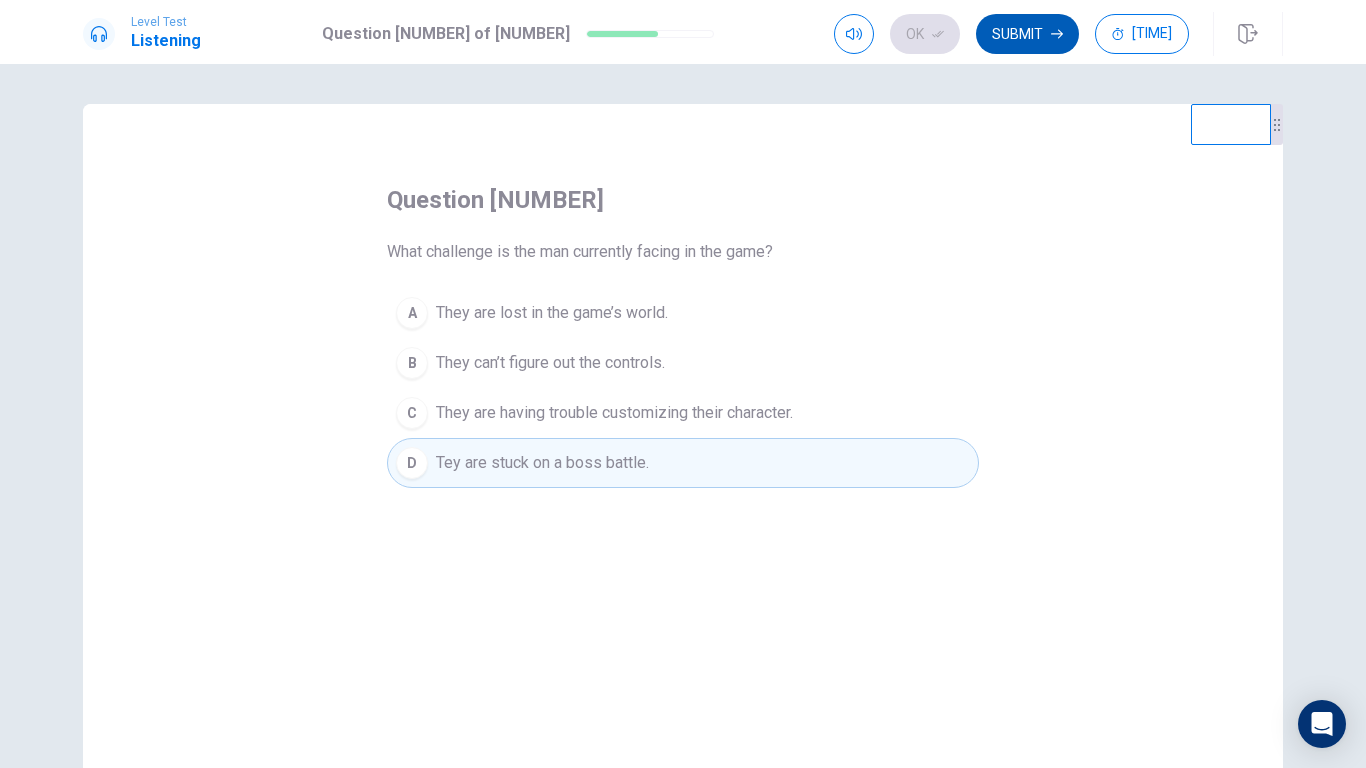click on "Submit" at bounding box center [1027, 34] 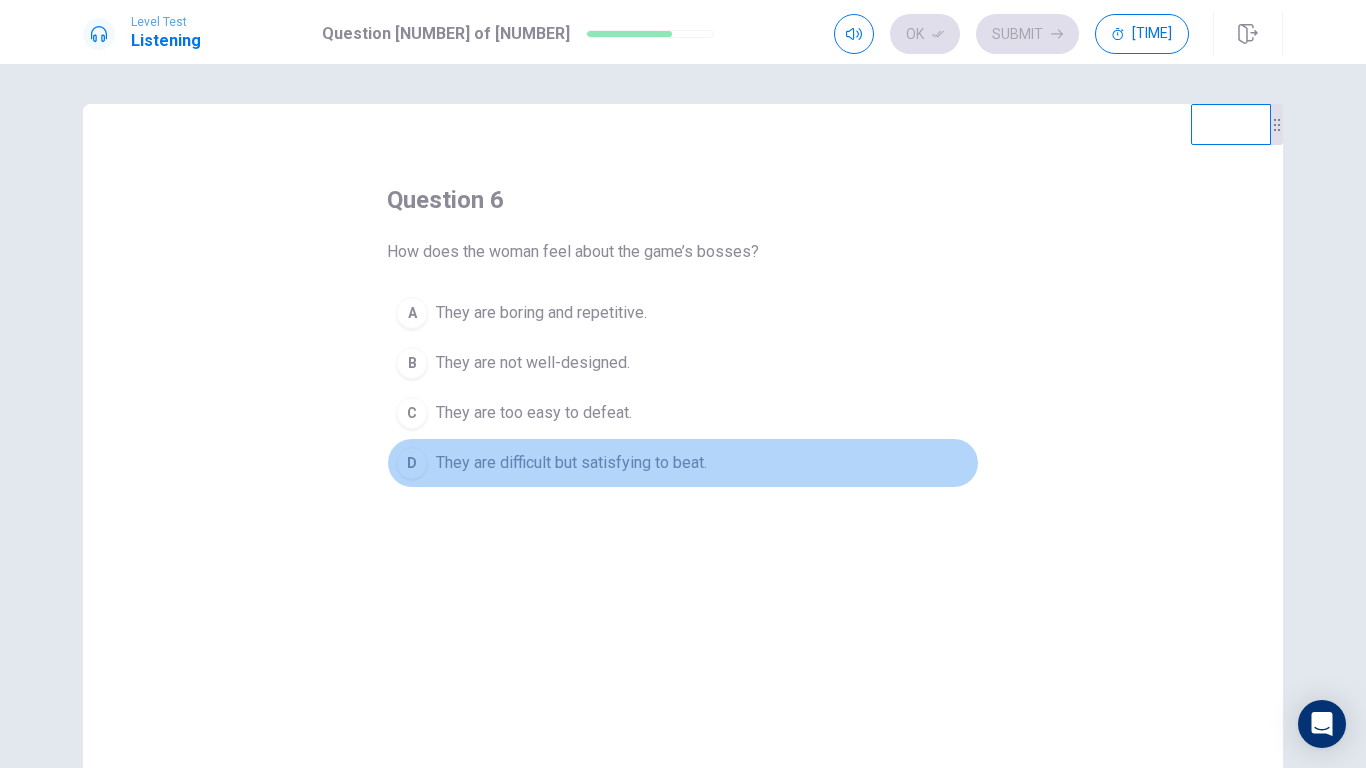 click on "D They are difficult but satisfying to beat." at bounding box center [683, 463] 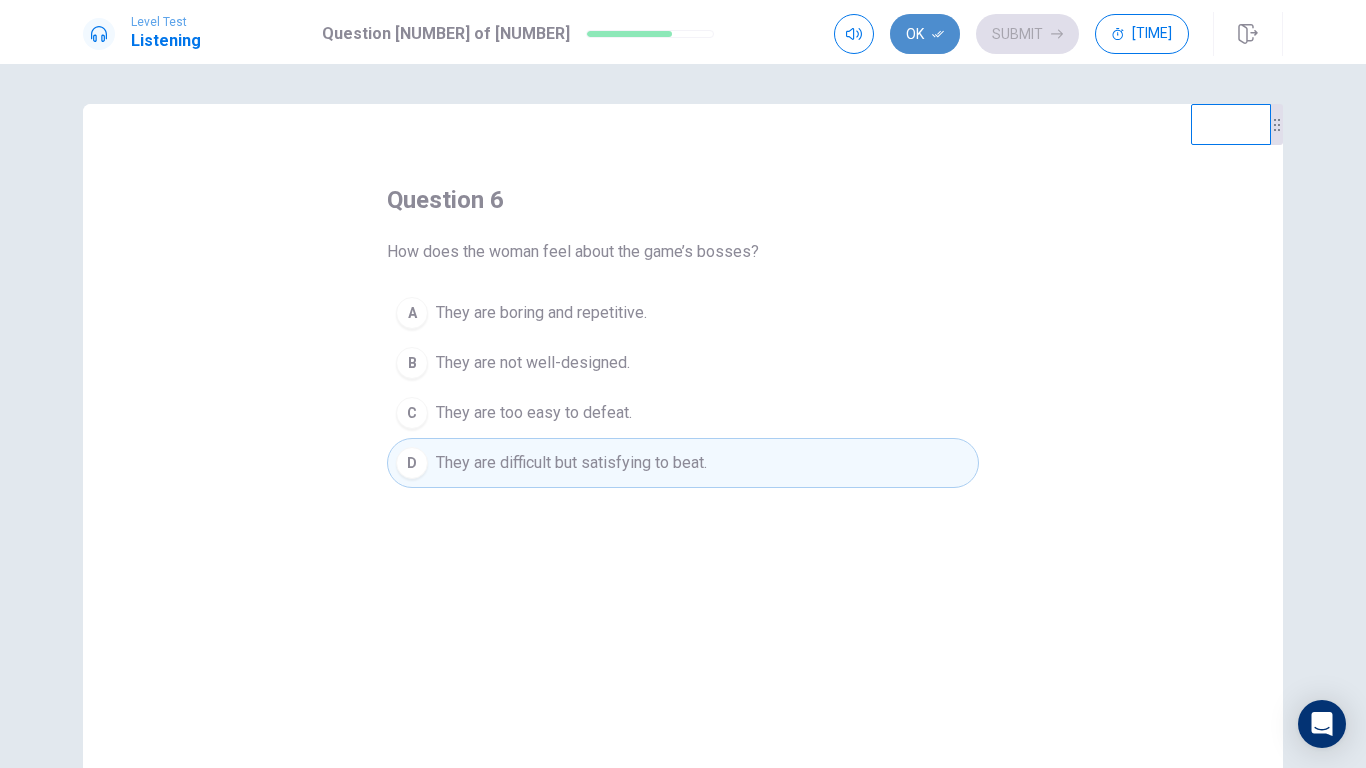 click at bounding box center (938, 34) 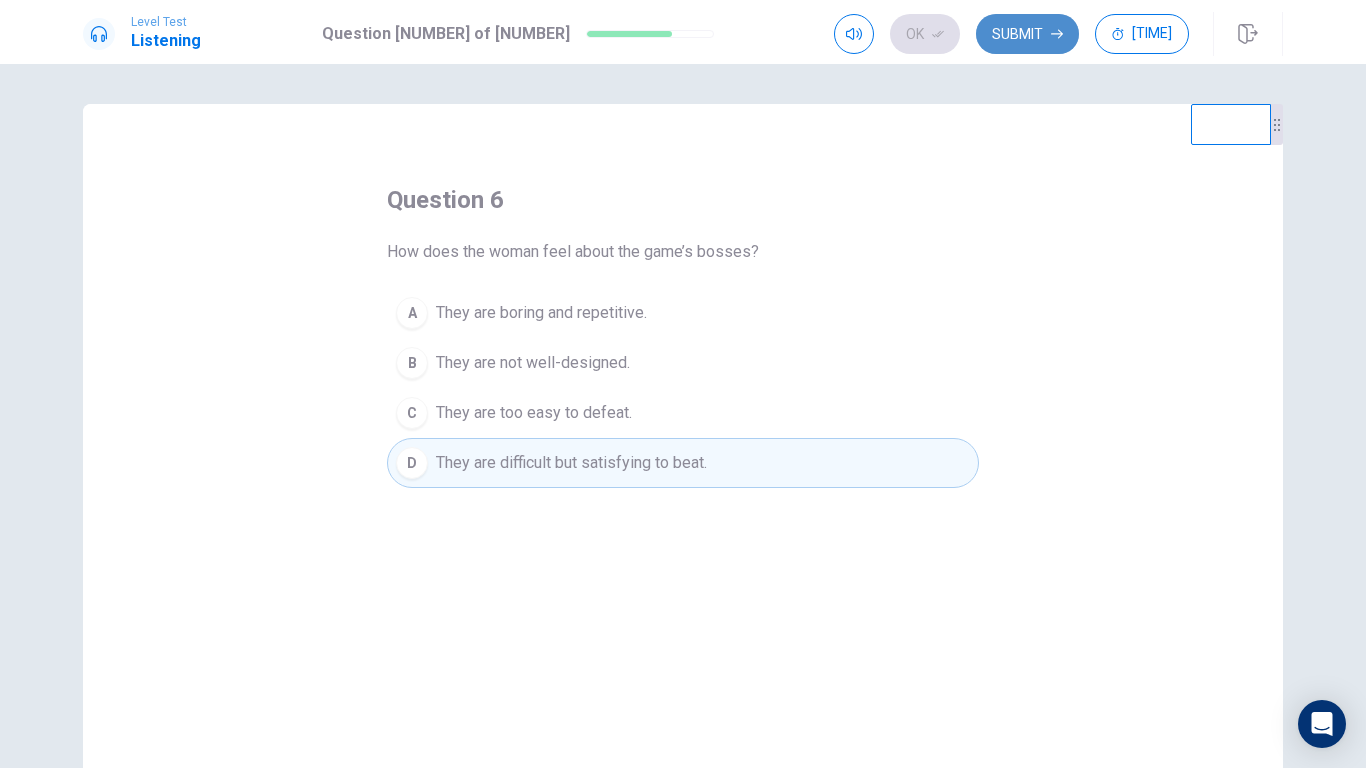 click on "Submit" at bounding box center (1027, 34) 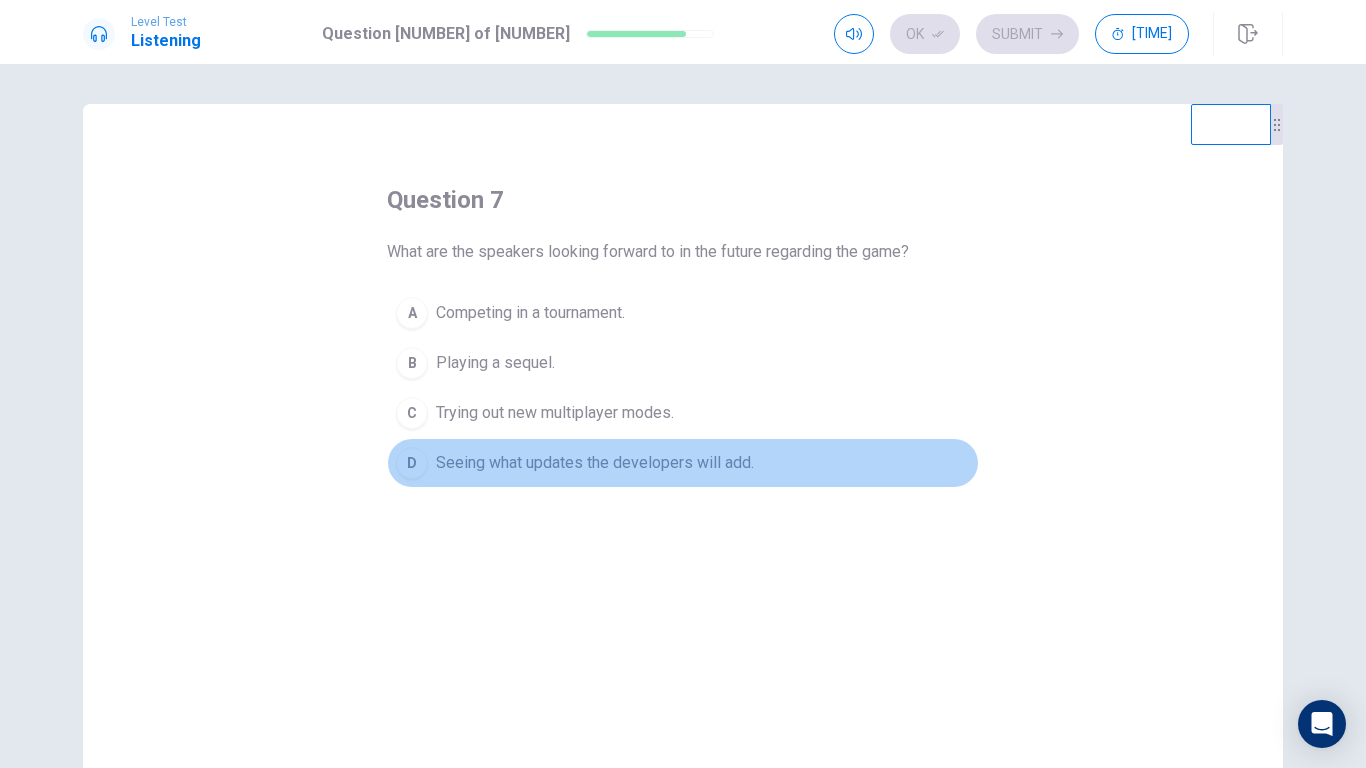 click on "Seeing what updates the developers will add." at bounding box center (530, 313) 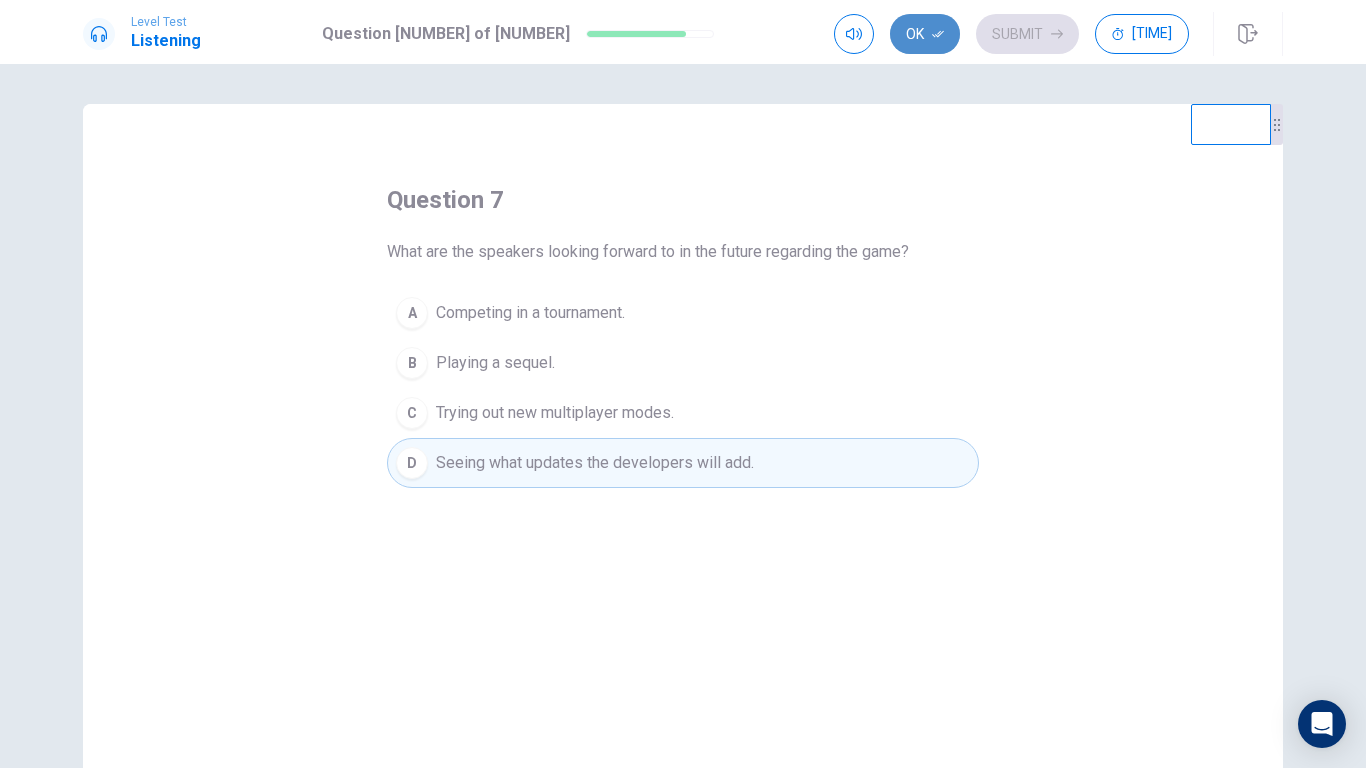 click on "Ok" at bounding box center (925, 34) 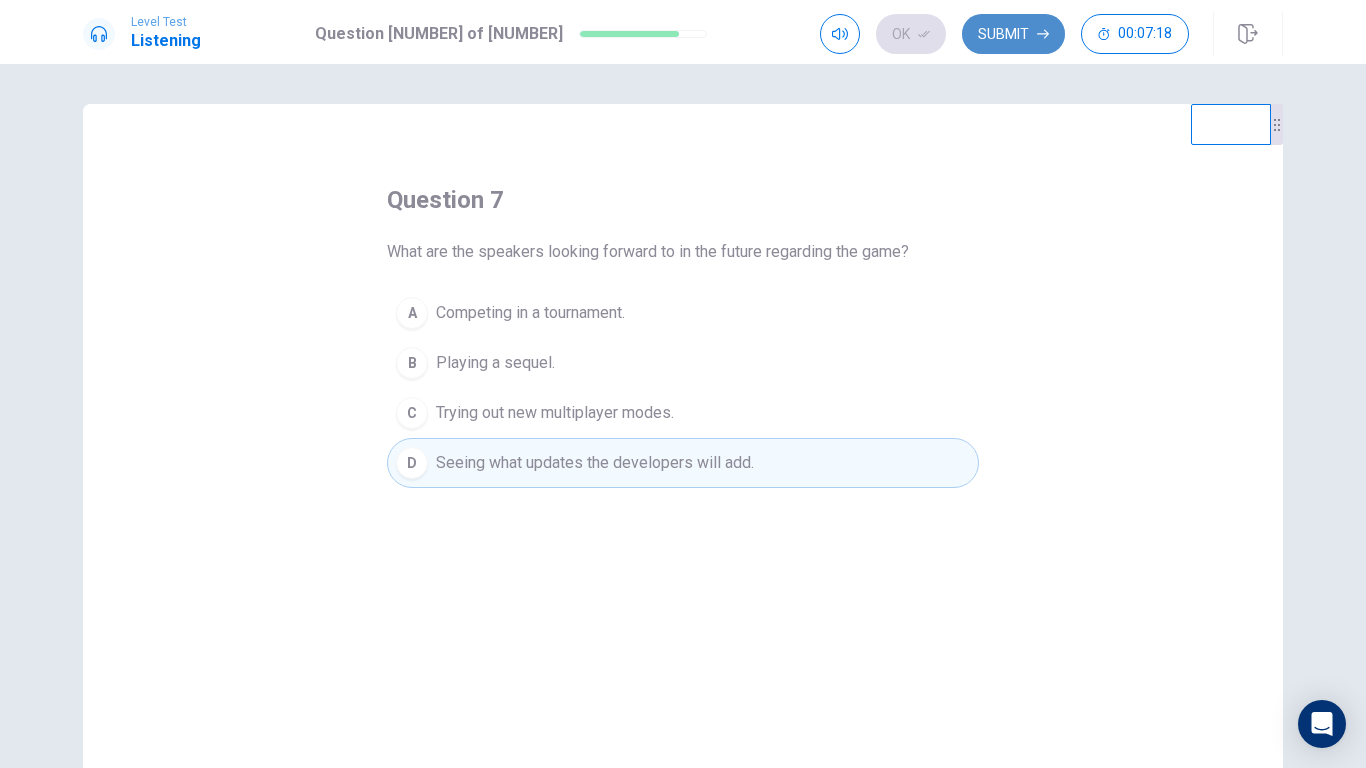 click on "Submit" at bounding box center [1013, 34] 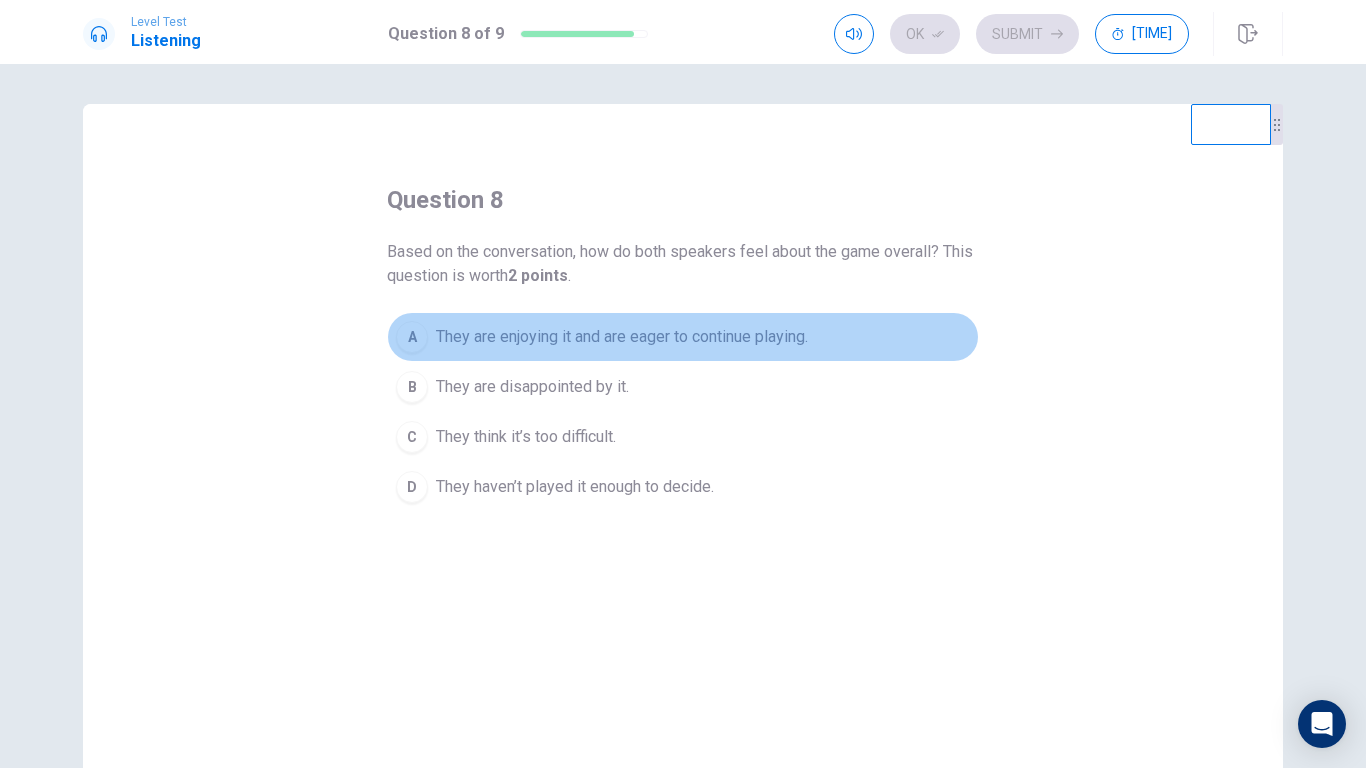click on "They are enjoying it and are eager to continue playing." at bounding box center (622, 337) 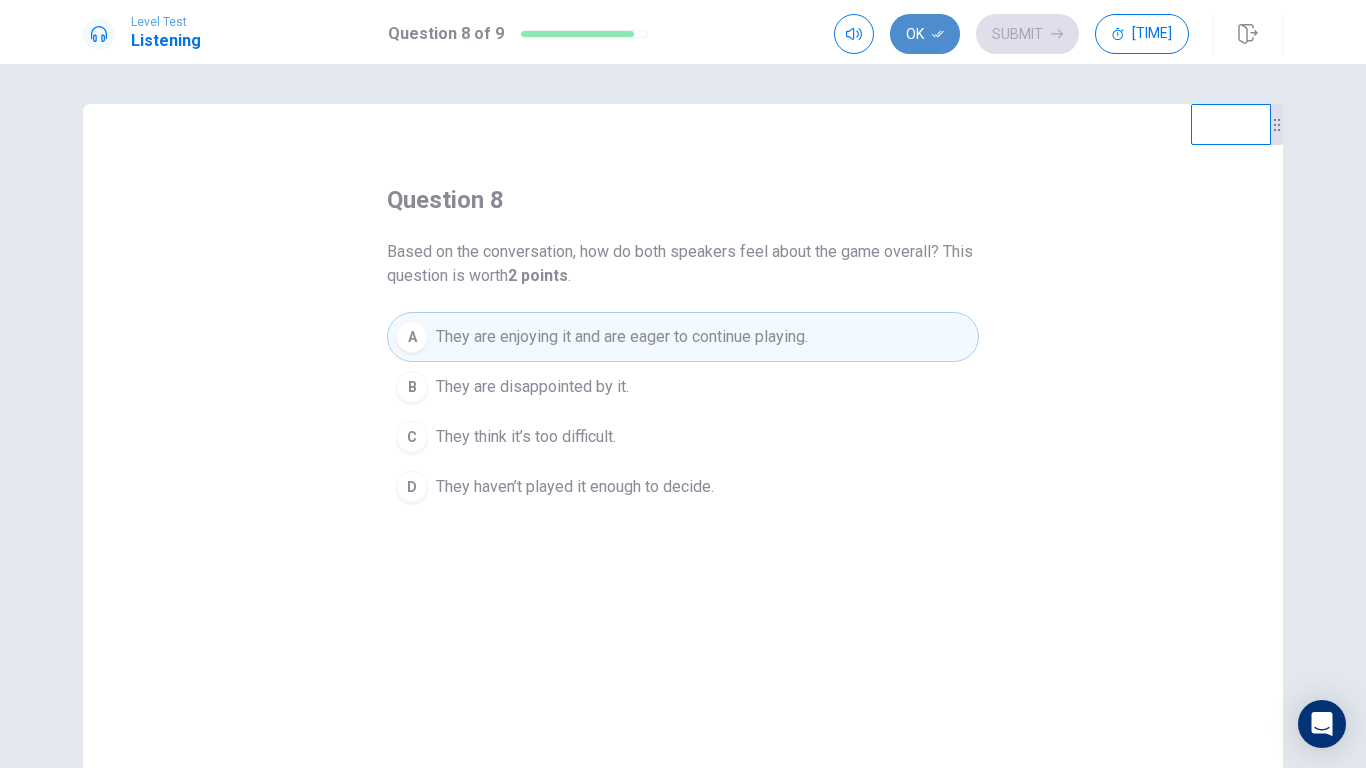 click on "Ok" at bounding box center (925, 34) 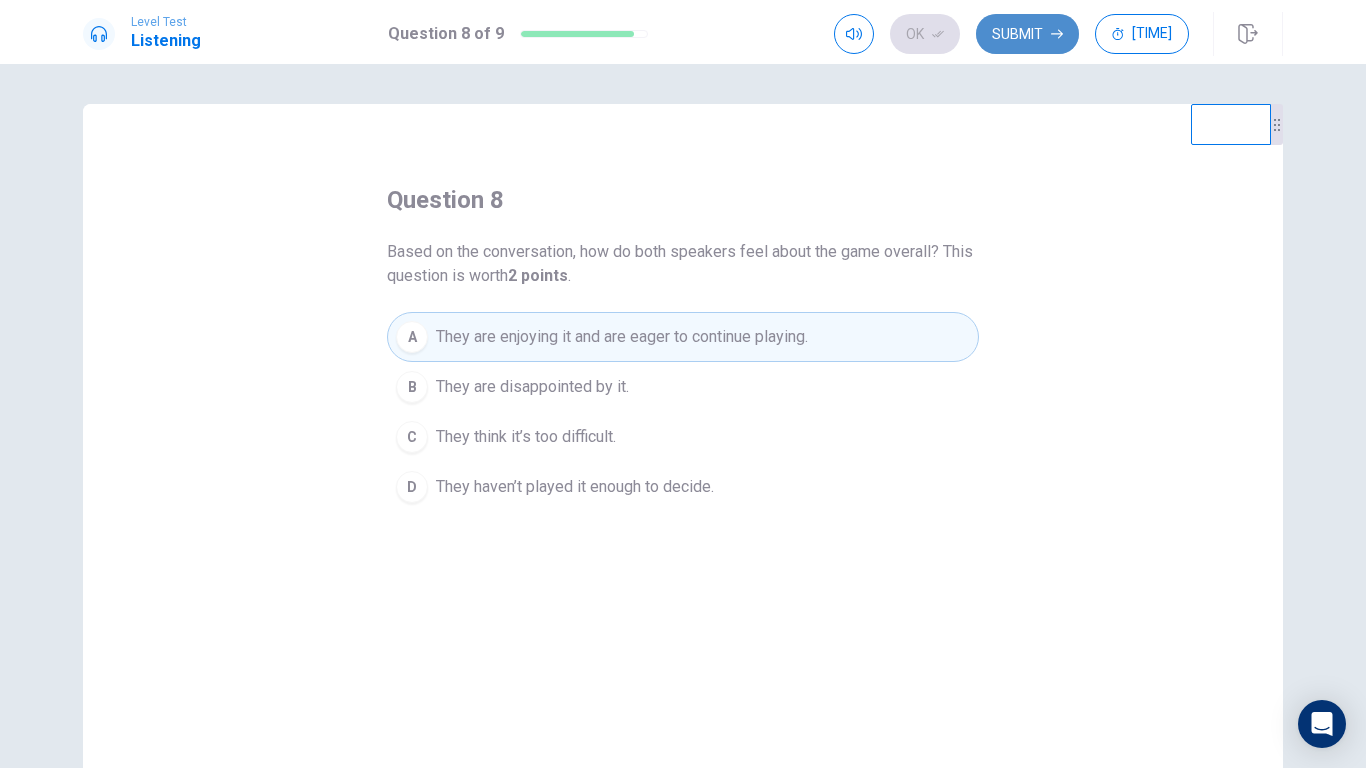 click on "Submit" at bounding box center (1027, 34) 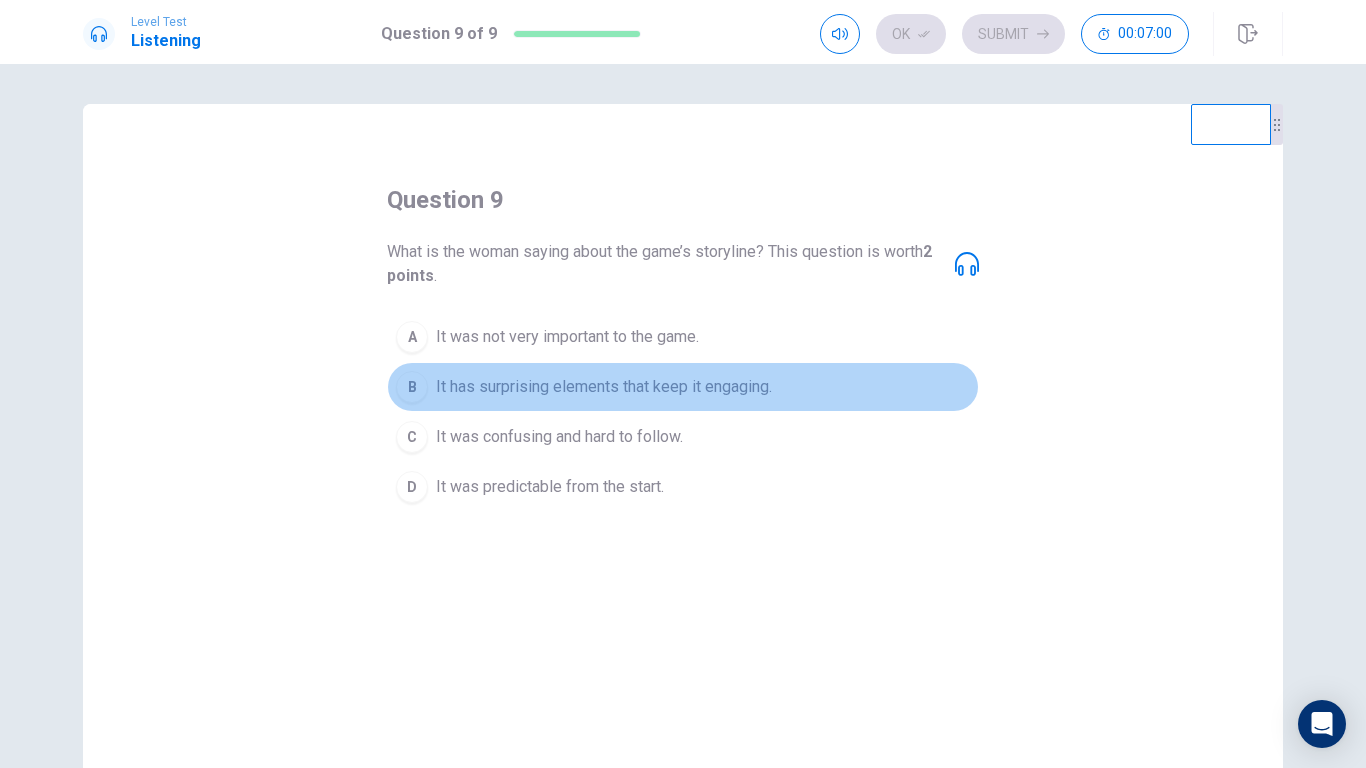 click on "It has surprising elements that keep it engaging." at bounding box center [567, 337] 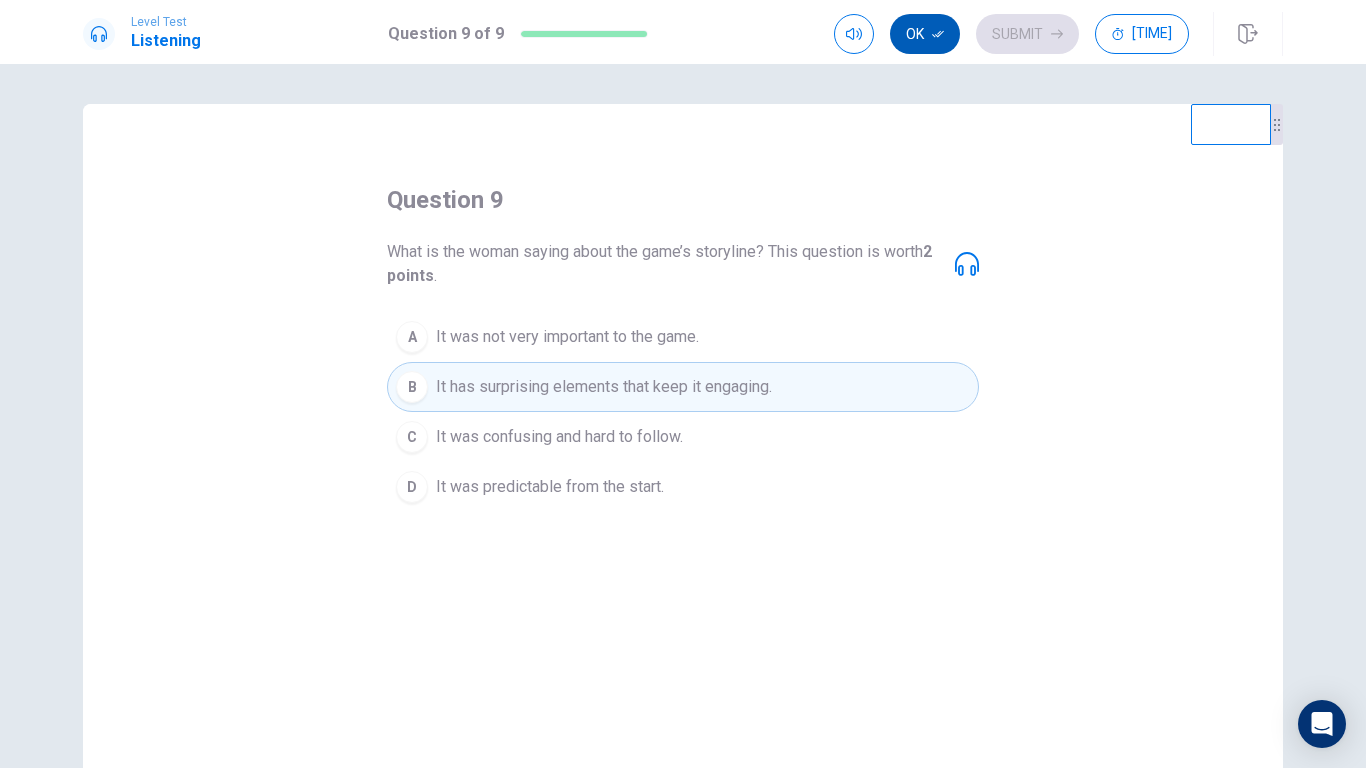 click on "Ok" at bounding box center (925, 34) 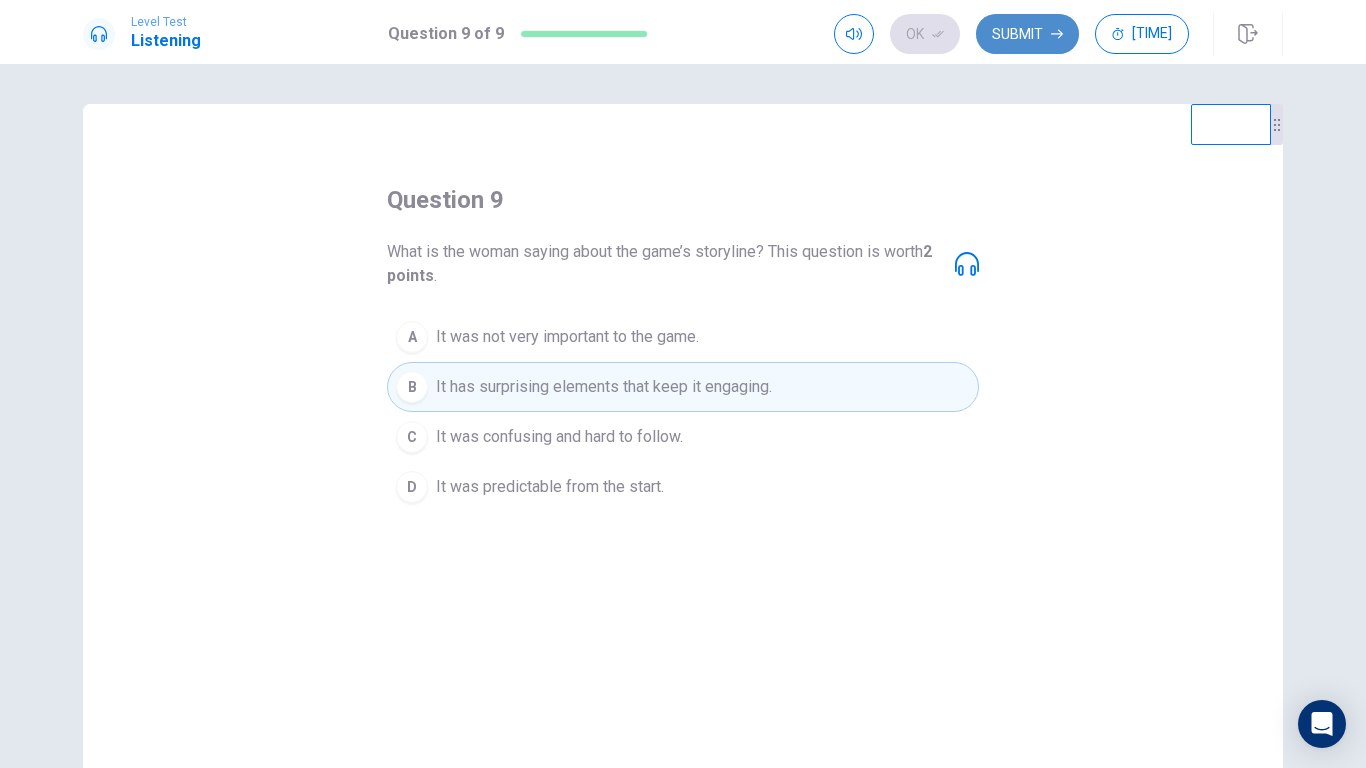 click on "Submit" at bounding box center [1027, 34] 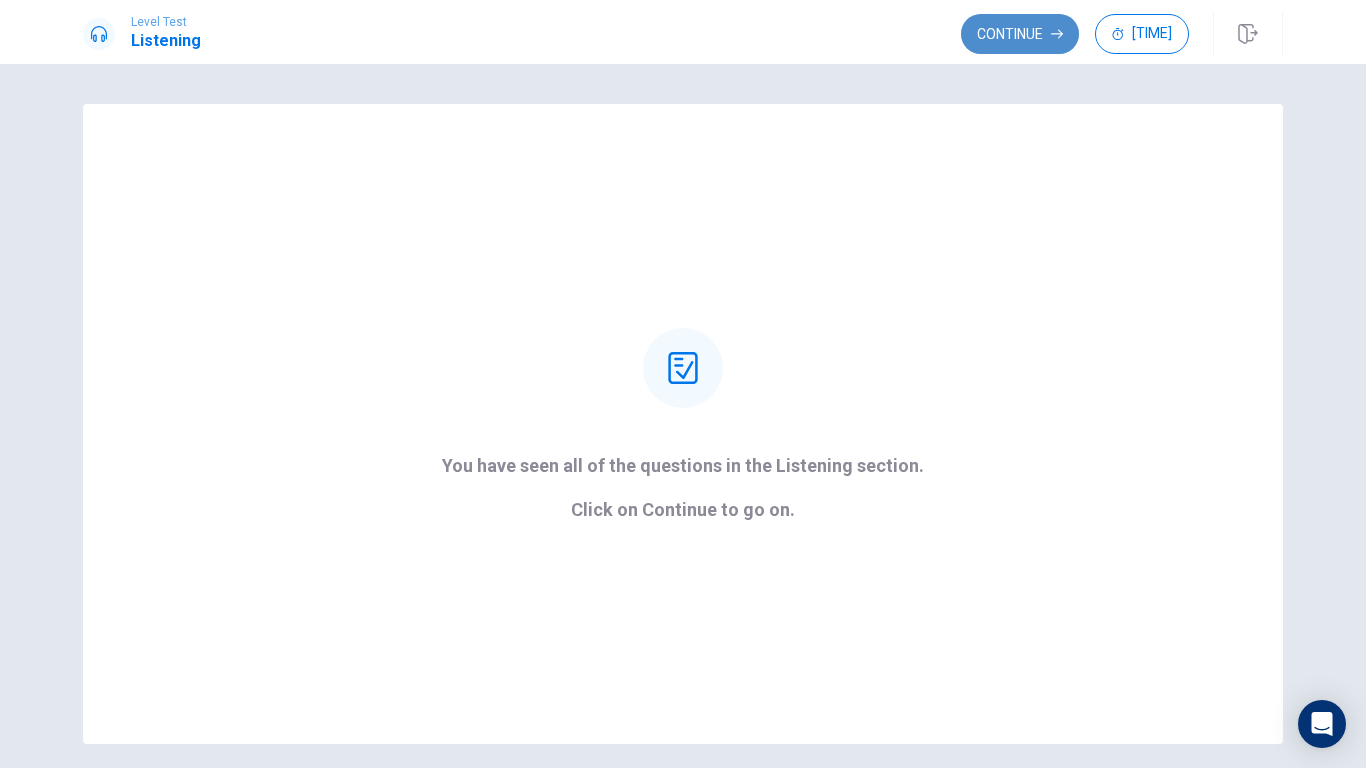 click on "Continue" at bounding box center (1020, 34) 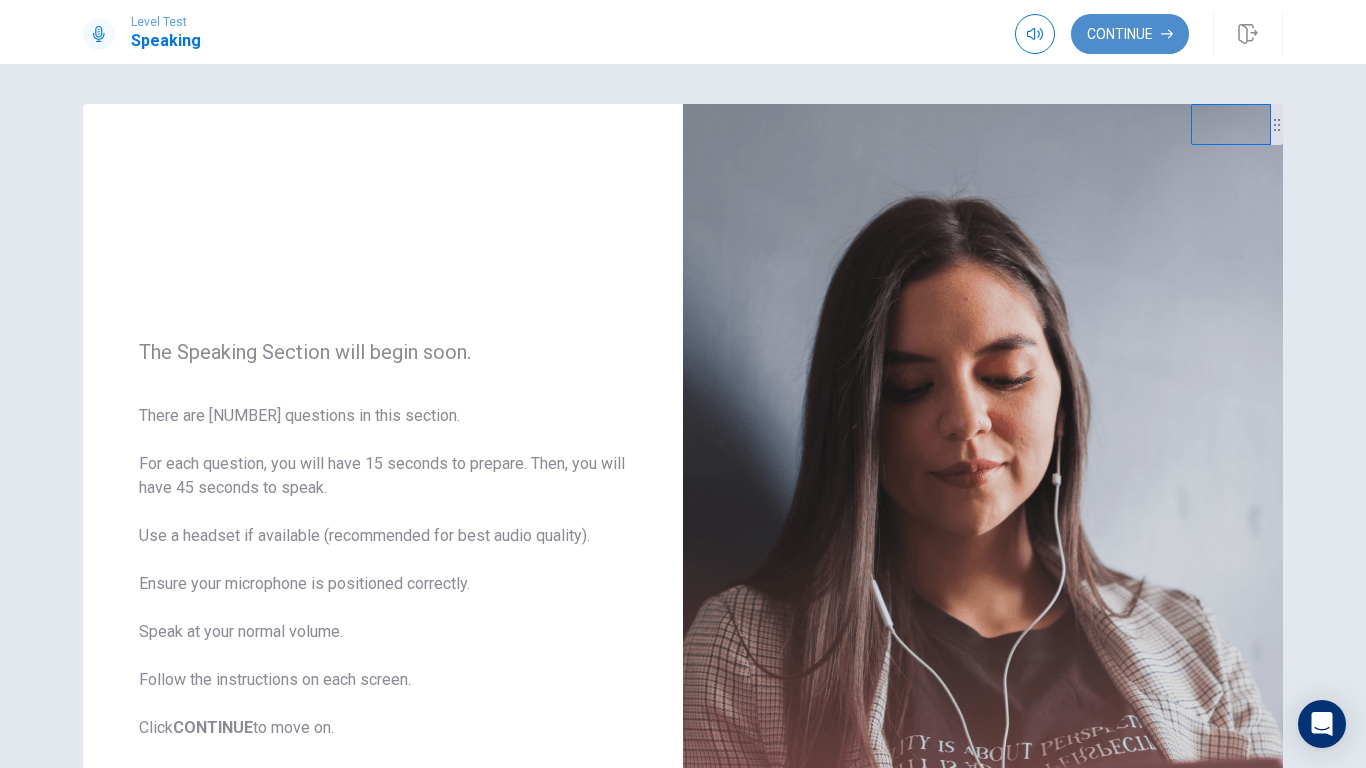 click at bounding box center [1167, 34] 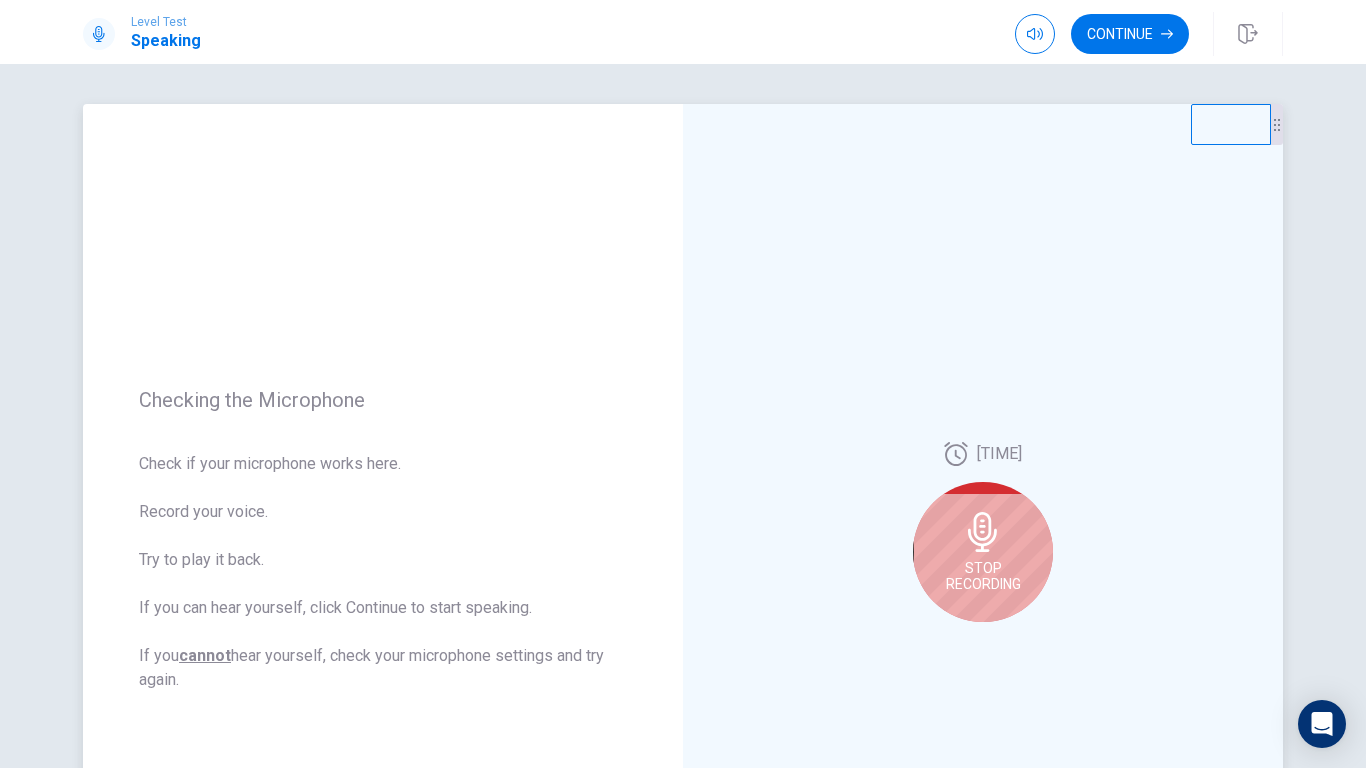 click on "Stop   Recording" at bounding box center [983, 552] 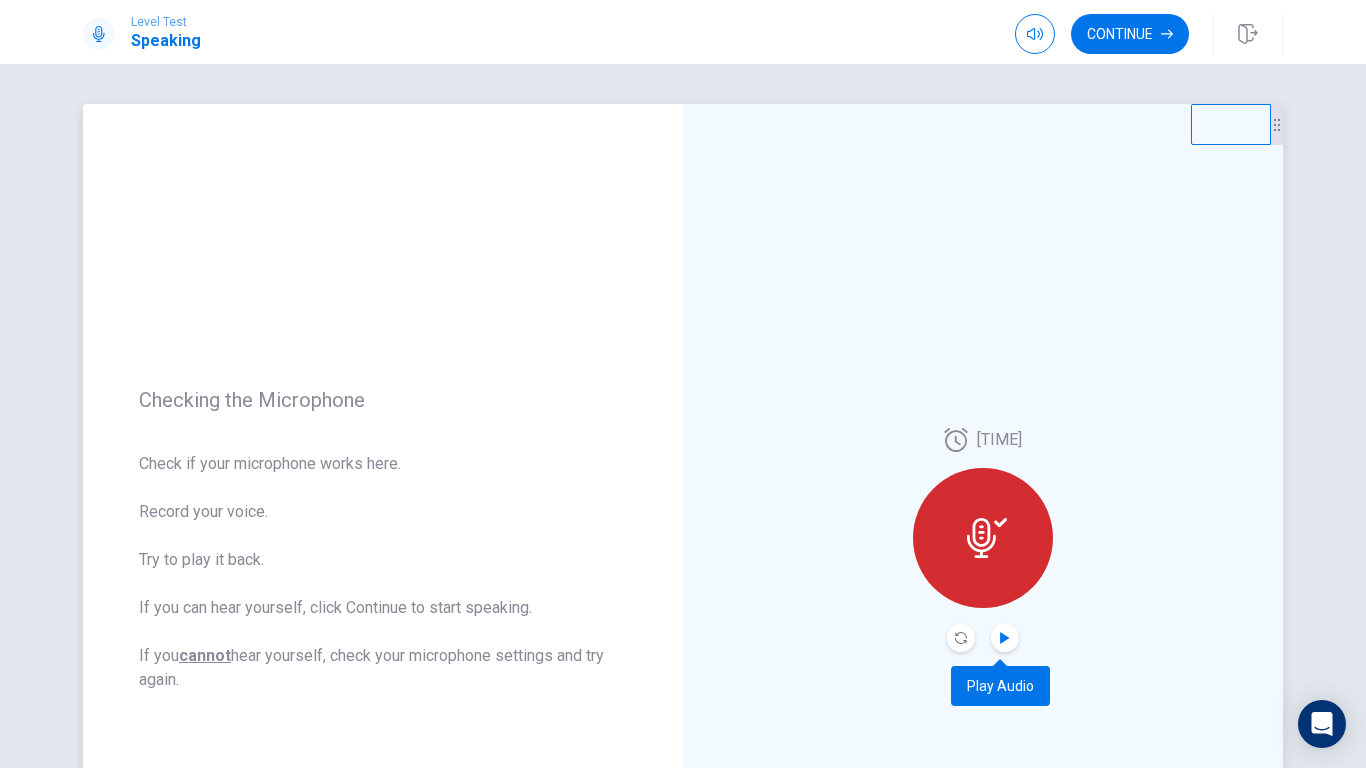 click at bounding box center (1004, 638) 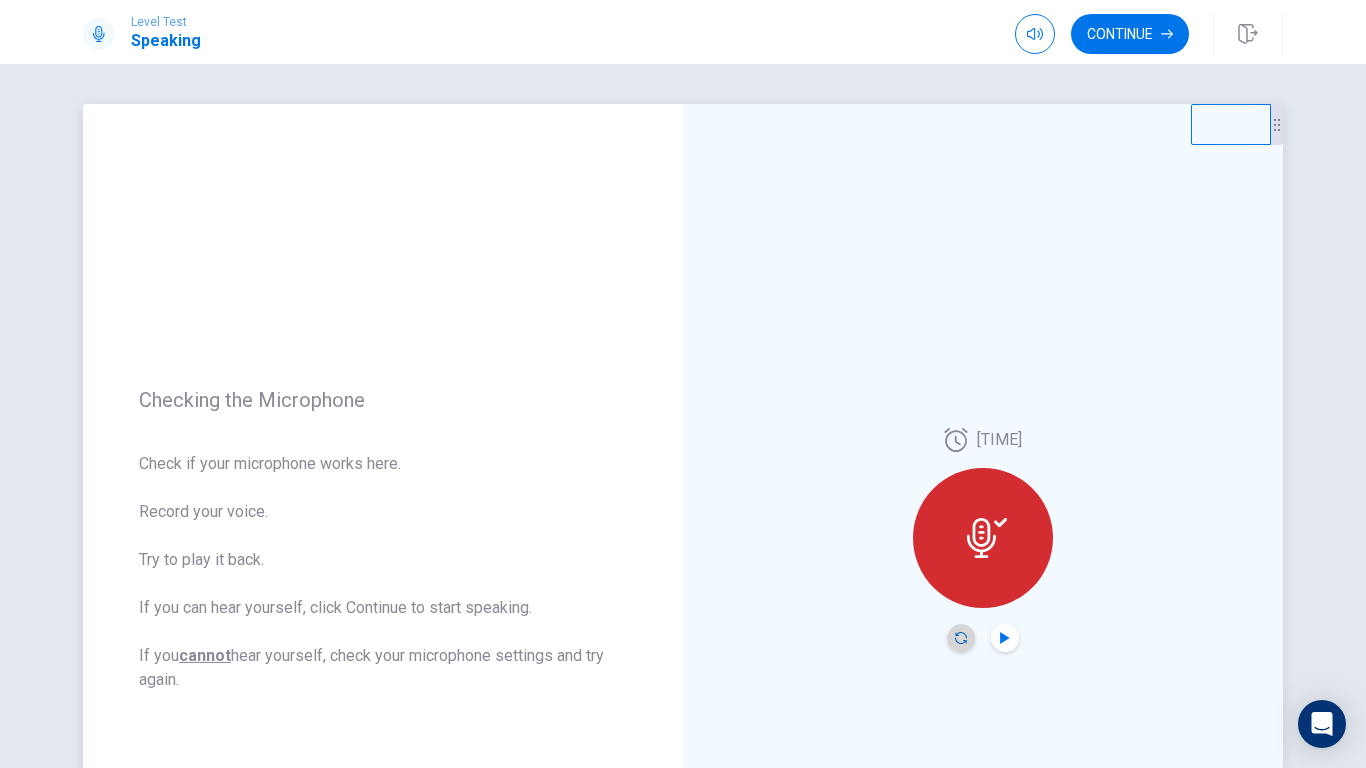click at bounding box center (961, 638) 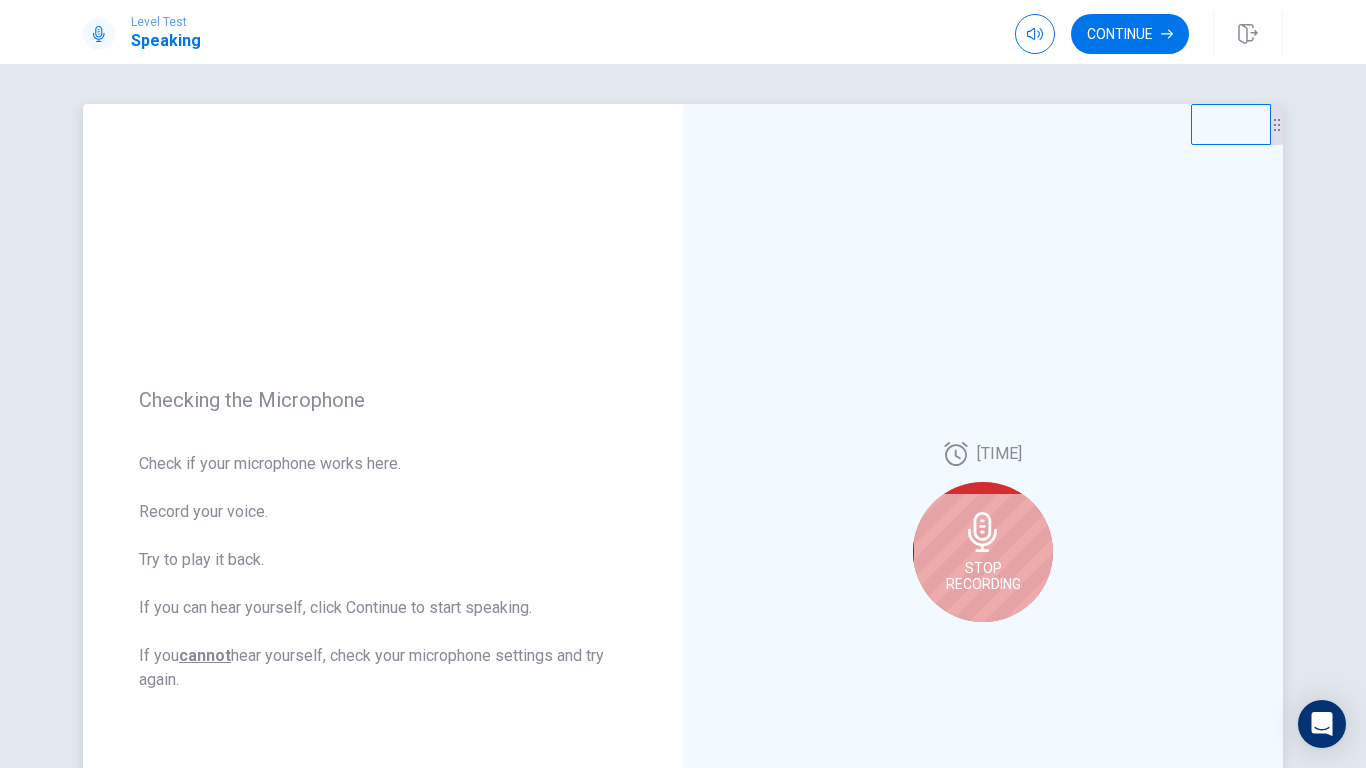 click at bounding box center (983, 532) 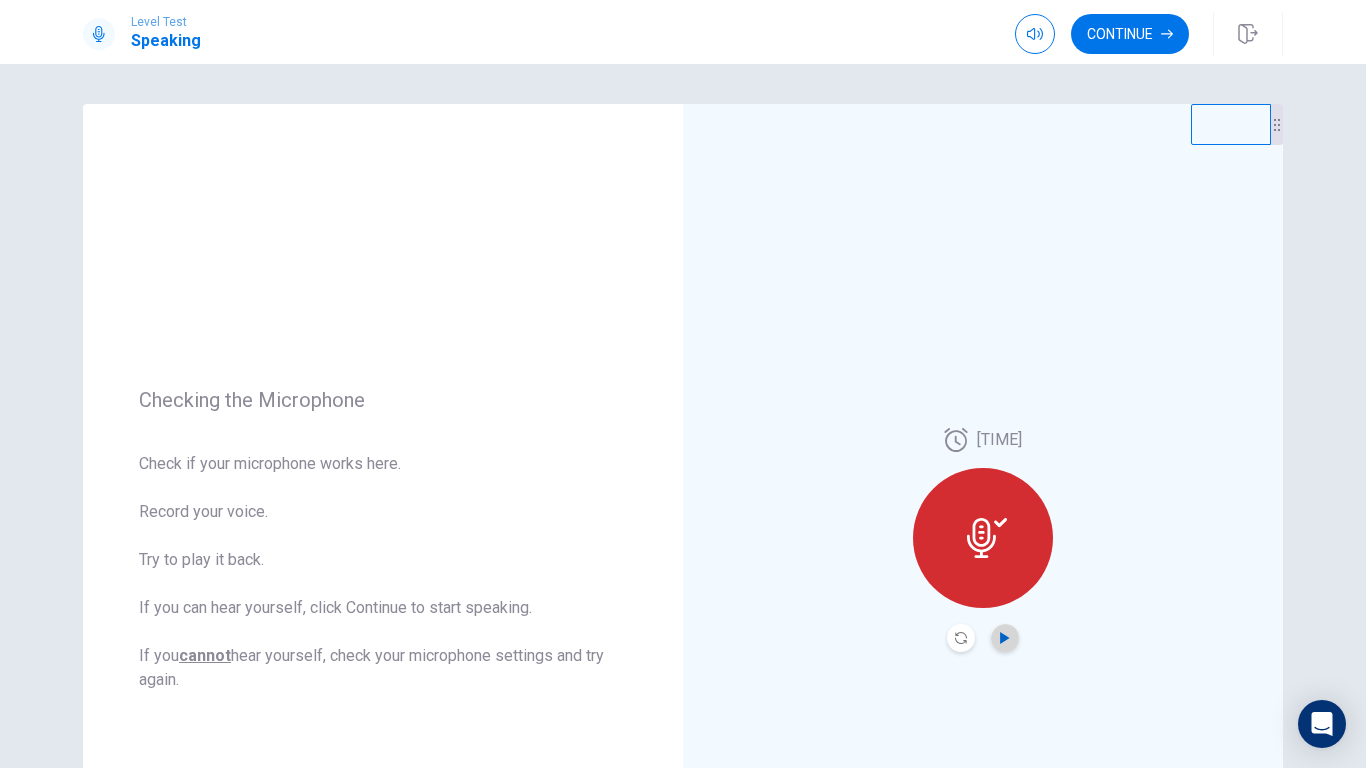 click at bounding box center [1005, 638] 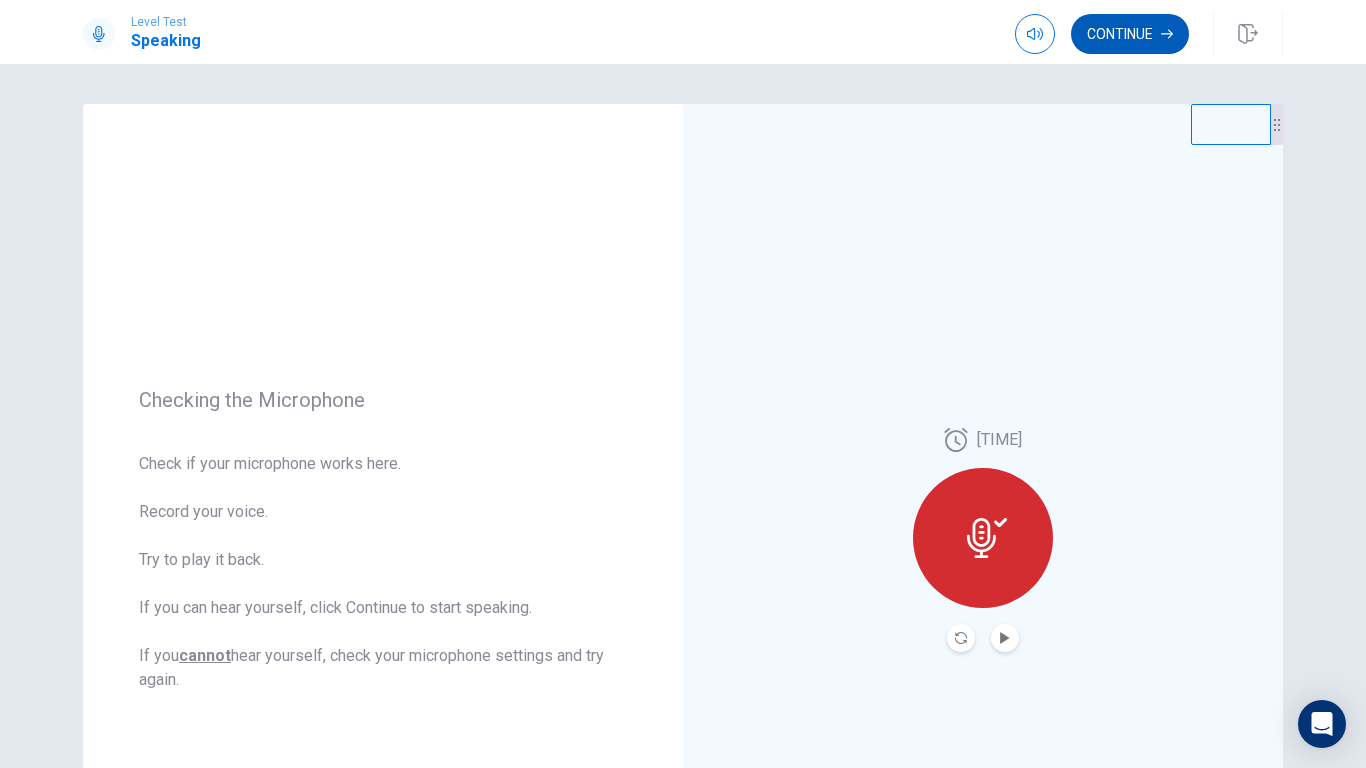 click on "Continue" at bounding box center [1130, 34] 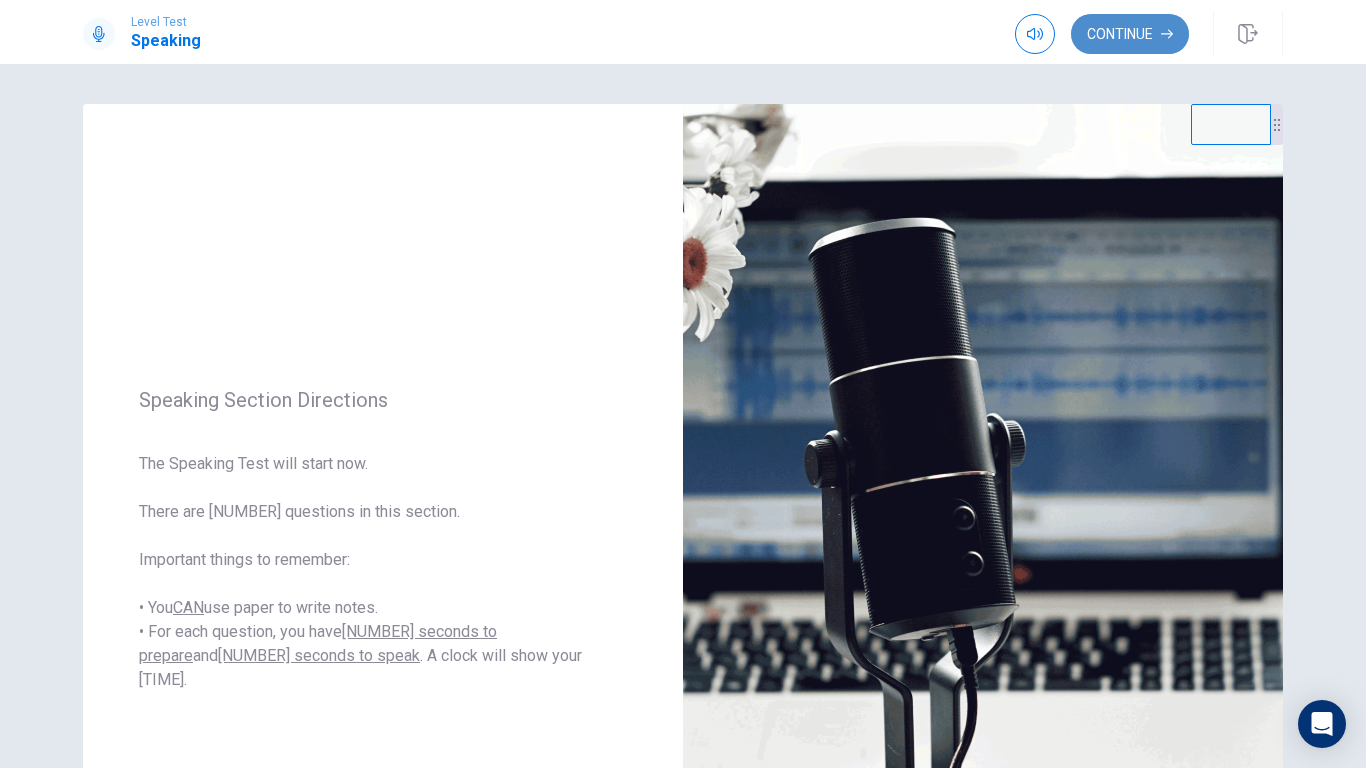 click on "Continue" at bounding box center (1130, 34) 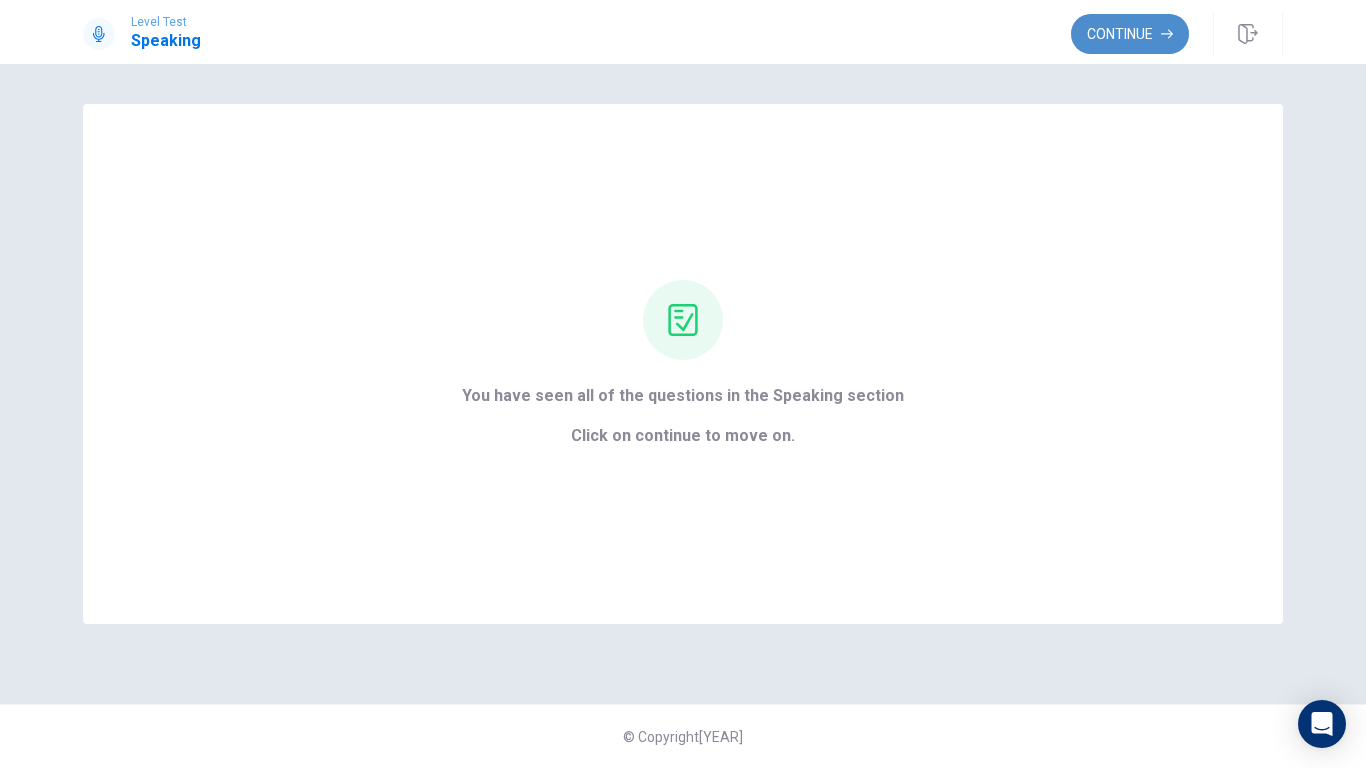 click on "Continue" at bounding box center [1130, 34] 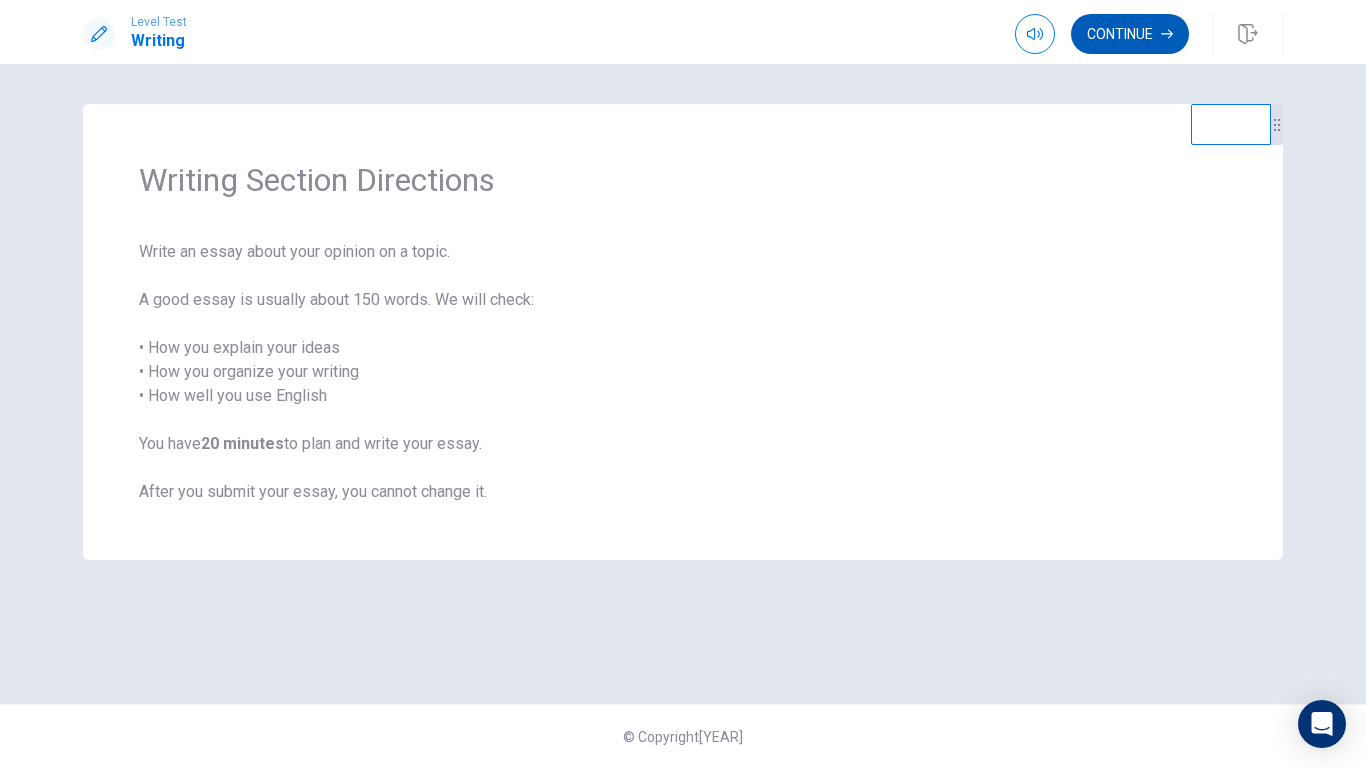 click on "Continue" at bounding box center (1130, 34) 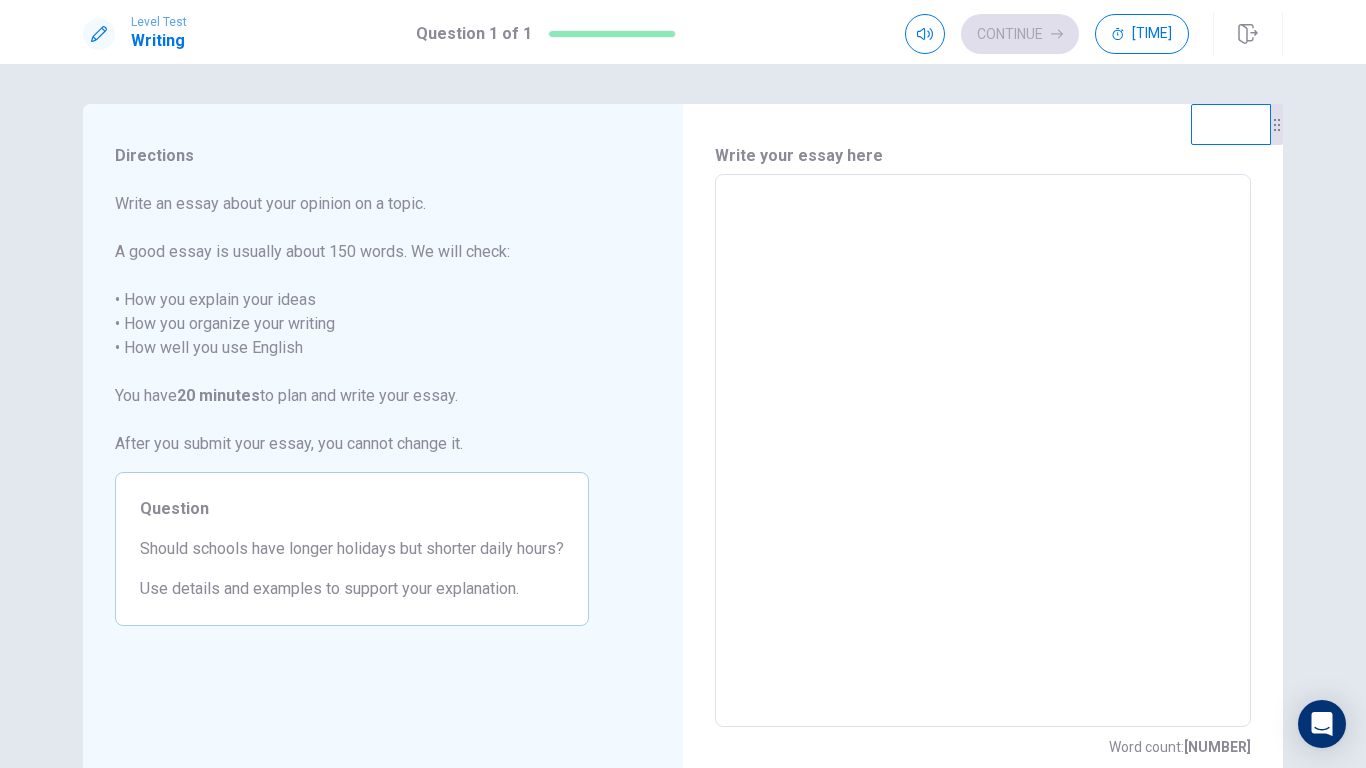 click at bounding box center (983, 451) 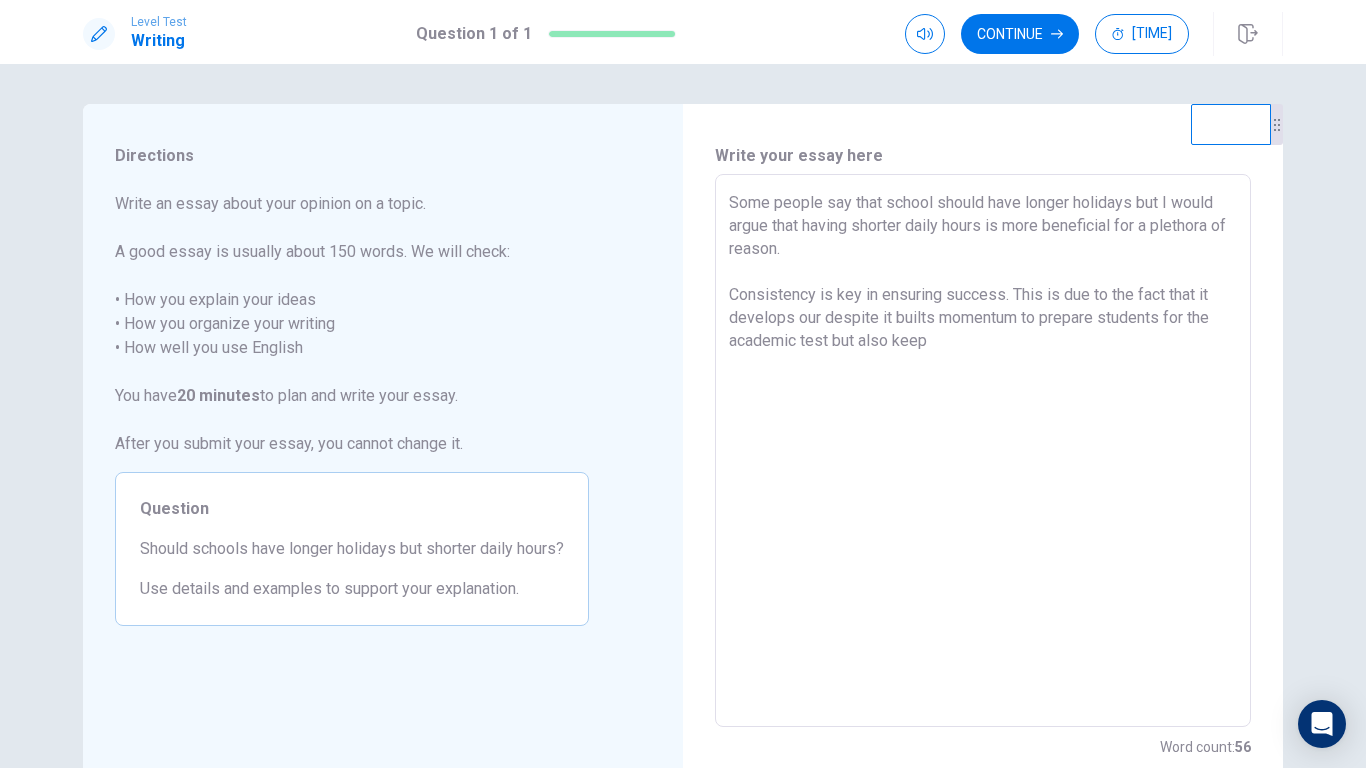 click on "Some people say that school should have longer holidays but I would argue that having shorter daily hours is more beneficial for a plethora of reason.
Consistency is key in ensuring success. This is due to the fact that it develops our despite it builts momentum to prepare students for the academic test but also keep" at bounding box center [983, 451] 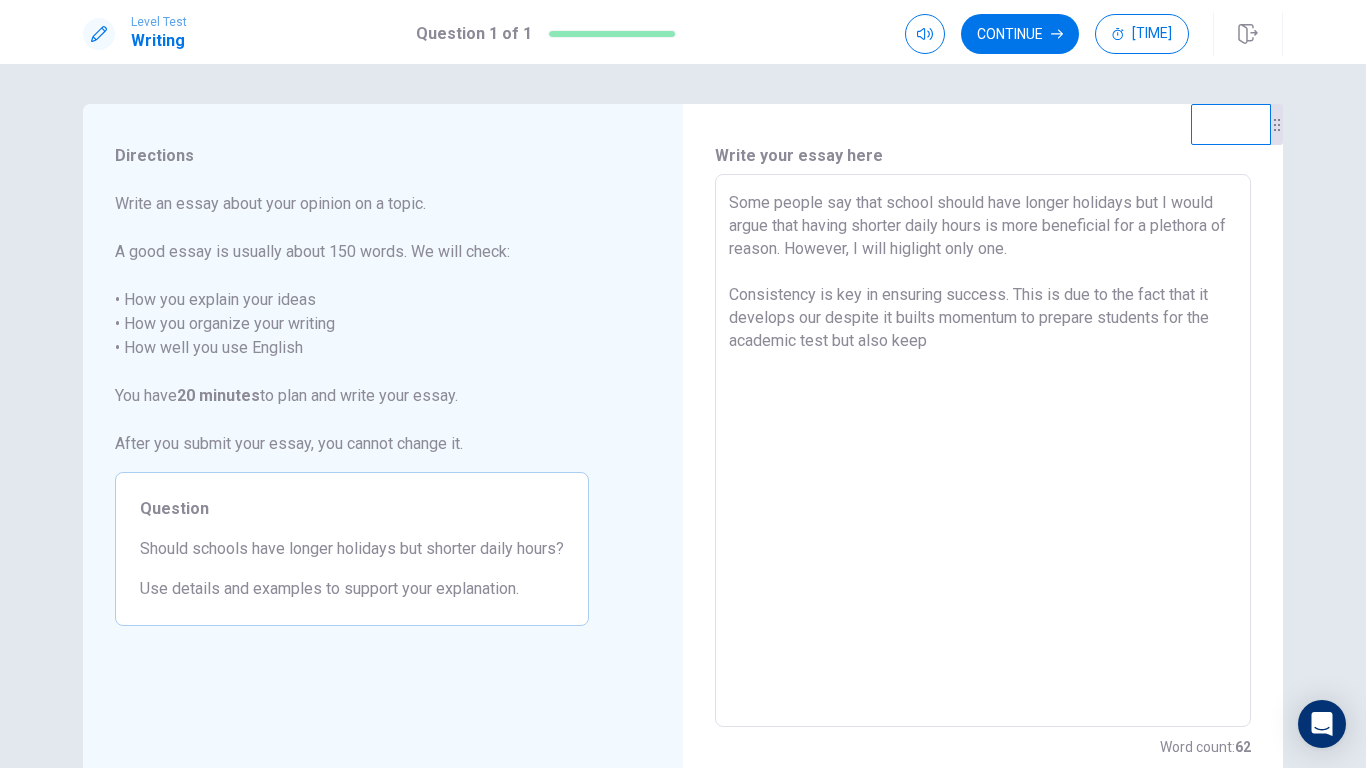 click on "Some people say that school should have longer holidays but I would argue that having shorter daily hours is more beneficial for a plethora of reason. However, I will higlight only one.
Consistency is key in ensuring success. This is due to the fact that it develops our despite it builts momentum to prepare students for the academic test but also keep" at bounding box center [983, 451] 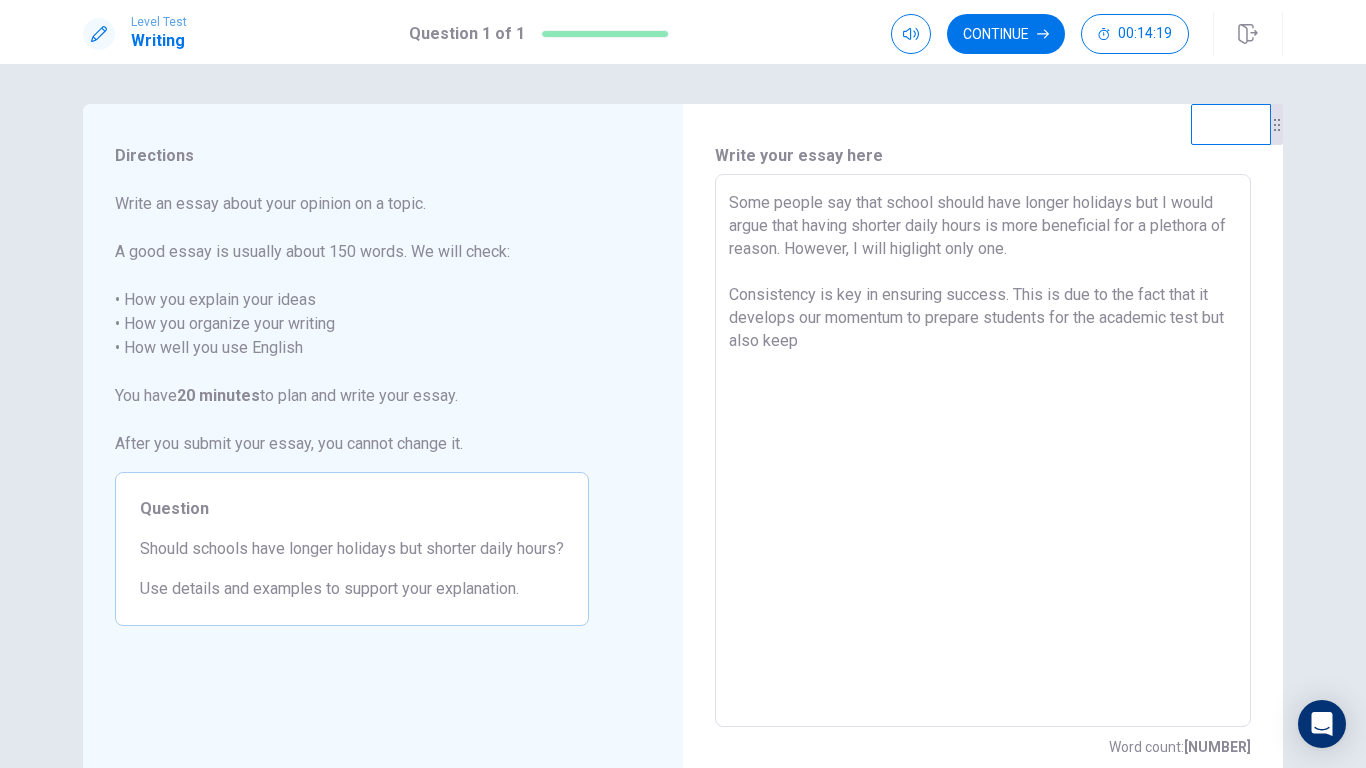 click on "Some people say that school should have longer holidays but I would argue that having shorter daily hours is more beneficial for a plethora of reason. However, I will higlight only one.
Consistency is key in ensuring success. This is due to the fact that it develops our momentum to prepare students for the academic test but also keep" at bounding box center (983, 451) 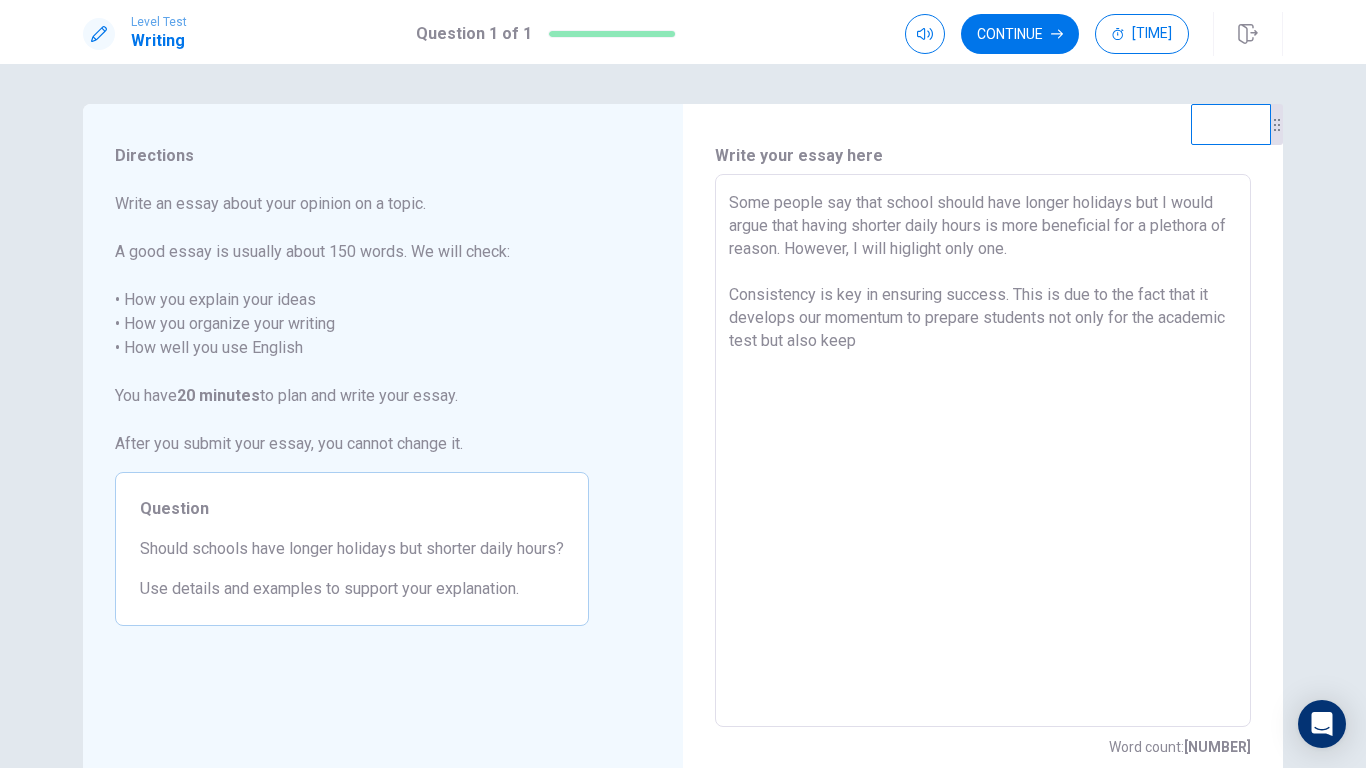 click on "Some people say that school should have longer holidays but I would argue that having shorter daily hours is more beneficial for a plethora of reason. However, I will higlight only one.
Consistency is key in ensuring success. This is due to the fact that it develops our momentum to prepare students not only for the academic test but also keep" at bounding box center [983, 451] 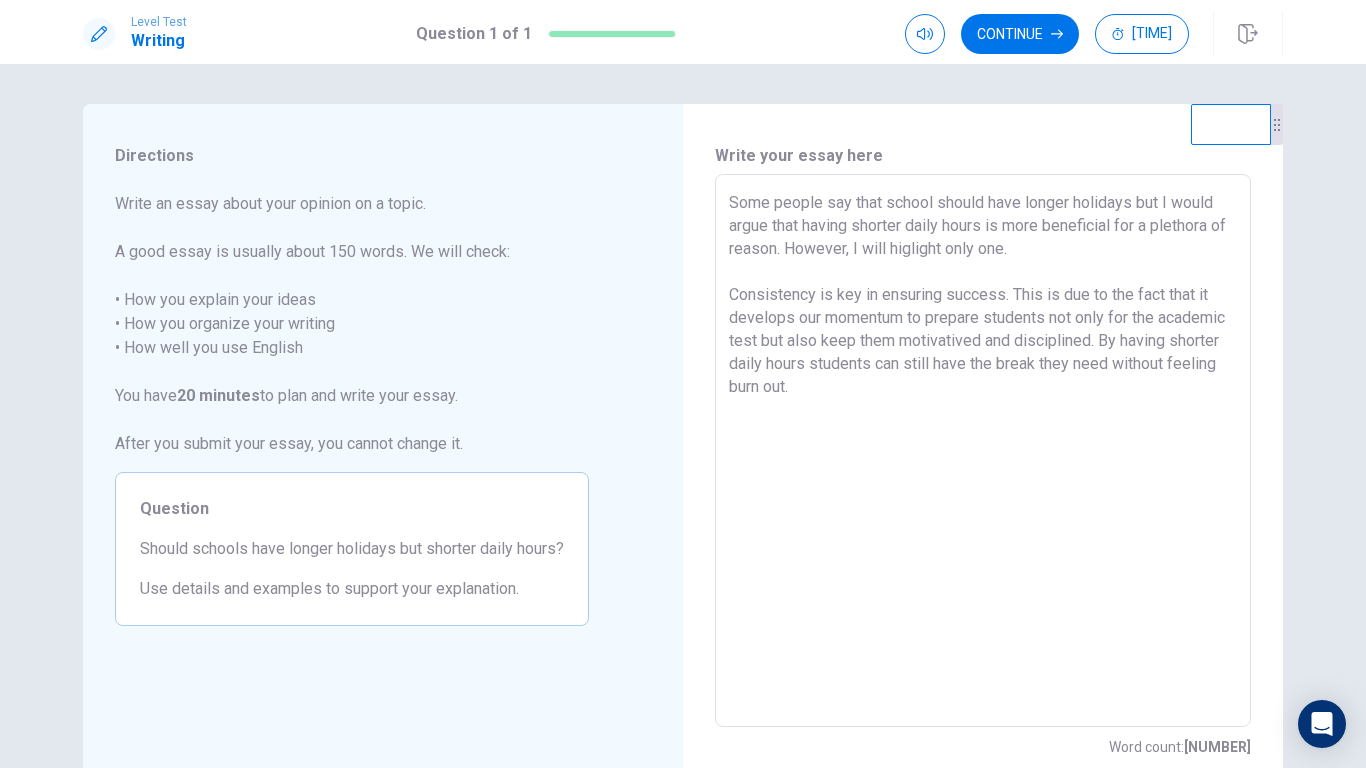 click on "Some people say that school should have longer holidays but I would argue that having shorter daily hours is more beneficial for a plethora of reason. However, I will higlight only one.
Consistency is key in ensuring success. This is due to the fact that it develops our momentum to prepare students not only for the academic test but also keep them motivatived and disciplined. By having shorter daily hours students can still have the break they need without feeling burn out." at bounding box center [983, 451] 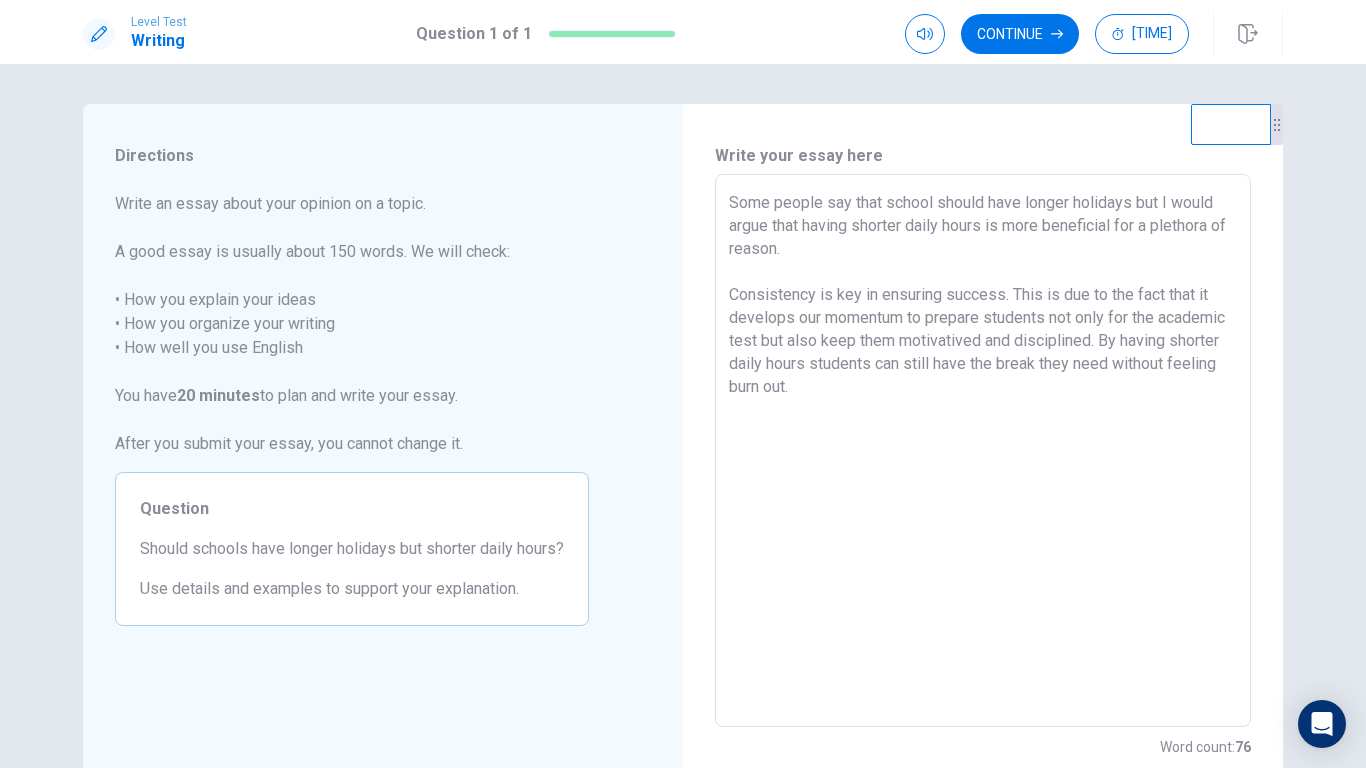 click on "Some people say that school should have longer holidays but I would argue that having shorter daily hours is more beneficial for a plethora of reason.
Consistency is key in ensuring success. This is due to the fact that it develops our momentum to prepare students not only for the academic test but also keep them motivatived and disciplined. By having shorter daily hours students can still have the break they need without feeling burn out." at bounding box center (983, 451) 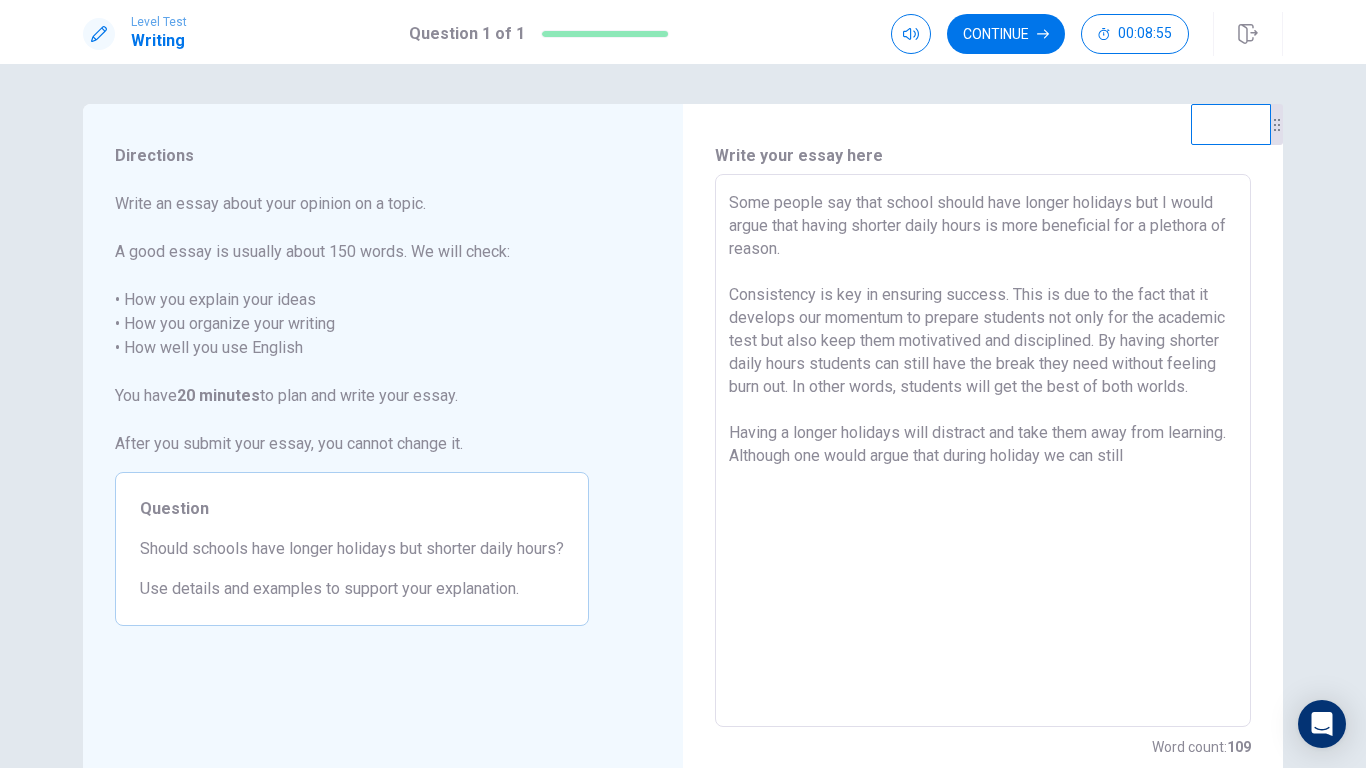 click on "Some people say that school should have longer holidays but I would argue that having shorter daily hours is more beneficial for a plethora of reason.
Consistency is key in ensuring success. This is due to the fact that it develops our momentum to prepare students not only for the academic test but also keep them motivatived and disciplined. By having shorter daily hours students can still have the break they need without feeling burn out. In other words, students will get the best of both worlds.
Having a longer holidays will distract and take them away from learning. Although one would argue that during holiday we can still" at bounding box center (983, 451) 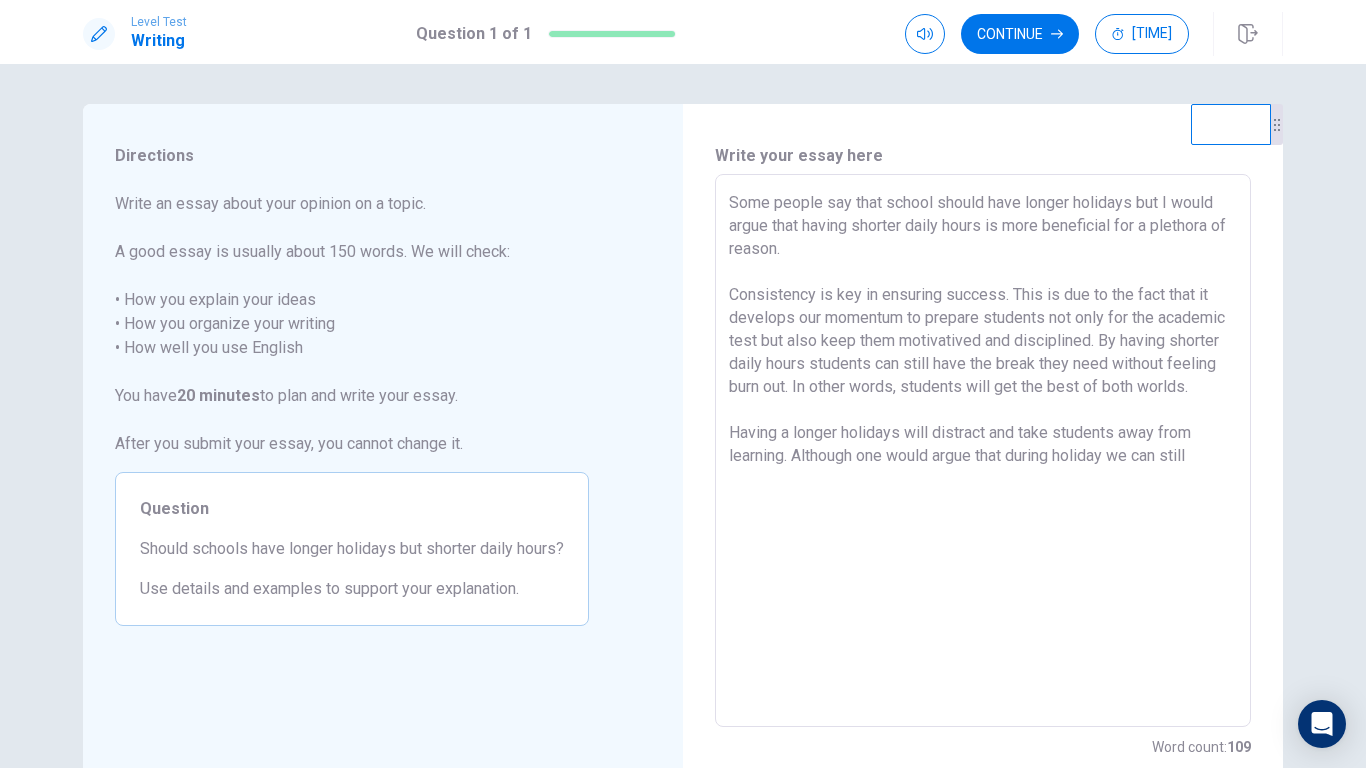 click on "Some people say that school should have longer holidays but I would argue that having shorter daily hours is more beneficial for a plethora of reason.
Consistency is key in ensuring success. This is due to the fact that it develops our momentum to prepare students not only for the academic test but also keep them motivatived and disciplined. By having shorter daily hours students can still have the break they need without feeling burn out. In other words, students will get the best of both worlds.
Having a longer holidays will distract and take students away from learning. Although one would argue that during holiday we can still" at bounding box center (983, 451) 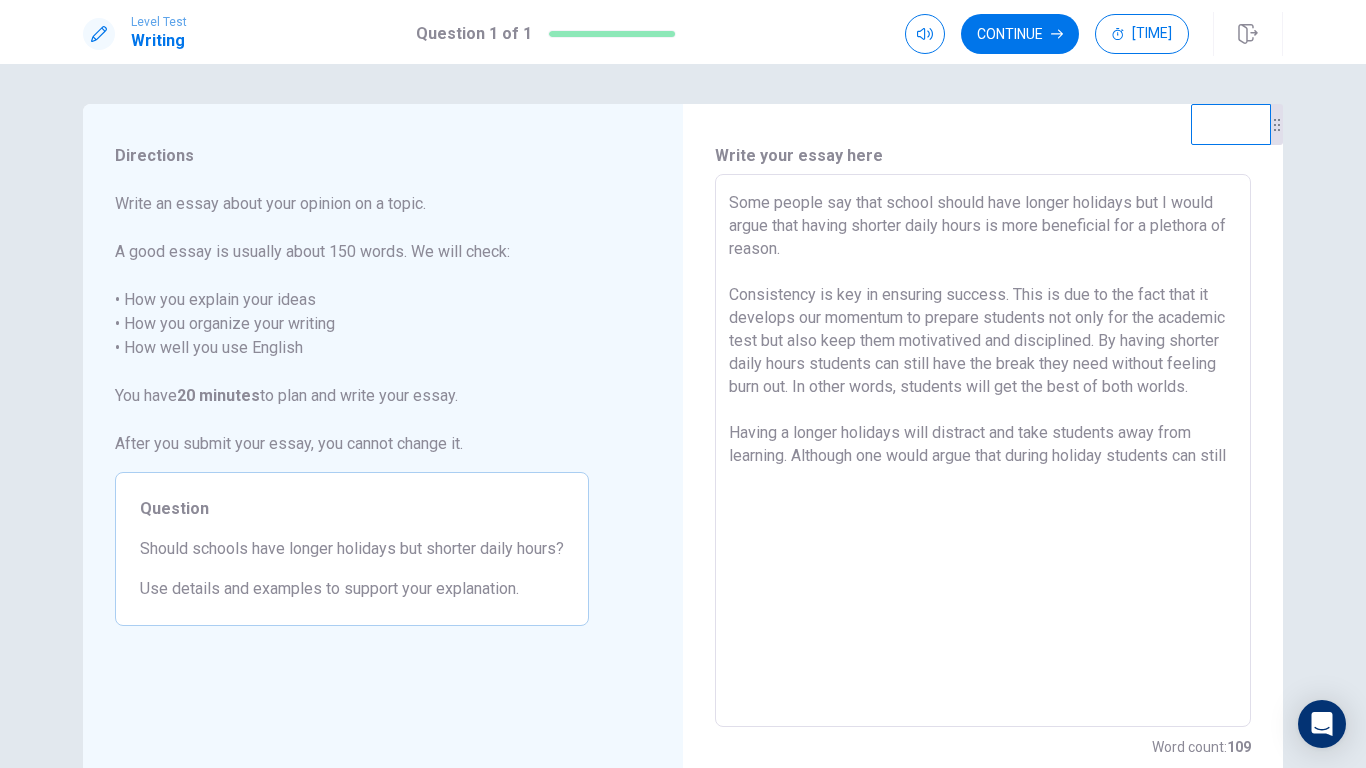 click on "Some people say that school should have longer holidays but I would argue that having shorter daily hours is more beneficial for a plethora of reason.
Consistency is key in ensuring success. This is due to the fact that it develops our momentum to prepare students not only for the academic test but also keep them motivatived and disciplined. By having shorter daily hours students can still have the break they need without feeling burn out. In other words, students will get the best of both worlds.
Having a longer holidays will distract and take students away from learning. Although one would argue that during holiday students can still" at bounding box center (983, 451) 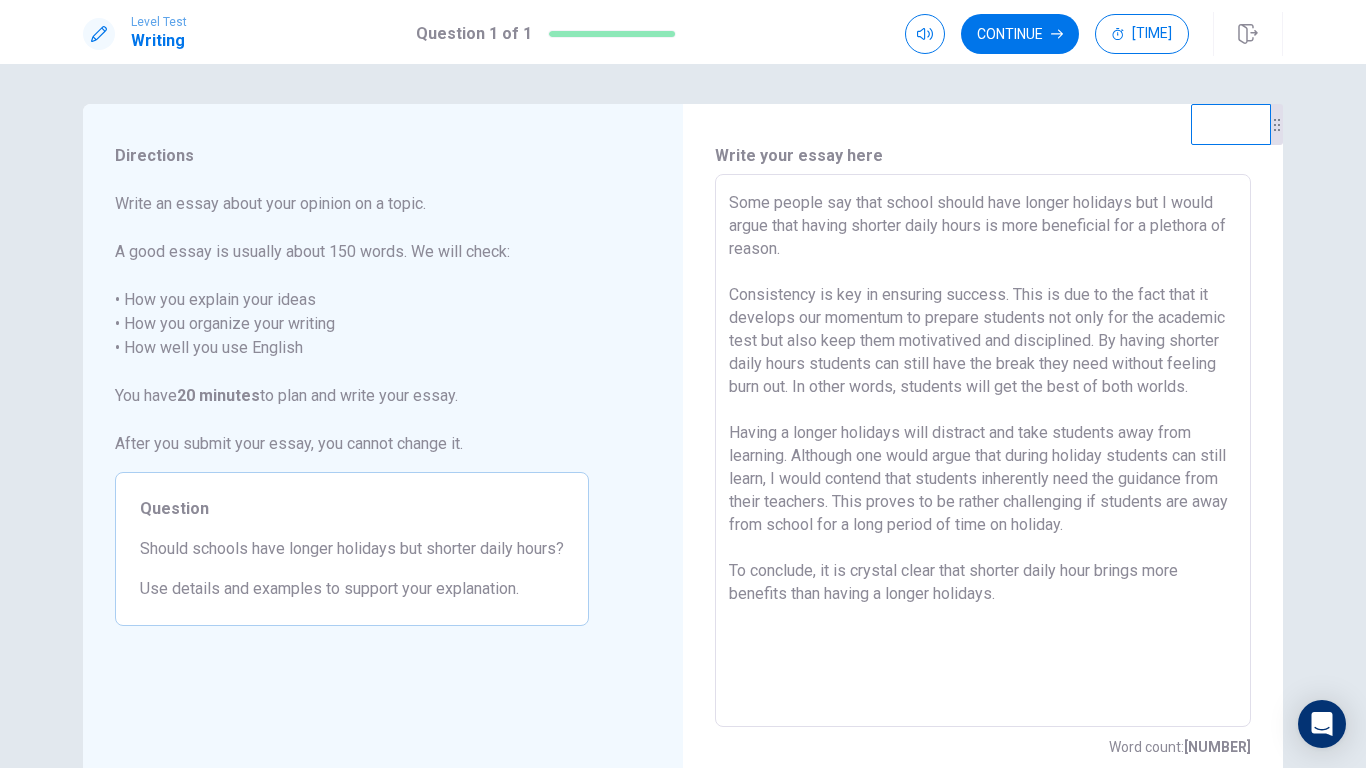 click on "Some people say that school should have longer holidays but I would argue that having shorter daily hours is more beneficial for a plethora of reason.
Consistency is key in ensuring success. This is due to the fact that it develops our momentum to prepare students not only for the academic test but also keep them motivatived and disciplined. By having shorter daily hours students can still have the break they need without feeling burn out. In other words, students will get the best of both worlds.
Having a longer holidays will distract and take students away from learning. Although one would argue that during holiday students can still learn, I would contend that students inherently need the guidance from their teachers. This proves to be rather challenging if students are away from school for a long period of time on holiday.
To conclude, it is crystal clear that shorter daily hour brings more benefits than having a longer holidays." at bounding box center [983, 451] 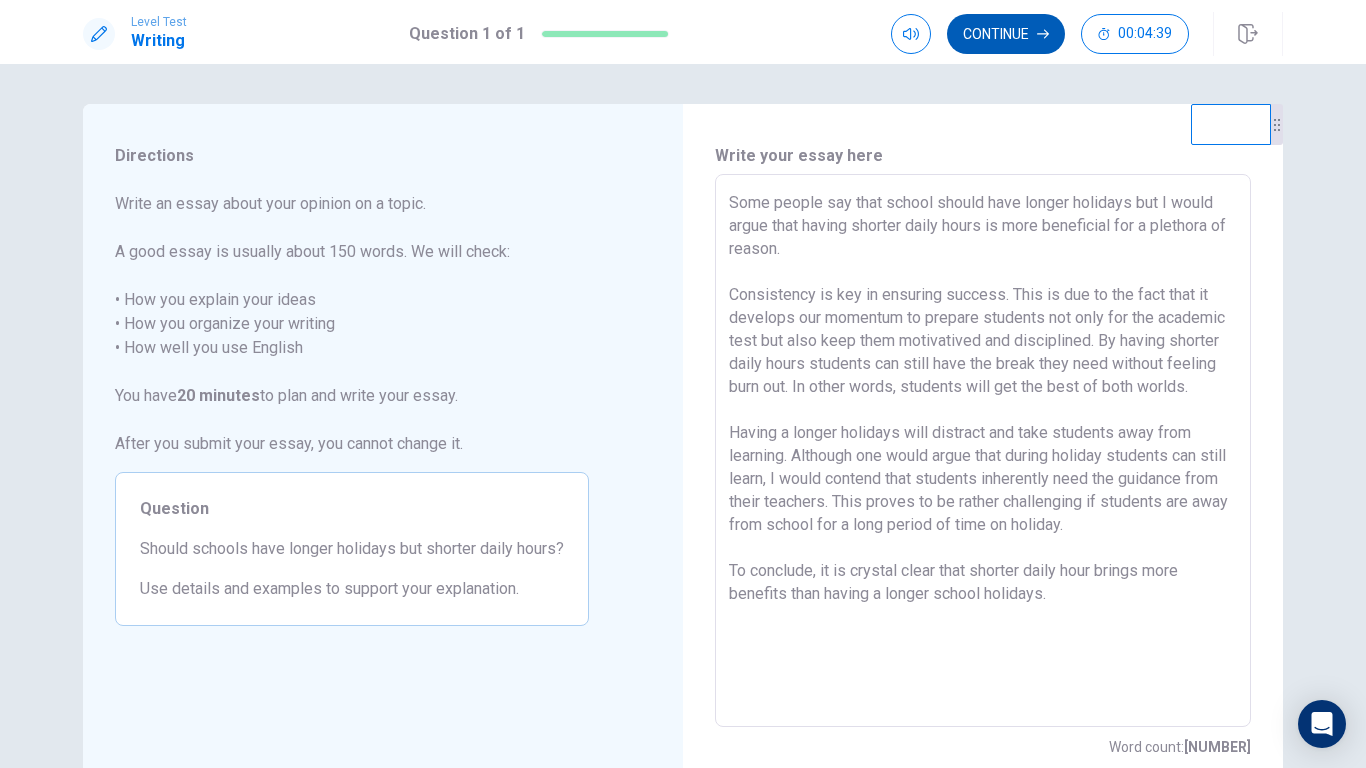 type on "Some people say that school should have longer holidays but I would argue that having shorter daily hours is more beneficial for a plethora of reason.
Consistency is key in ensuring success. This is due to the fact that it develops our momentum to prepare students not only for the academic test but also keep them motivatived and disciplined. By having shorter daily hours students can still have the break they need without feeling burn out. In other words, students will get the best of both worlds.
Having a longer holidays will distract and take students away from learning. Although one would argue that during holiday students can still learn, I would contend that students inherently need the guidance from their teachers. This proves to be rather challenging if students are away from school for a long period of time on holiday.
To conclude, it is crystal clear that shorter daily hour brings more benefits than having a longer school holidays." 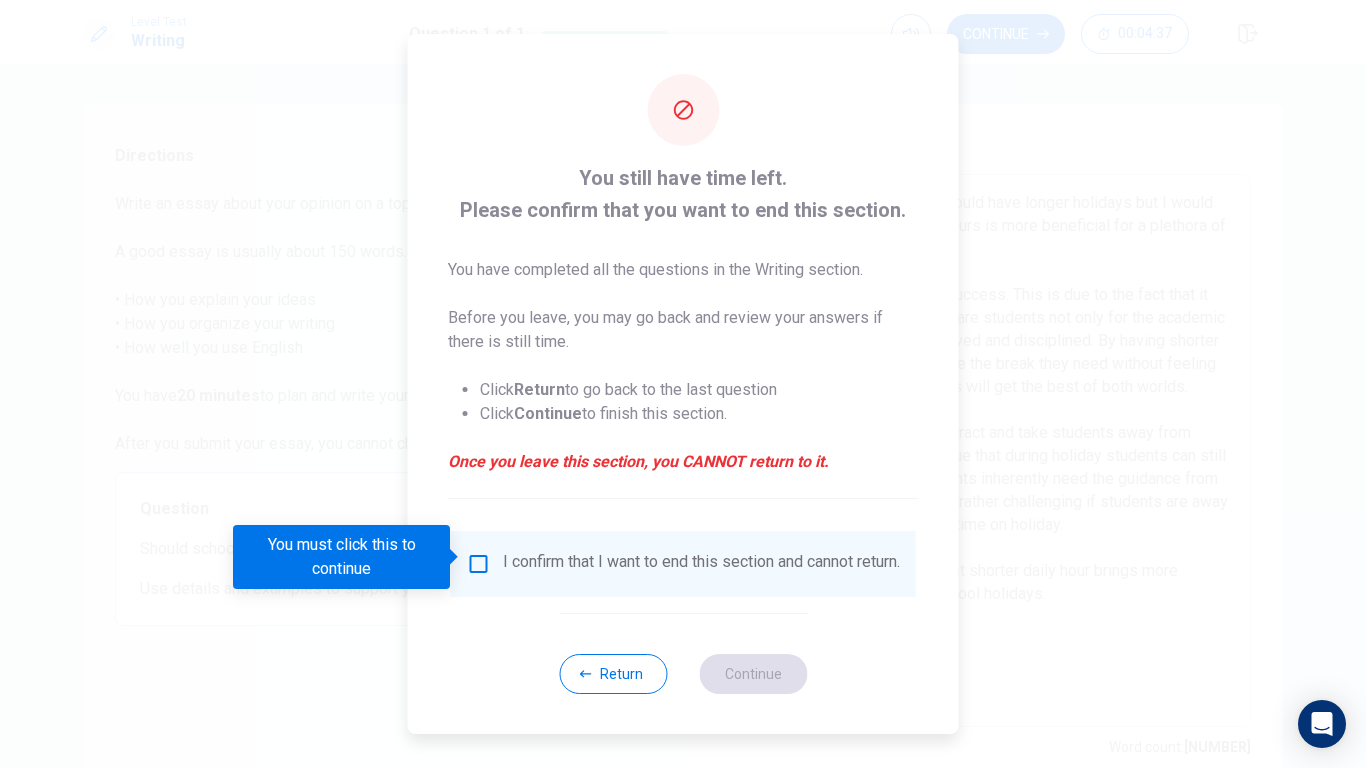 click at bounding box center (479, 564) 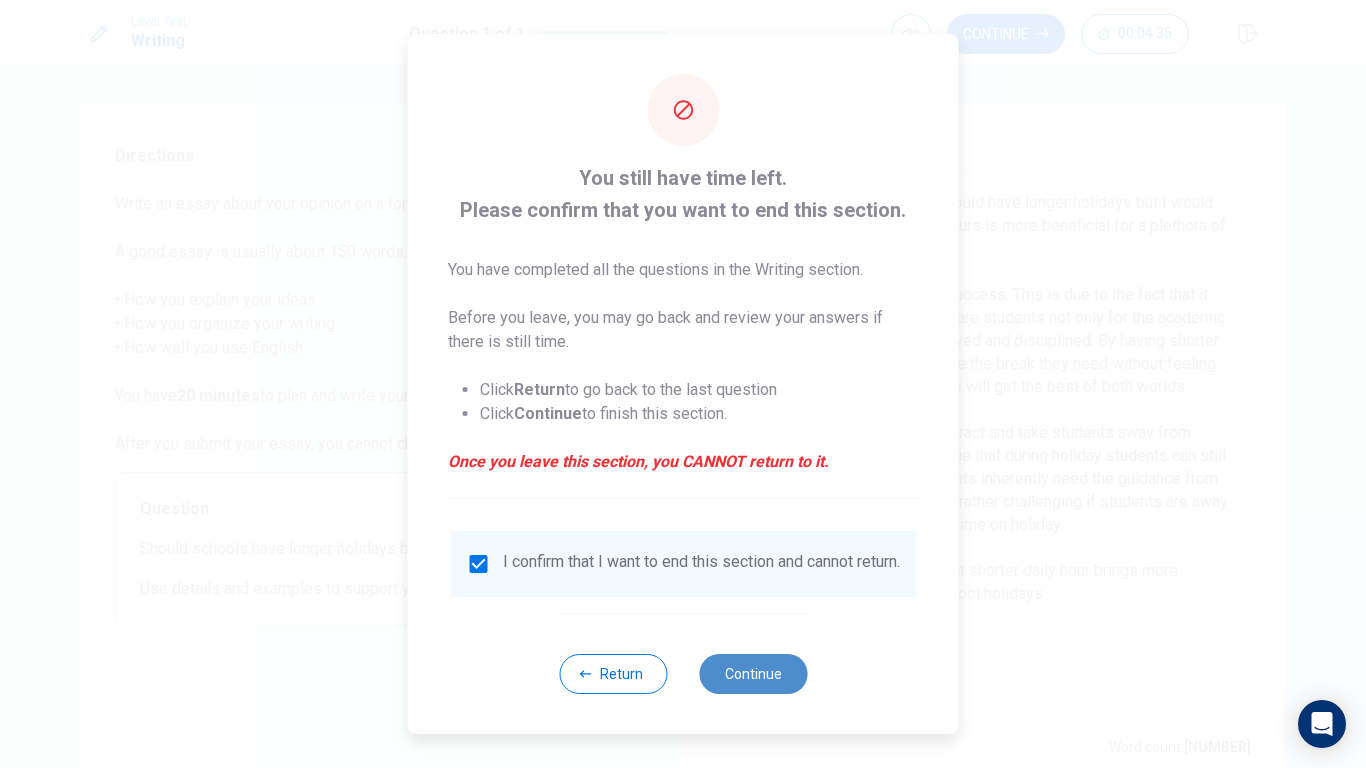 click on "Continue" at bounding box center [753, 674] 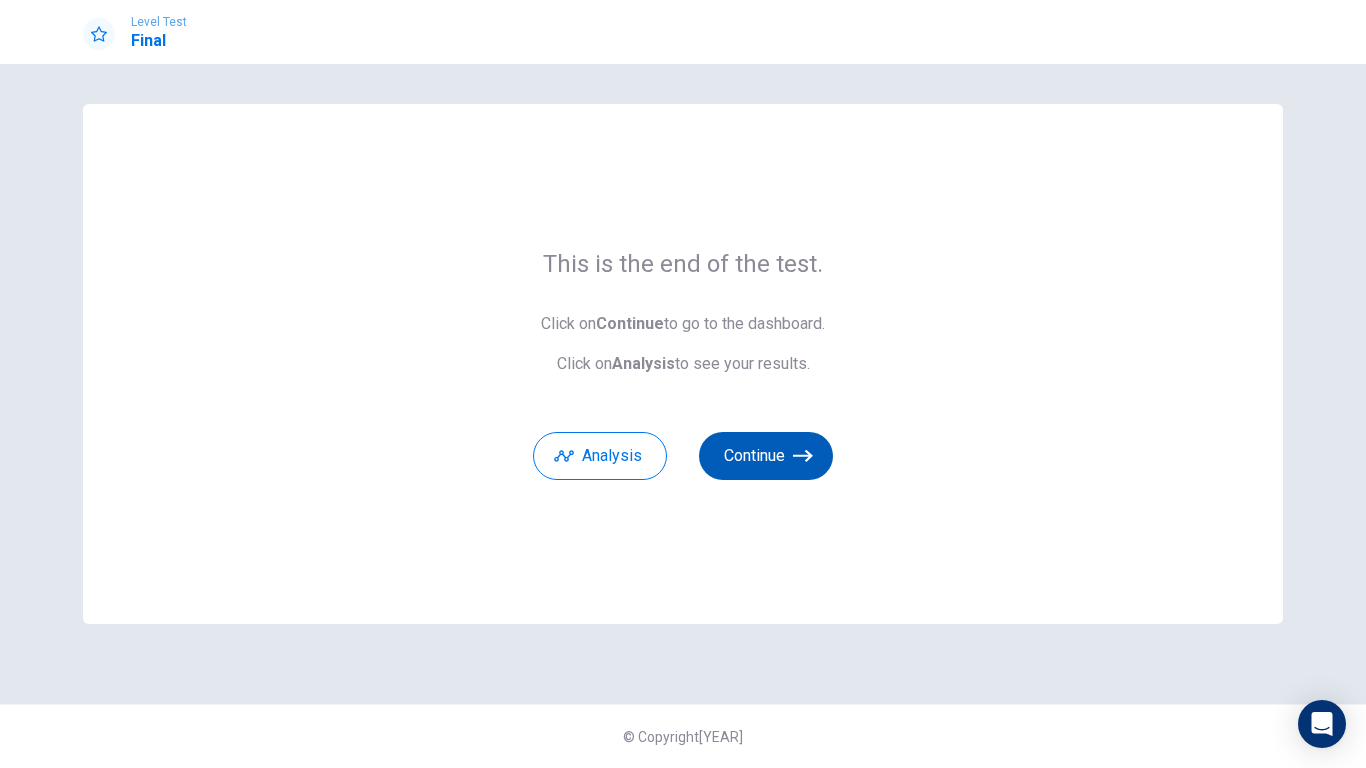 click on "Continue" at bounding box center [766, 456] 